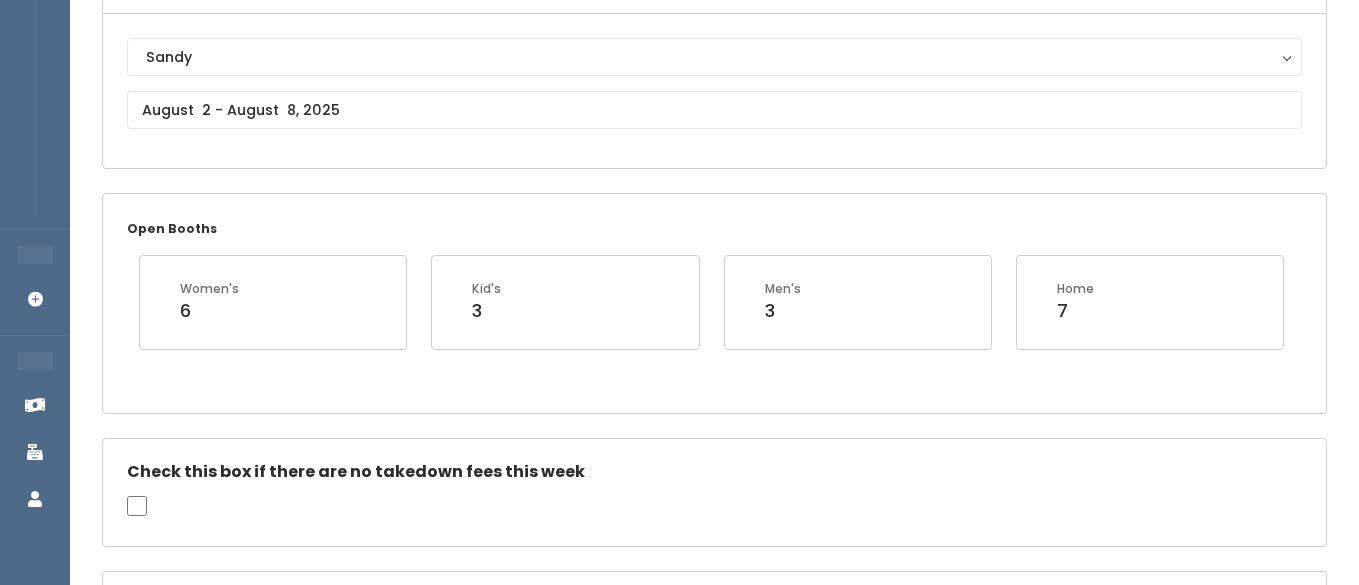 scroll, scrollTop: 526, scrollLeft: 0, axis: vertical 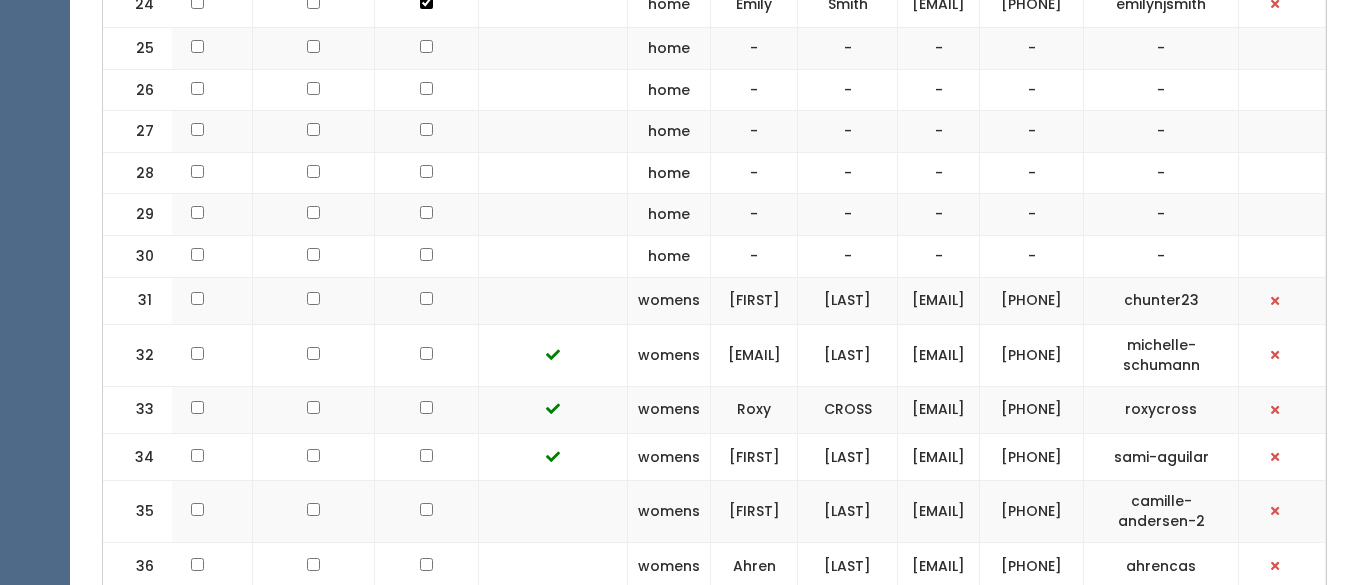 click at bounding box center (313, -1096) 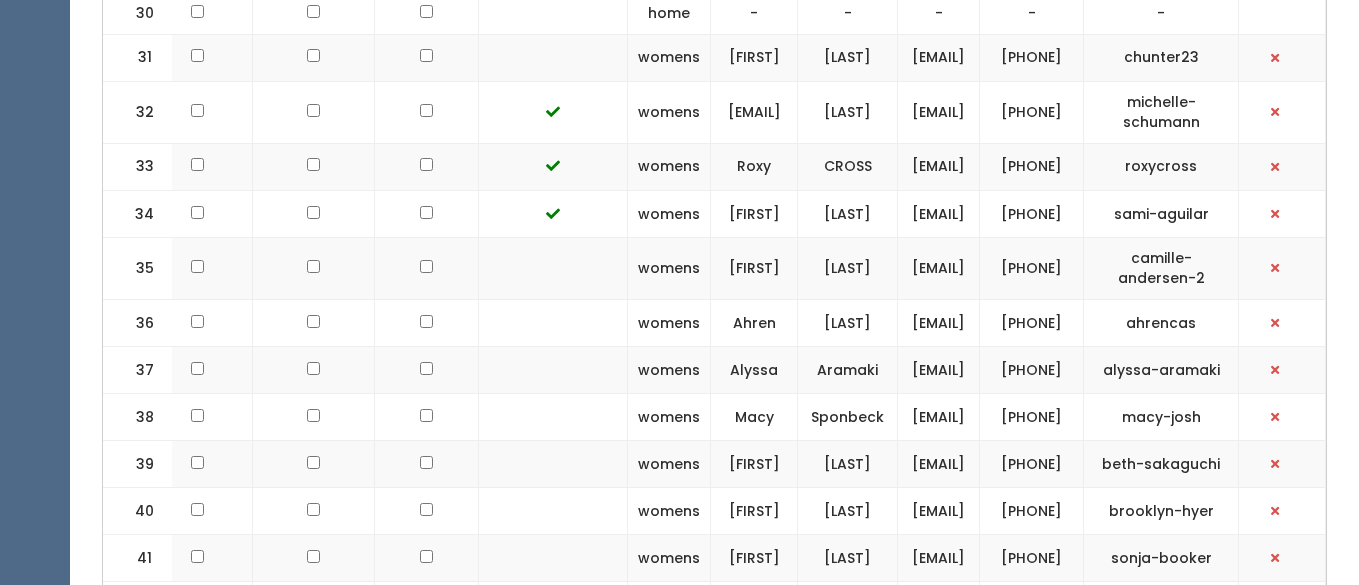 scroll, scrollTop: 2328, scrollLeft: 0, axis: vertical 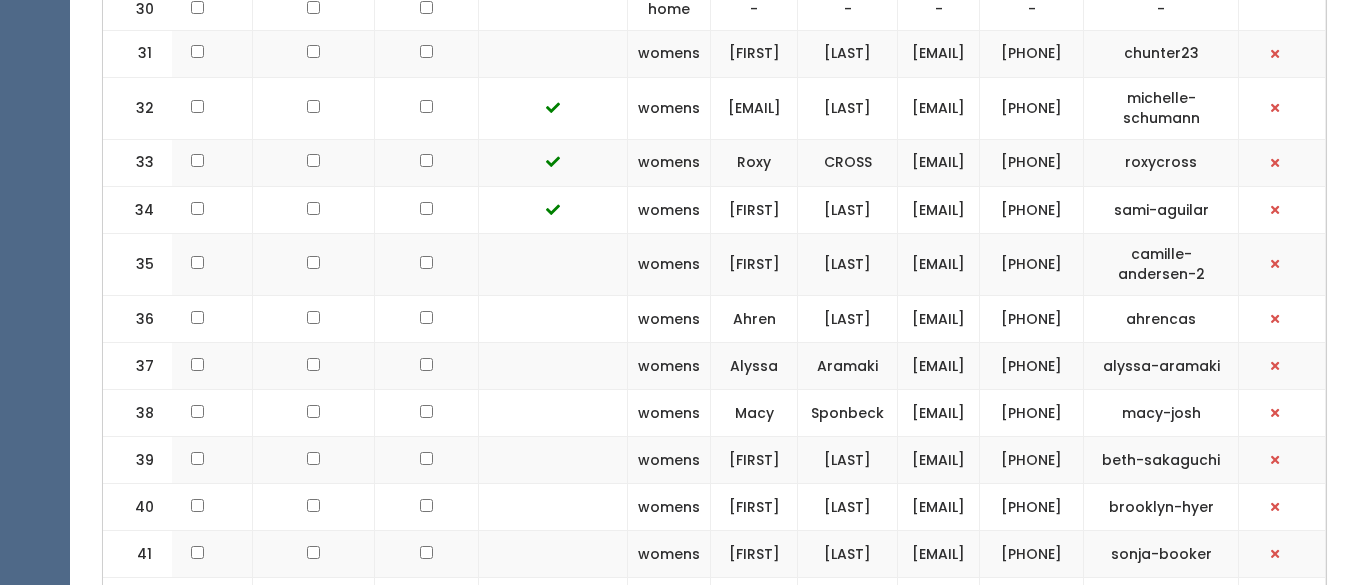 click at bounding box center (313, -1343) 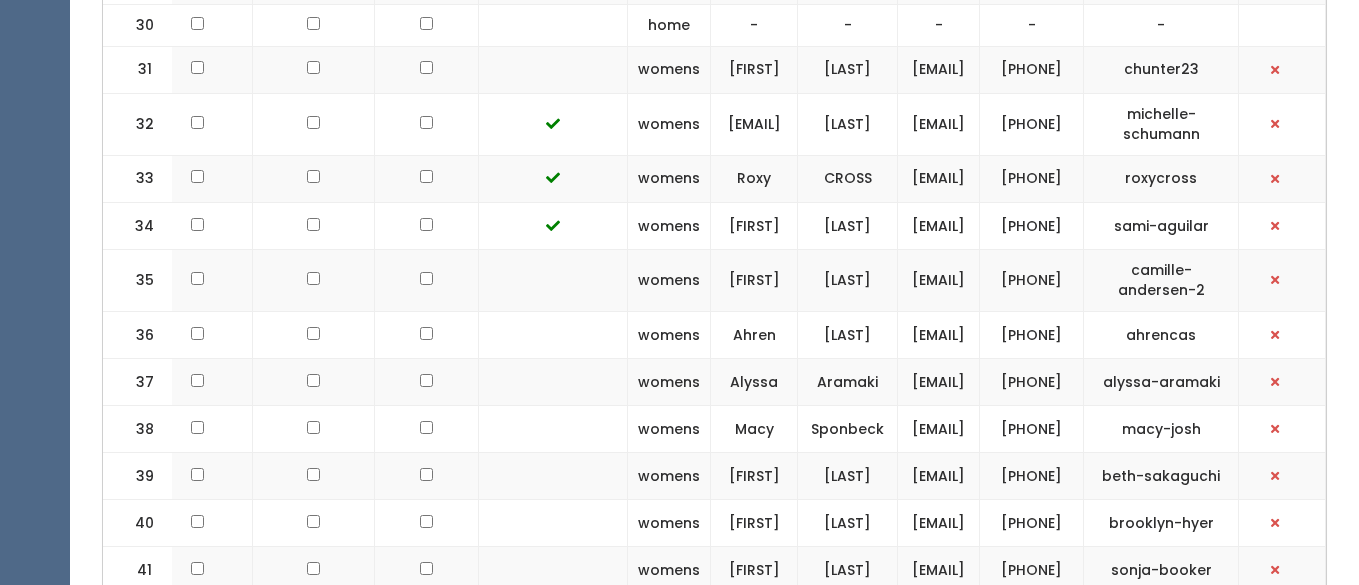 scroll, scrollTop: 2303, scrollLeft: 0, axis: vertical 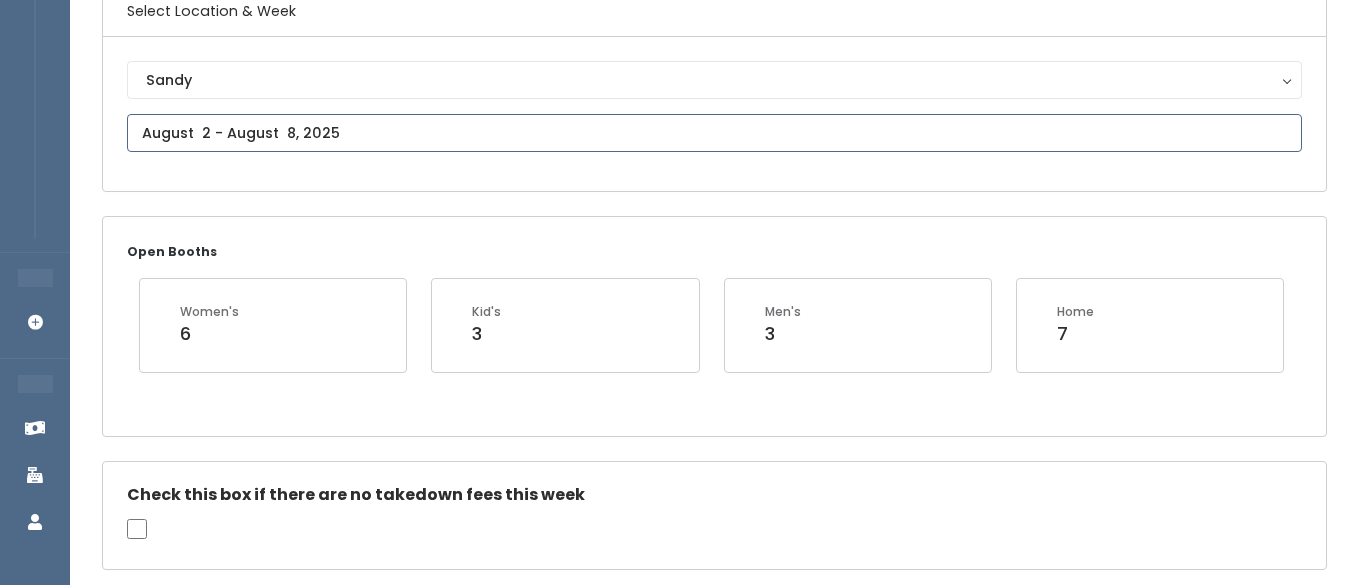 click on "EMPLOYEES
Manage Bookings
Booths by Week
All Bookings
Bookings with Booths
Booth Discounts
Seller Check-in
STORE MANAGER
Add Booking
FRANCHISE OWNER
Venmo Payouts
Booth Sales
Customers" at bounding box center [679, 2170] 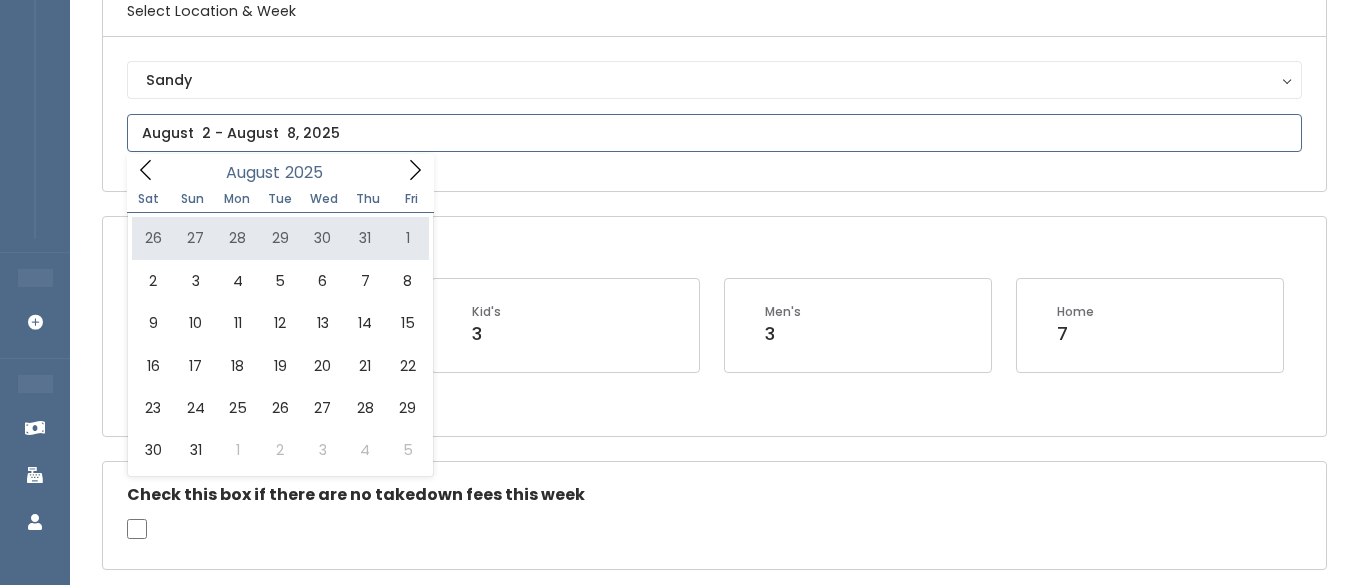 type on "July 26 to August 1" 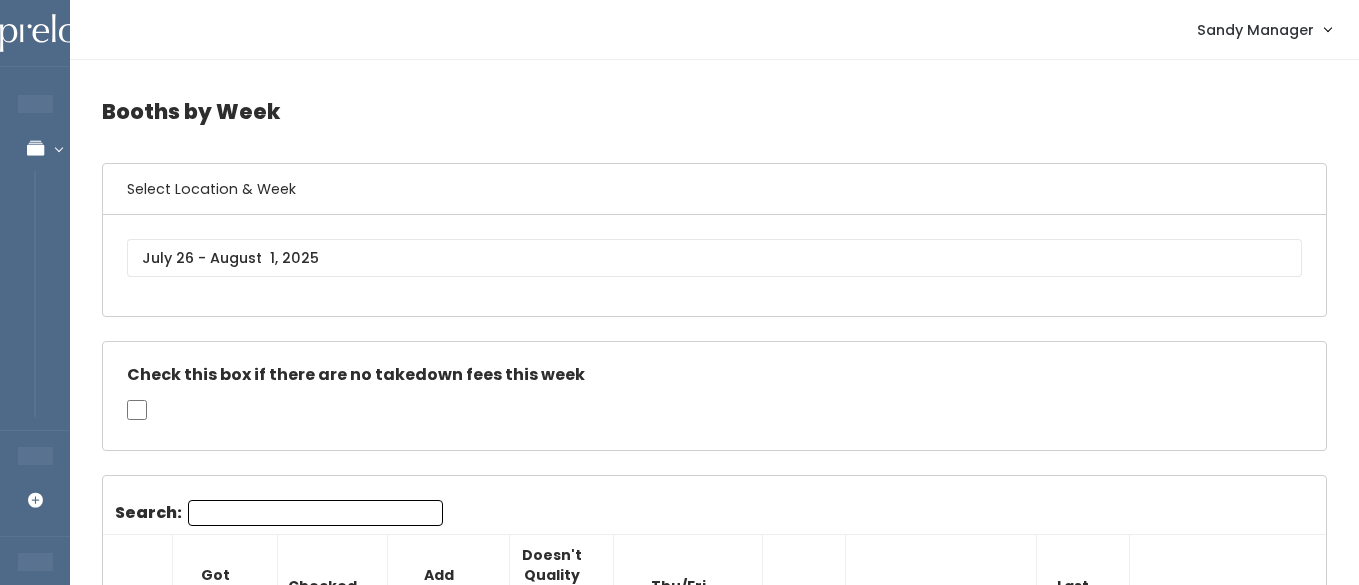 scroll, scrollTop: 0, scrollLeft: 0, axis: both 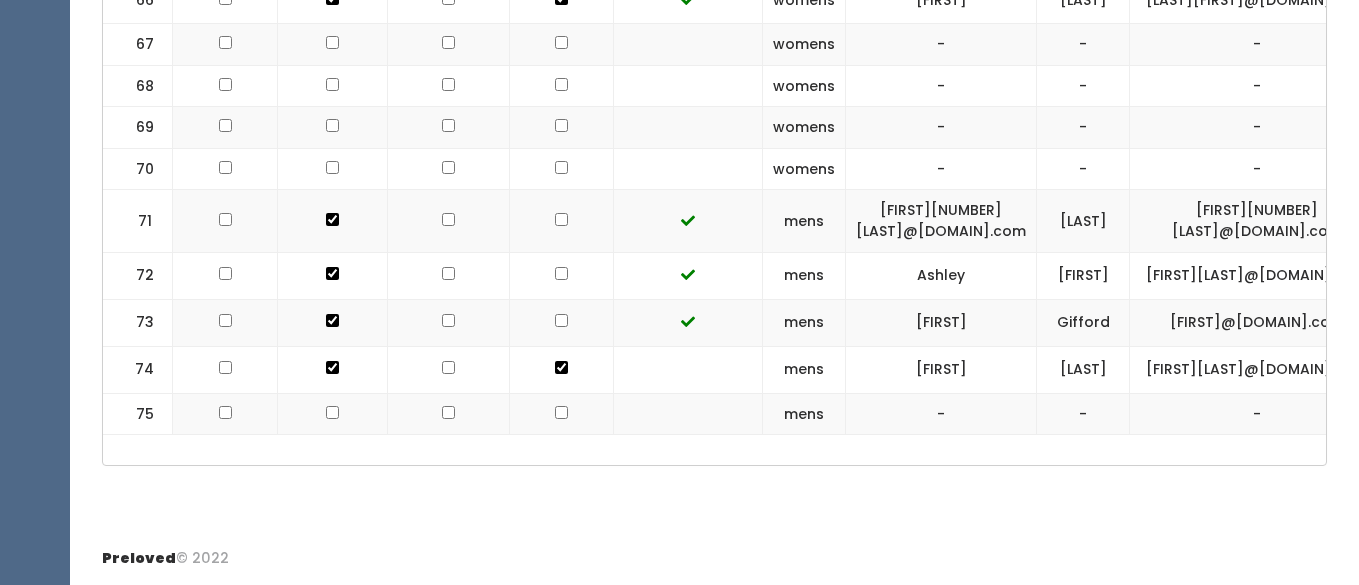 click at bounding box center [448, -3167] 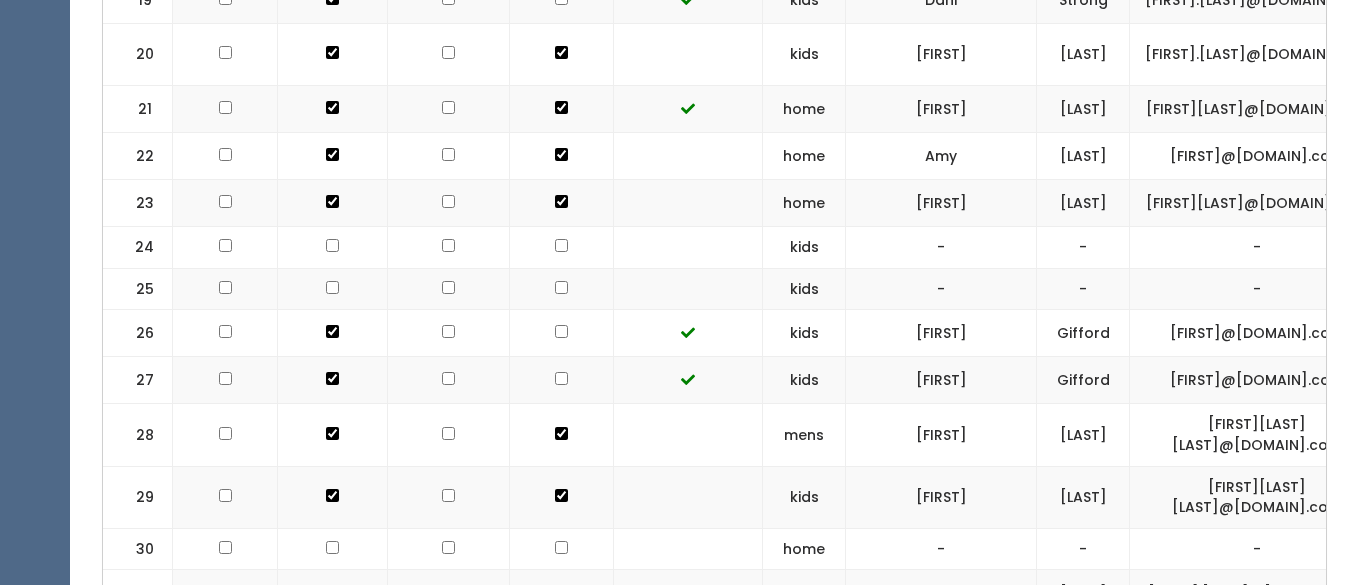 scroll, scrollTop: 1604, scrollLeft: 0, axis: vertical 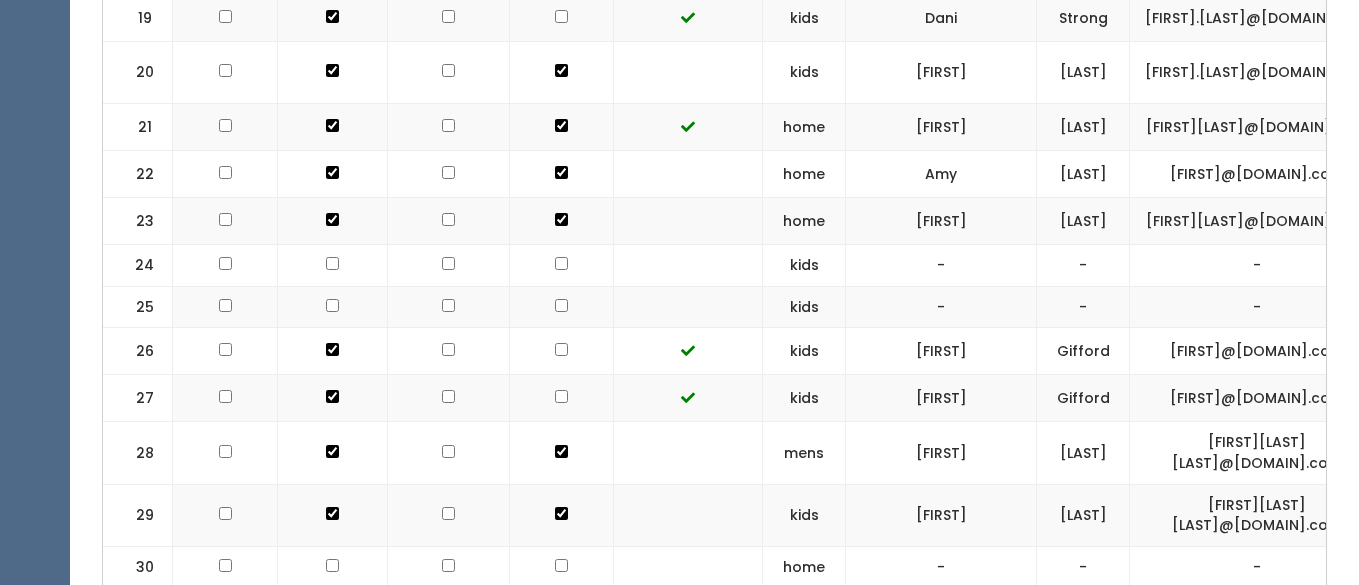 click at bounding box center [448, -871] 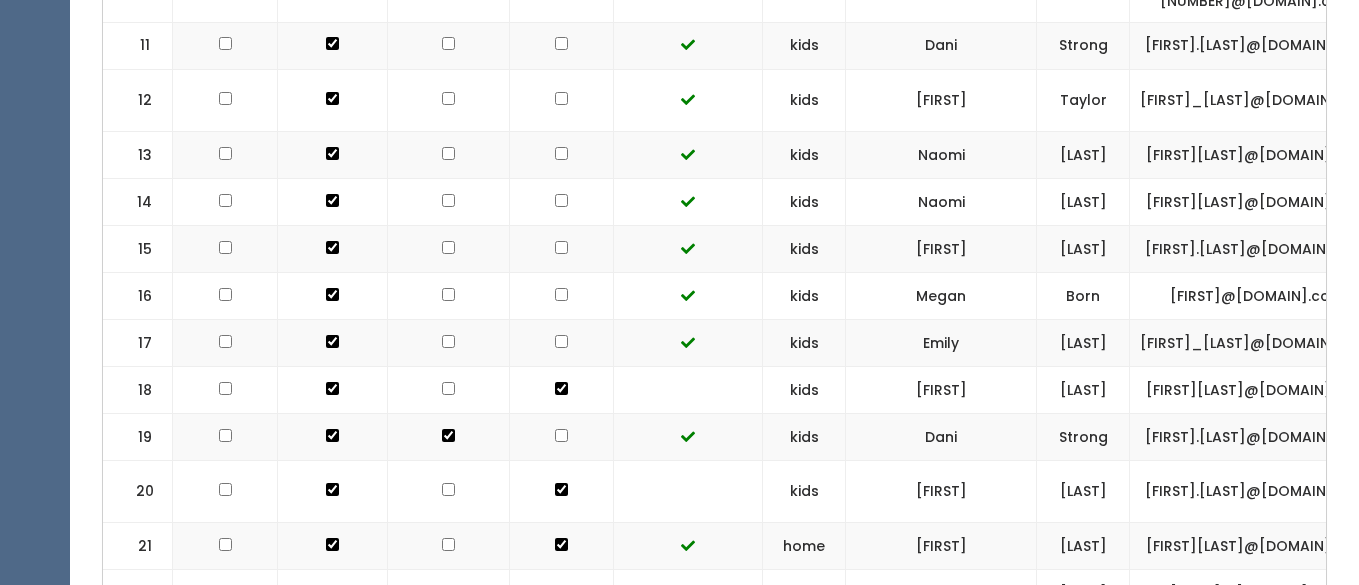 scroll, scrollTop: 1184, scrollLeft: 0, axis: vertical 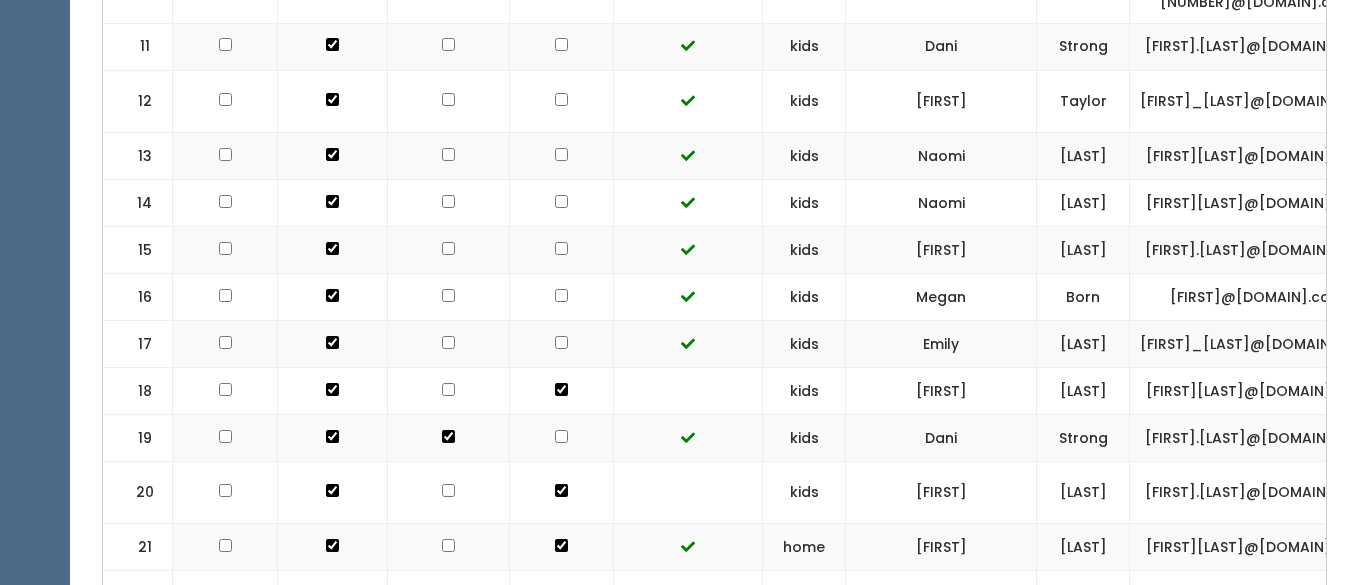 click at bounding box center (448, -451) 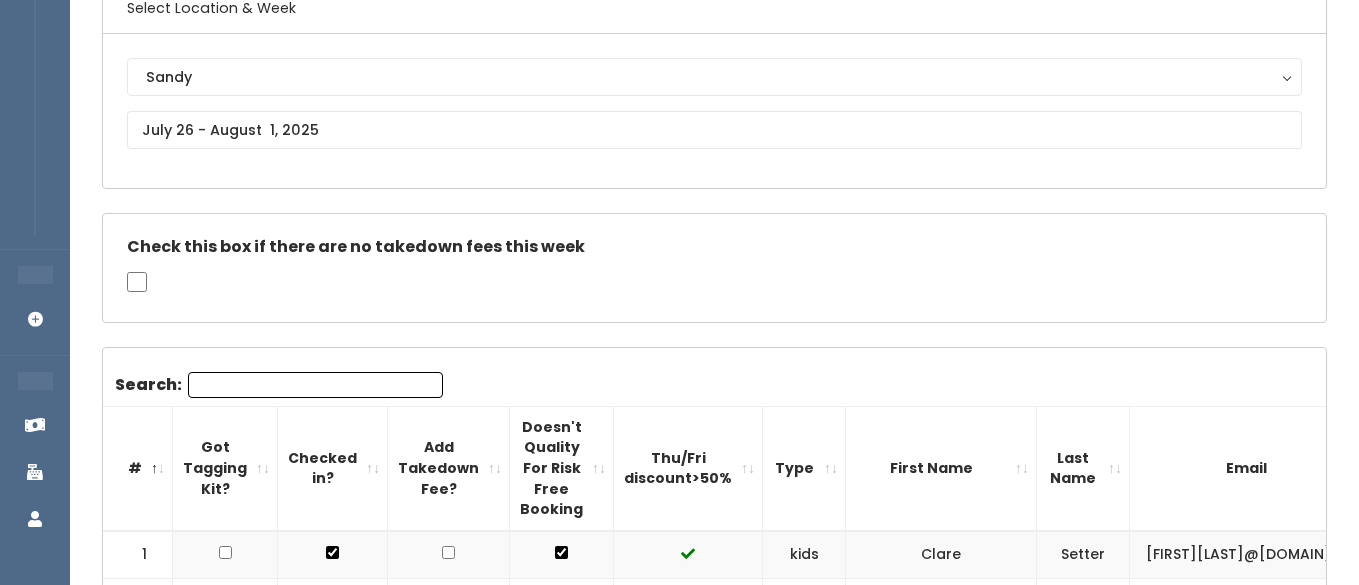 scroll, scrollTop: 0, scrollLeft: 0, axis: both 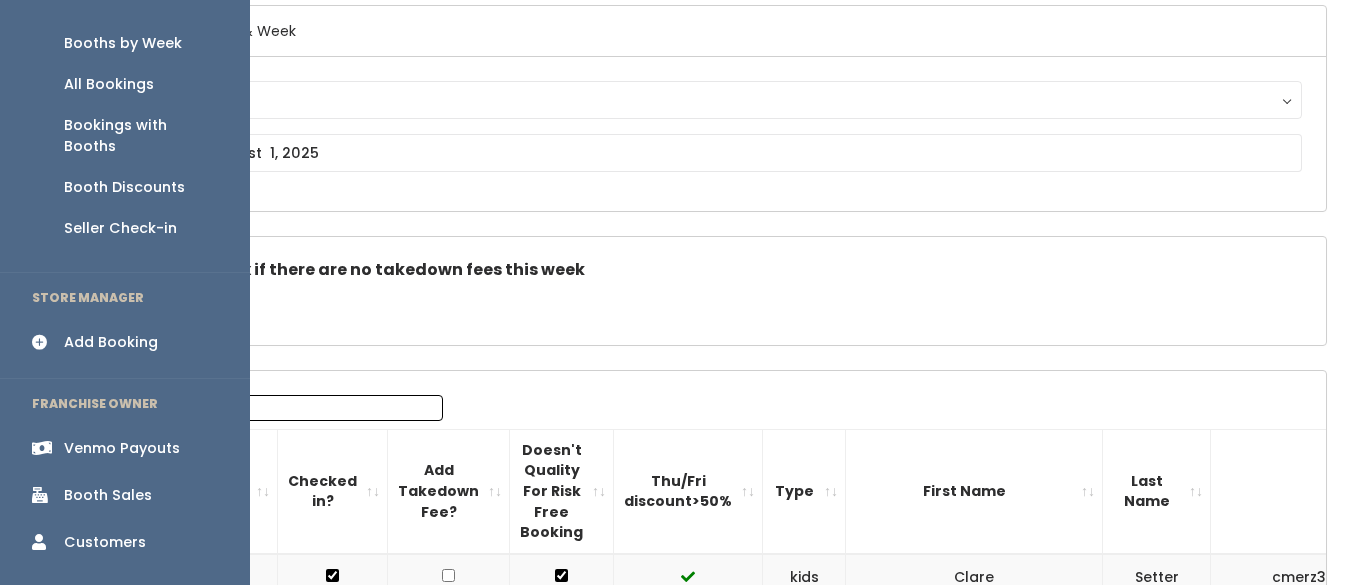 click on "Venmo Payouts" at bounding box center [122, 448] 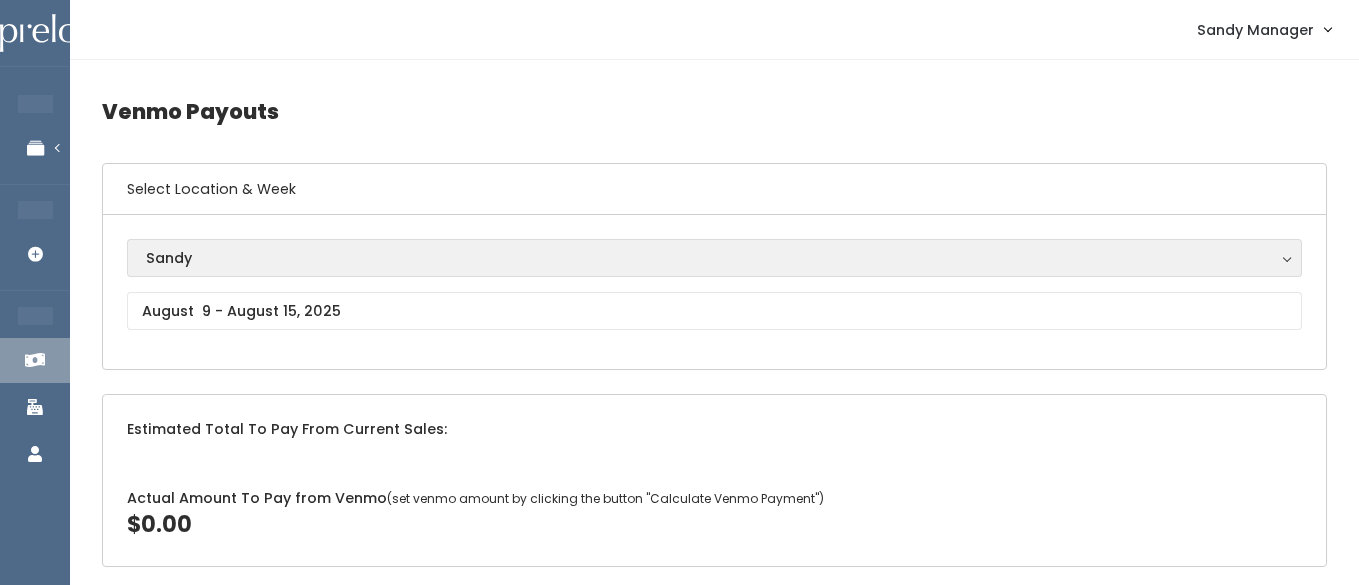 scroll, scrollTop: 0, scrollLeft: 0, axis: both 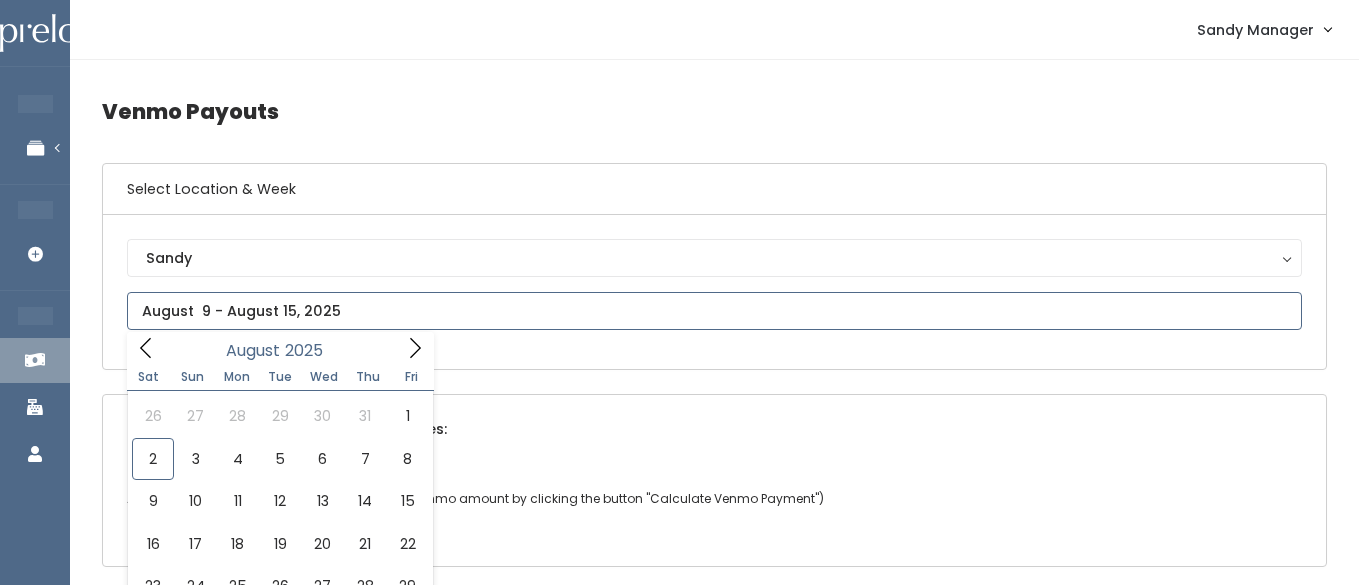 click at bounding box center (714, 311) 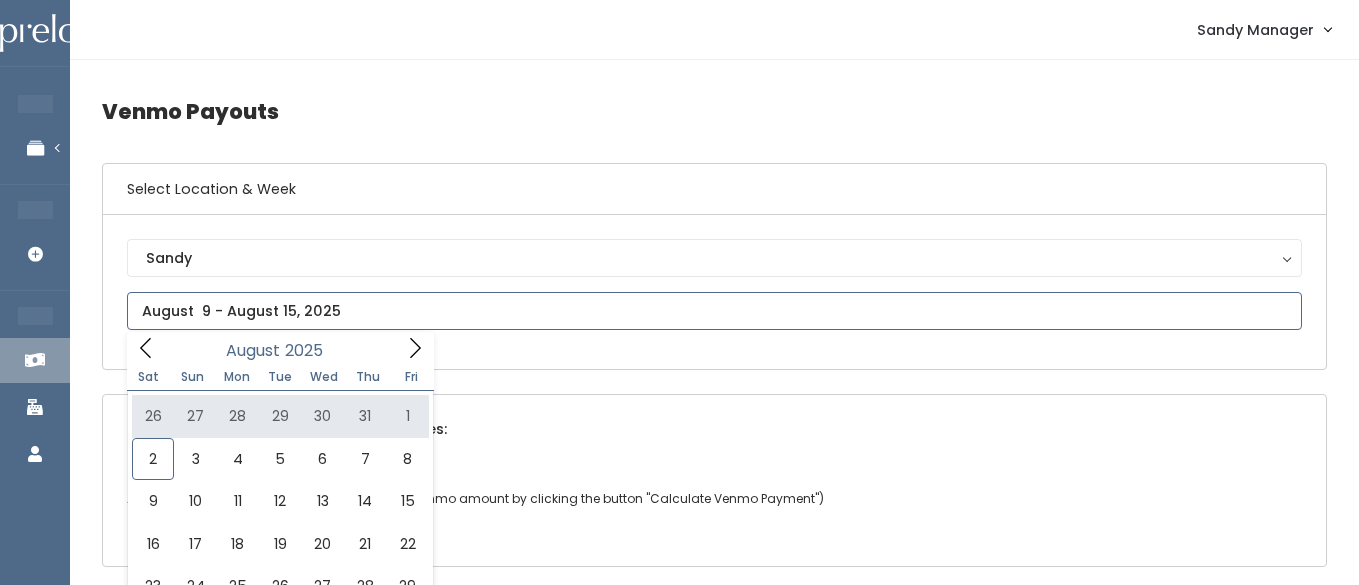 type on "[MONTH] [NUMBER] to [MONTH] [NUMBER]" 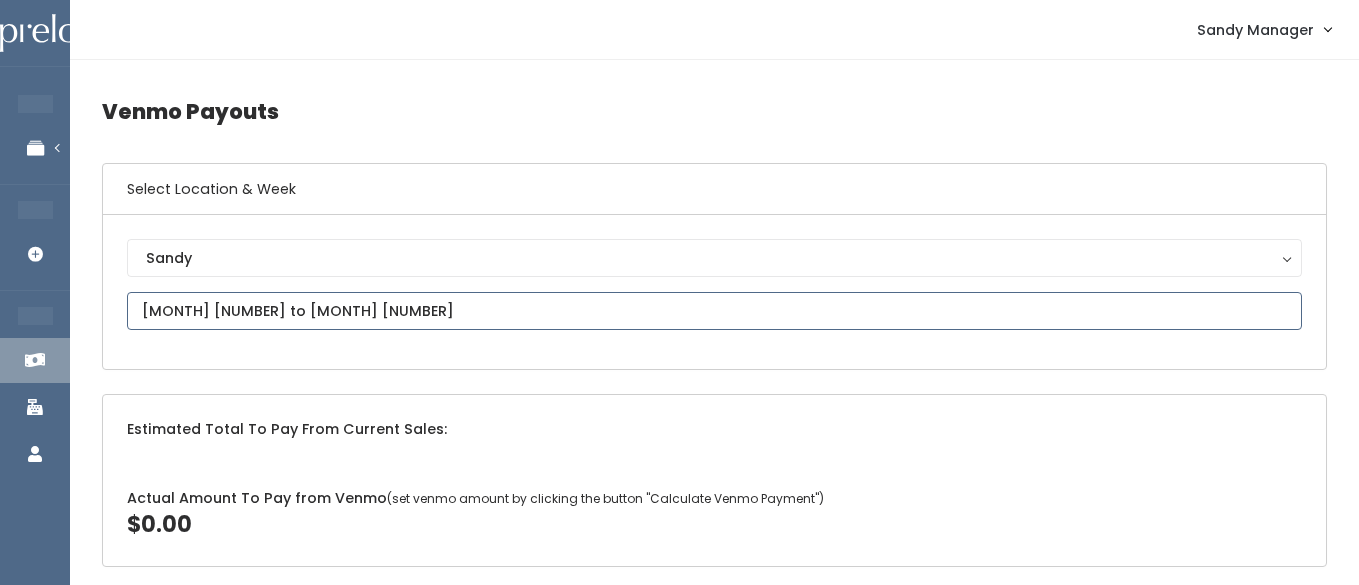 scroll, scrollTop: 22, scrollLeft: 0, axis: vertical 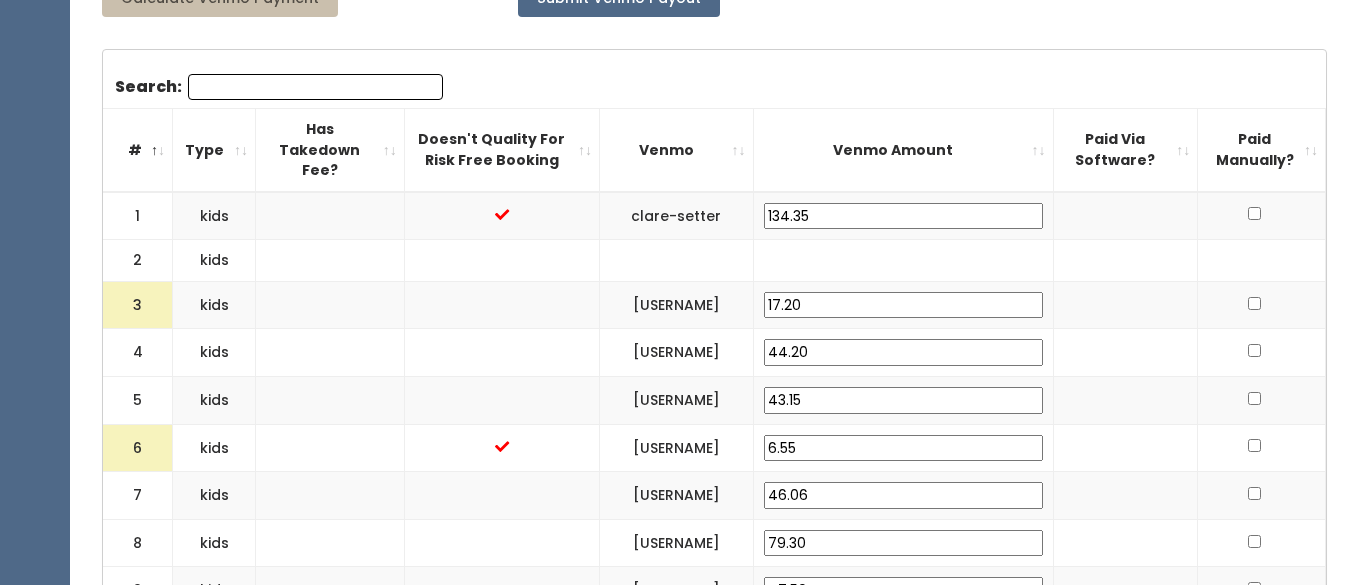 click on "17.20" at bounding box center [903, 305] 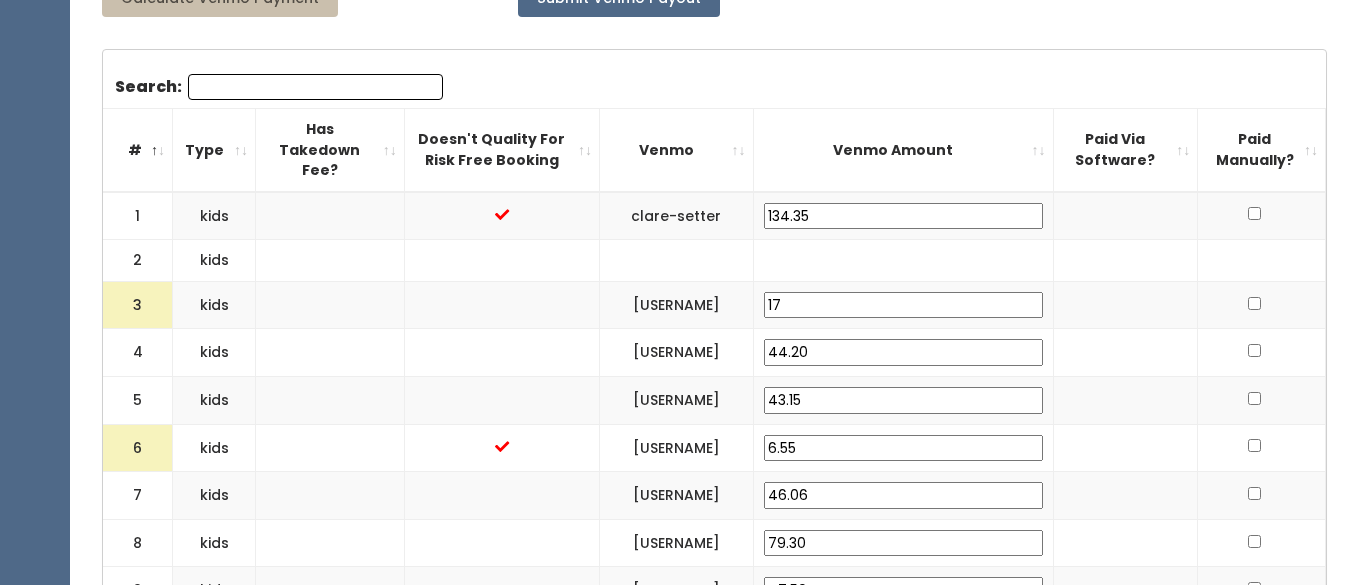 type on "1" 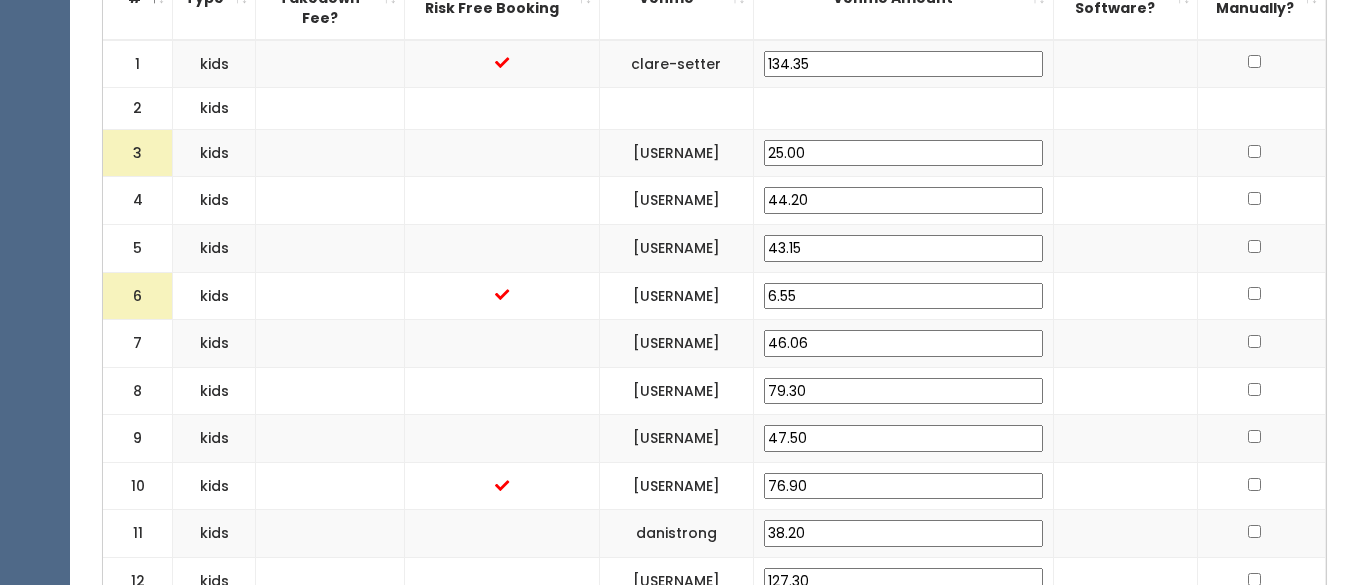 scroll, scrollTop: 804, scrollLeft: 0, axis: vertical 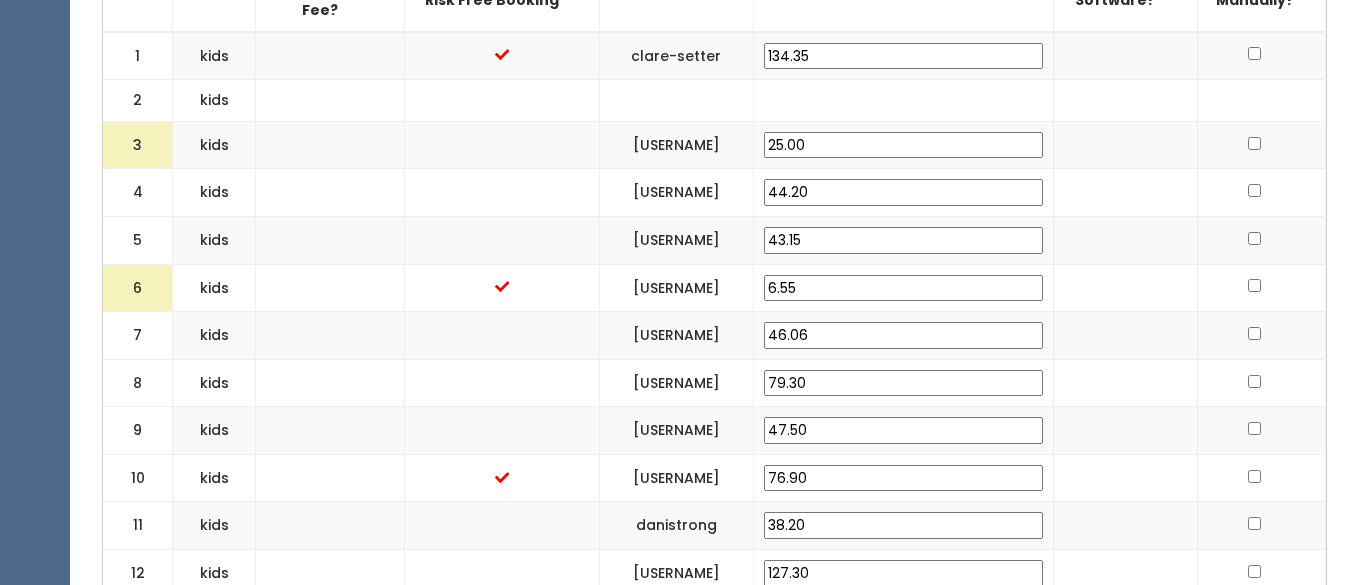type on "25.00" 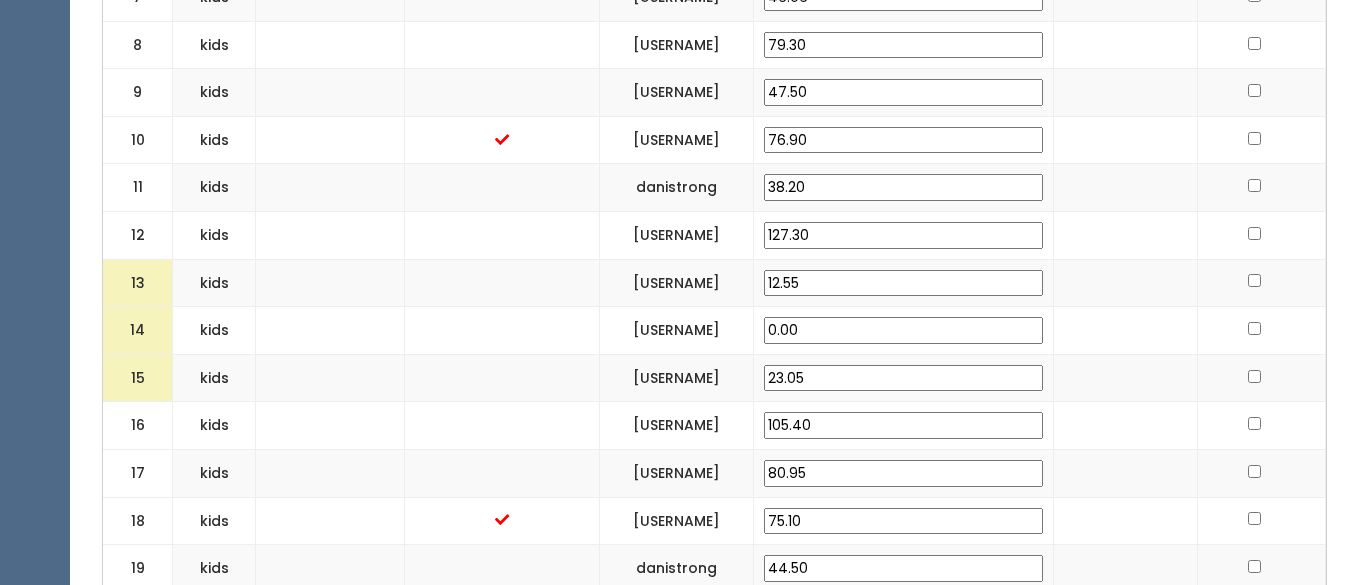 scroll, scrollTop: 1151, scrollLeft: 0, axis: vertical 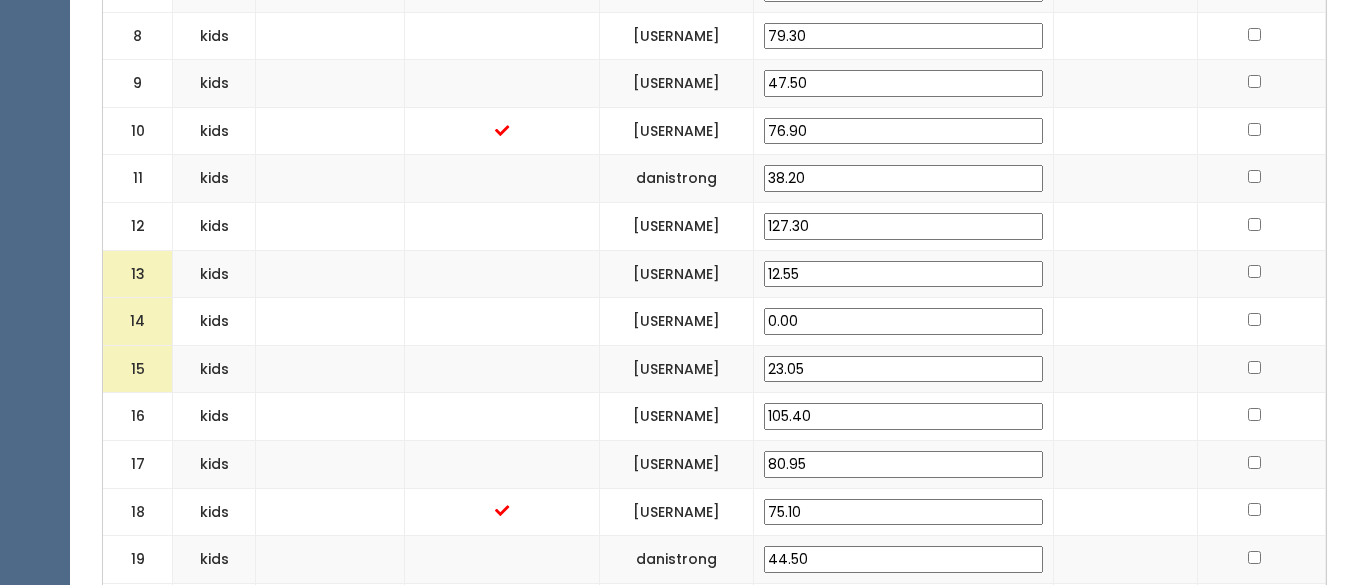 click on "23.05" at bounding box center (903, 369) 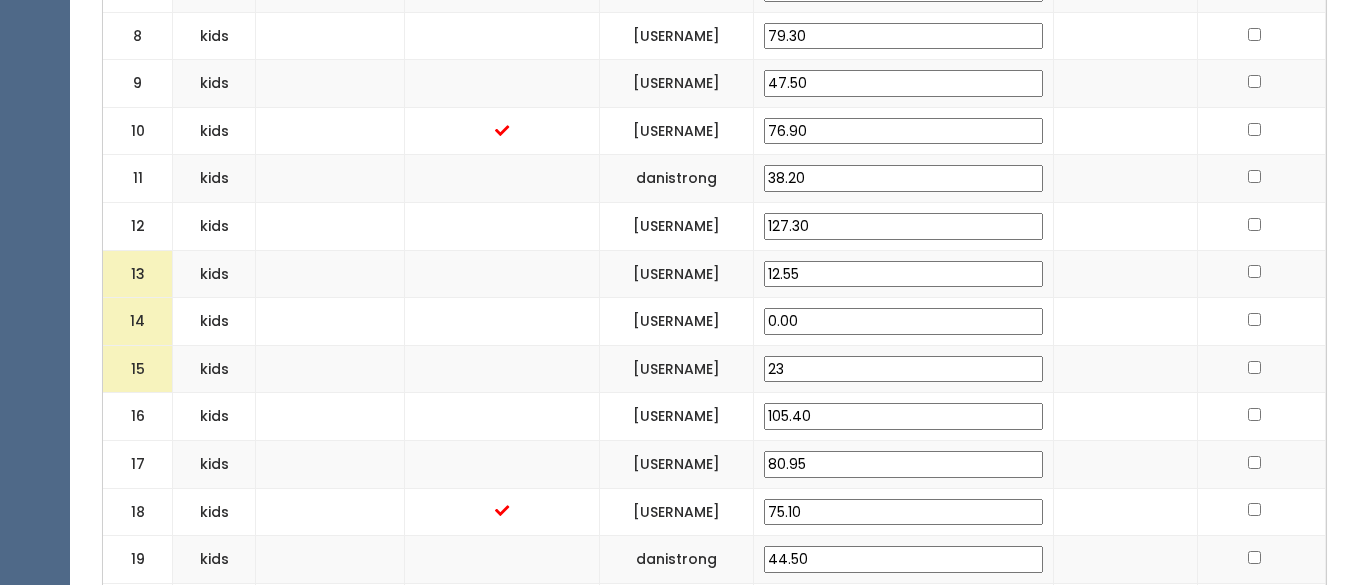 type on "2" 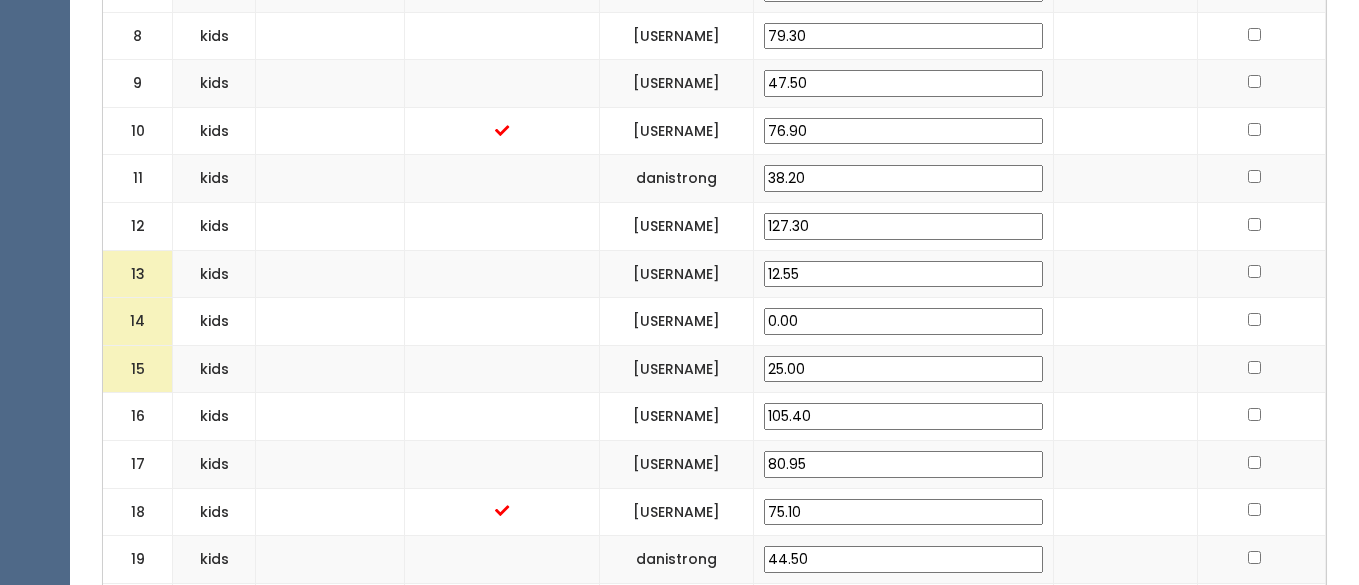 type on "25.00" 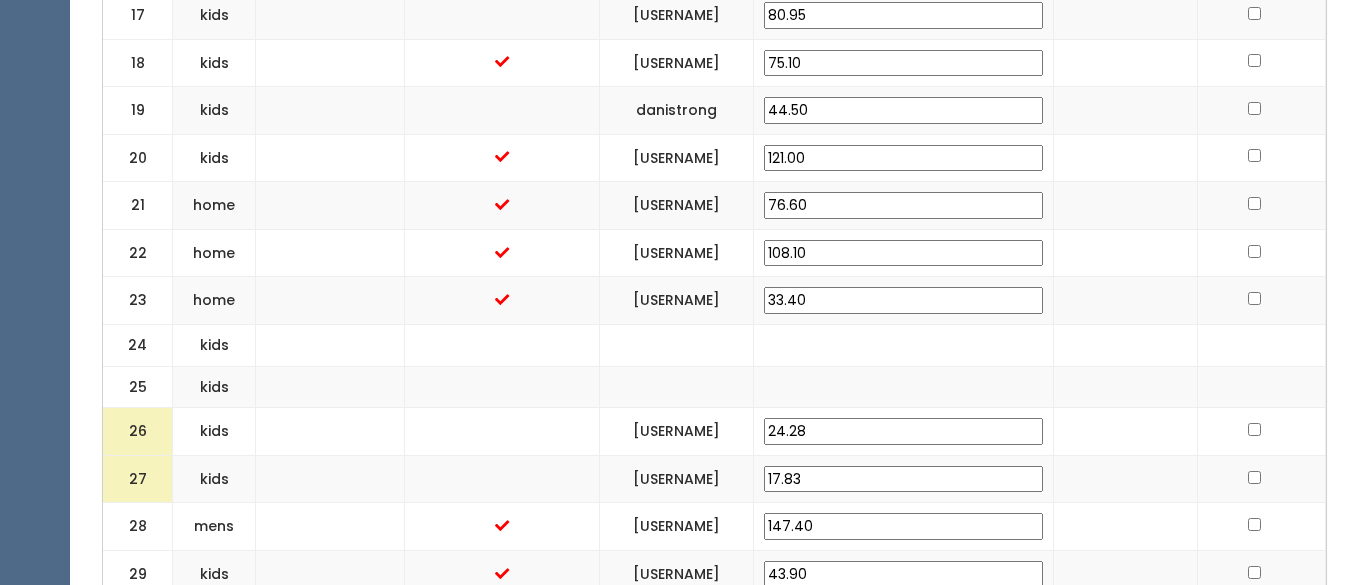 scroll, scrollTop: 1669, scrollLeft: 0, axis: vertical 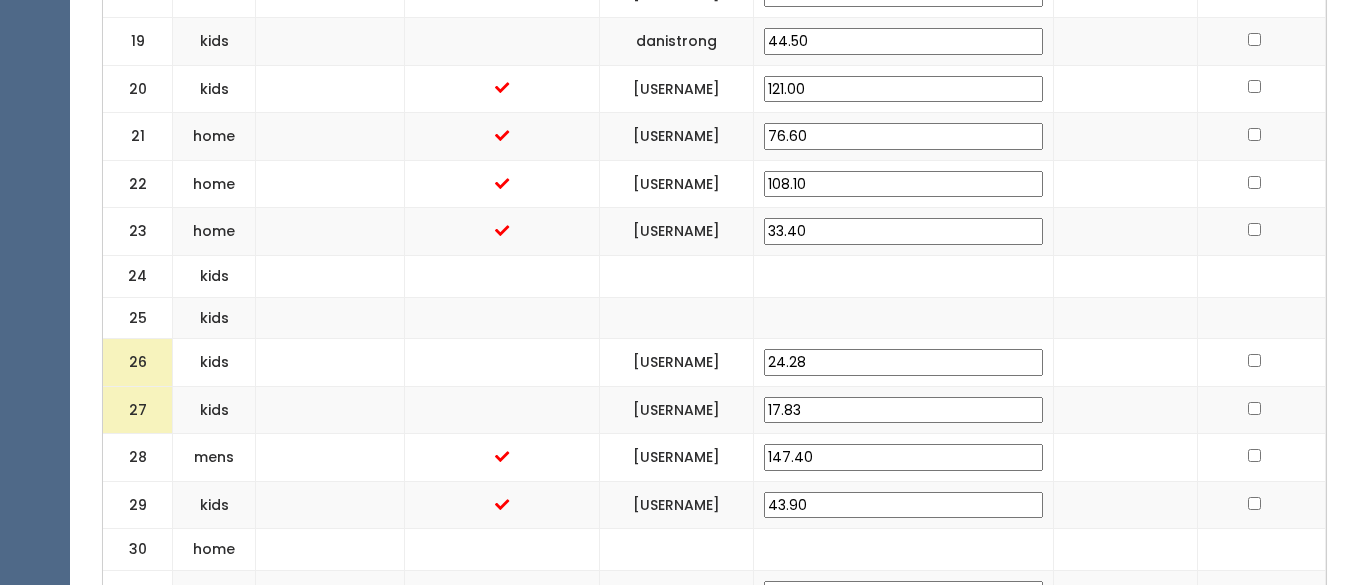 click on "24.28" at bounding box center (903, 362) 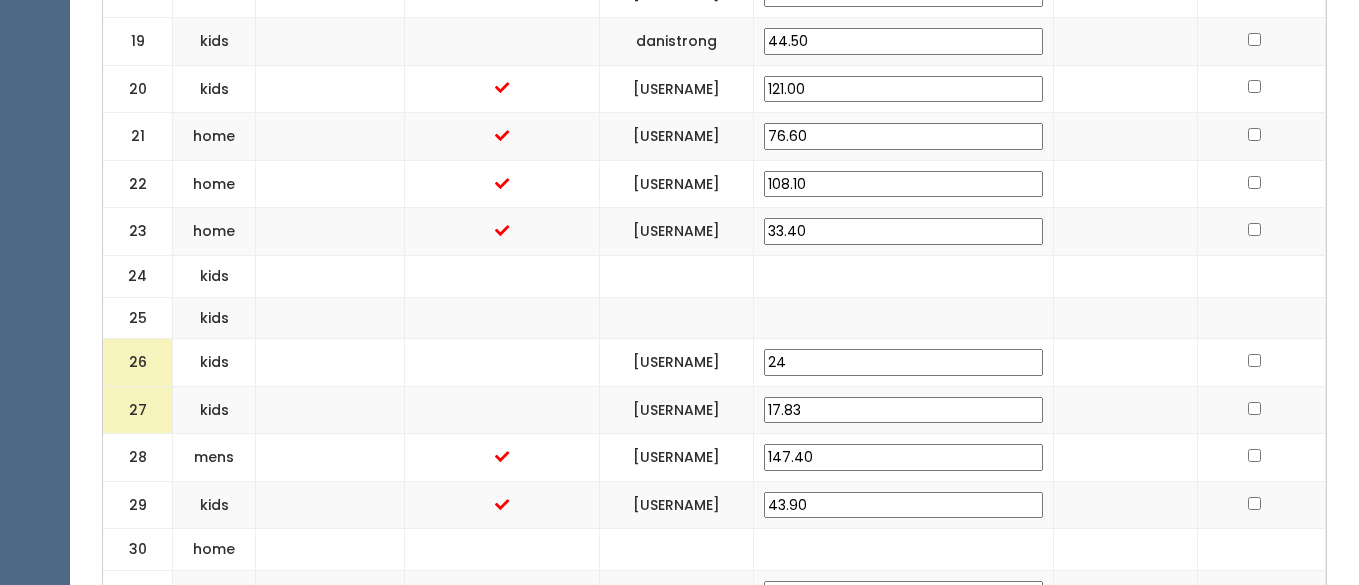 type on "2" 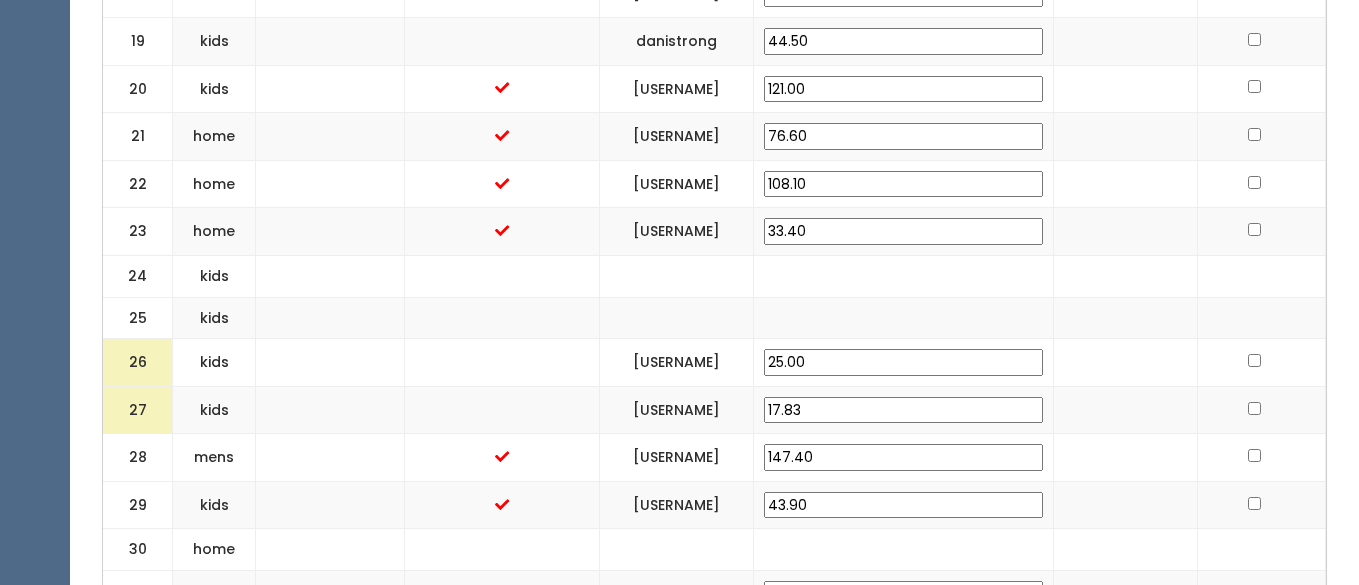 type on "25.00" 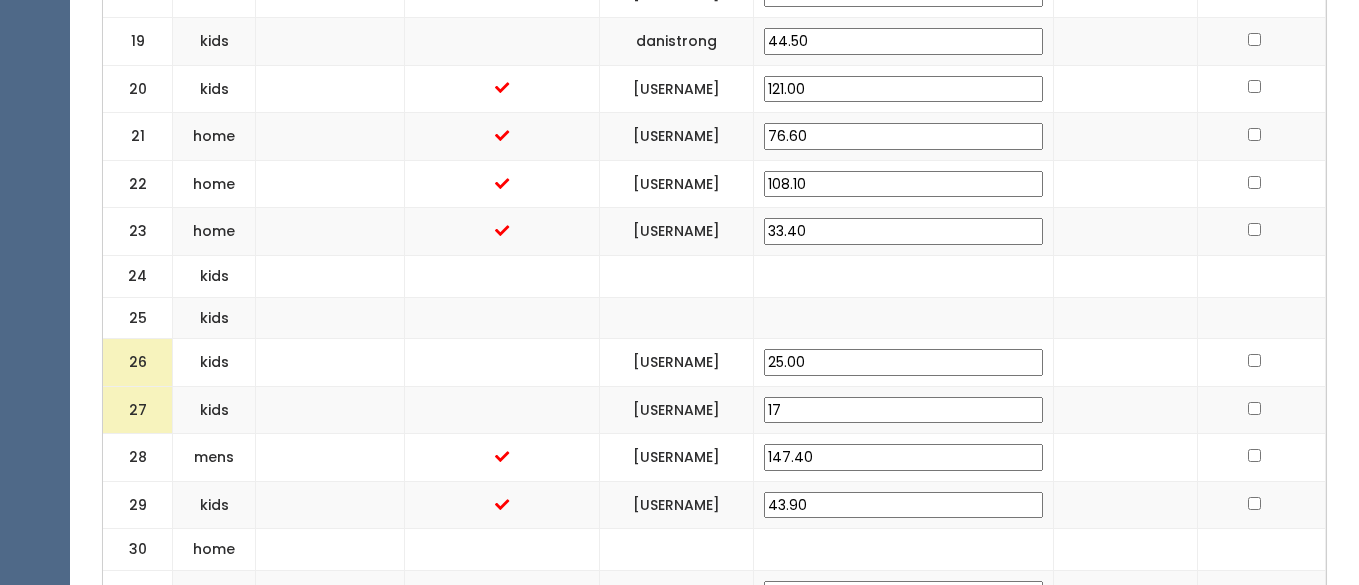 type on "1" 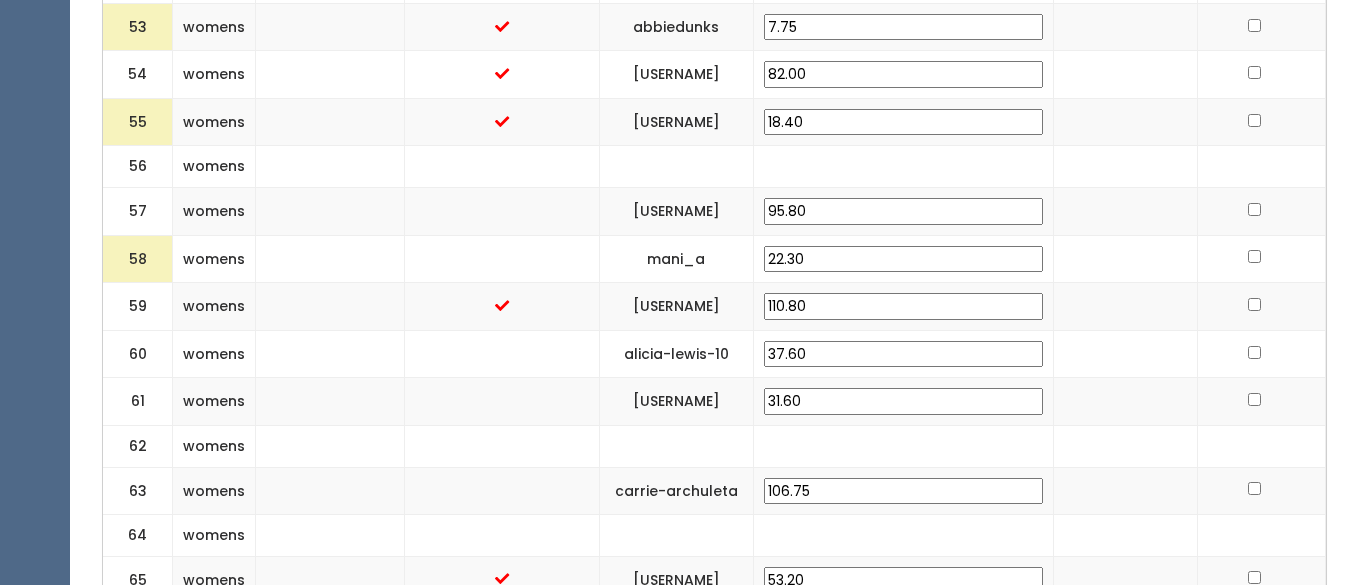 scroll, scrollTop: 3291, scrollLeft: 0, axis: vertical 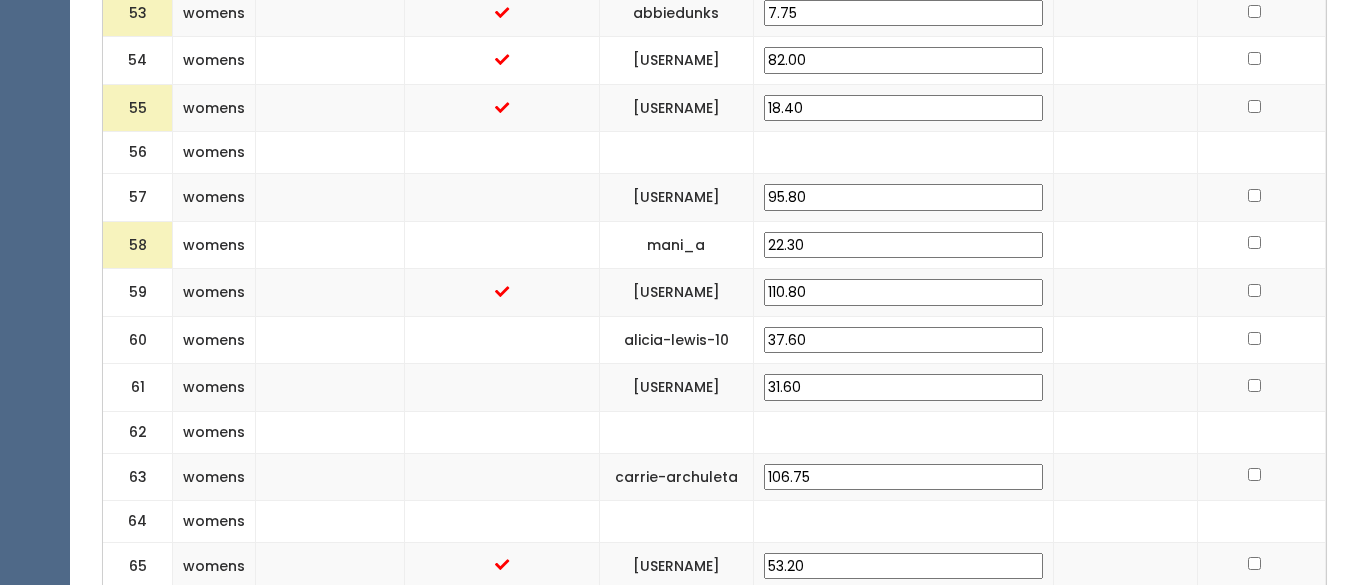 type on "25.00" 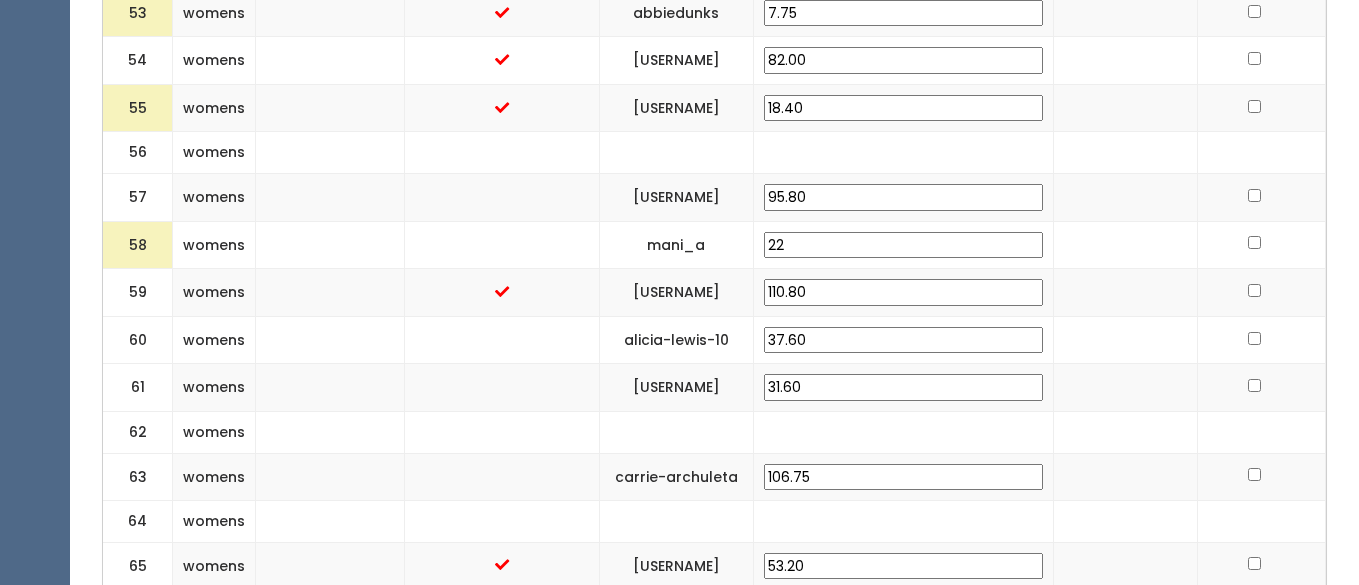 type on "2" 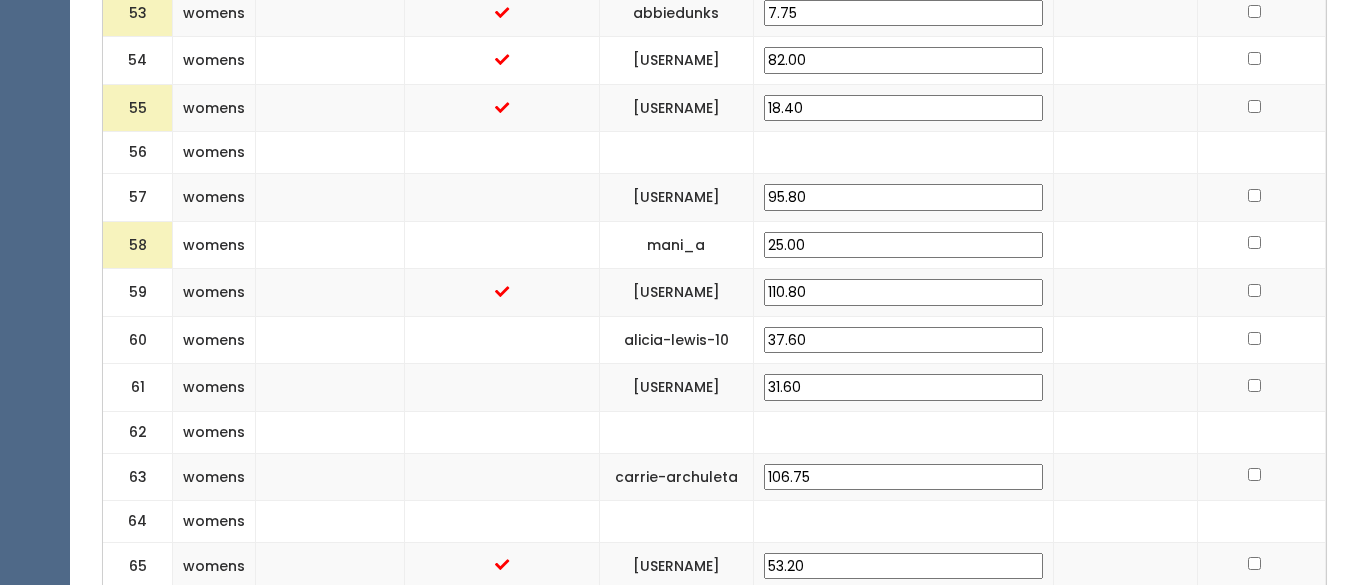 type on "25.00" 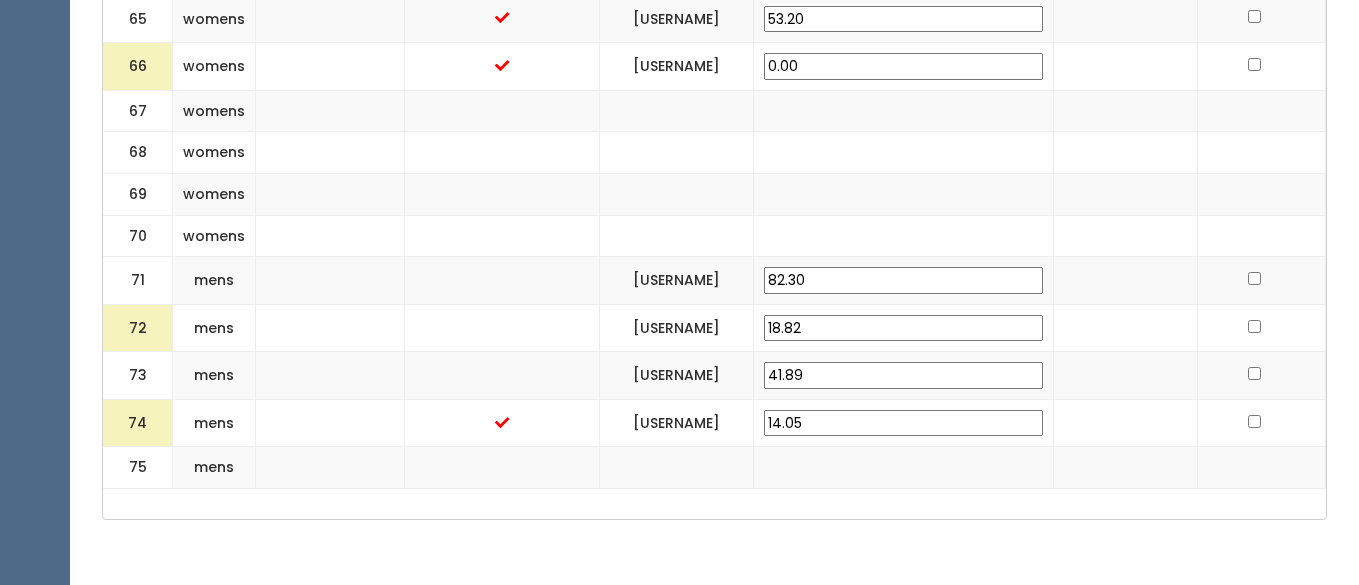 scroll, scrollTop: 3844, scrollLeft: 0, axis: vertical 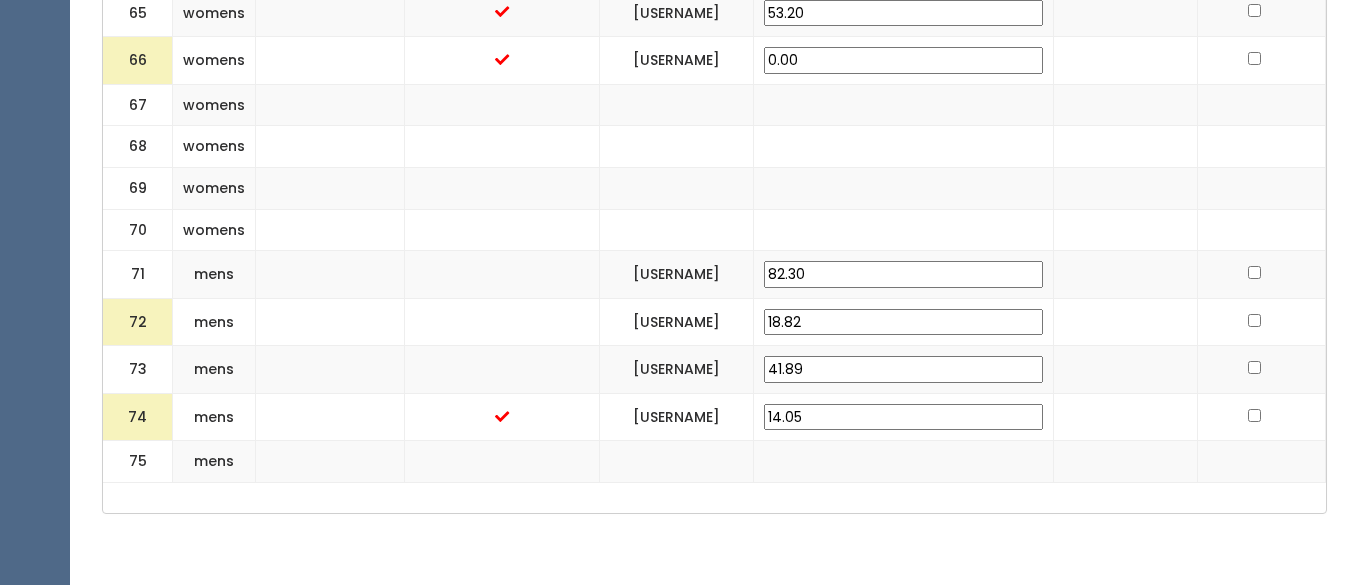 click on "18.82" at bounding box center [903, 322] 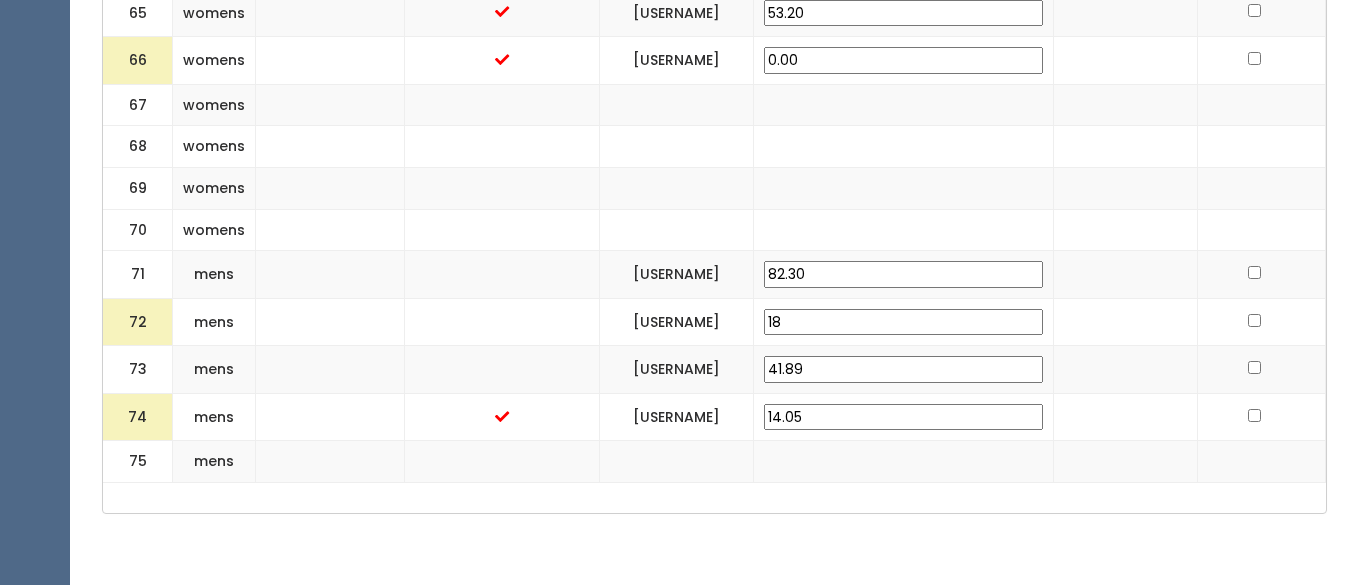 type on "1" 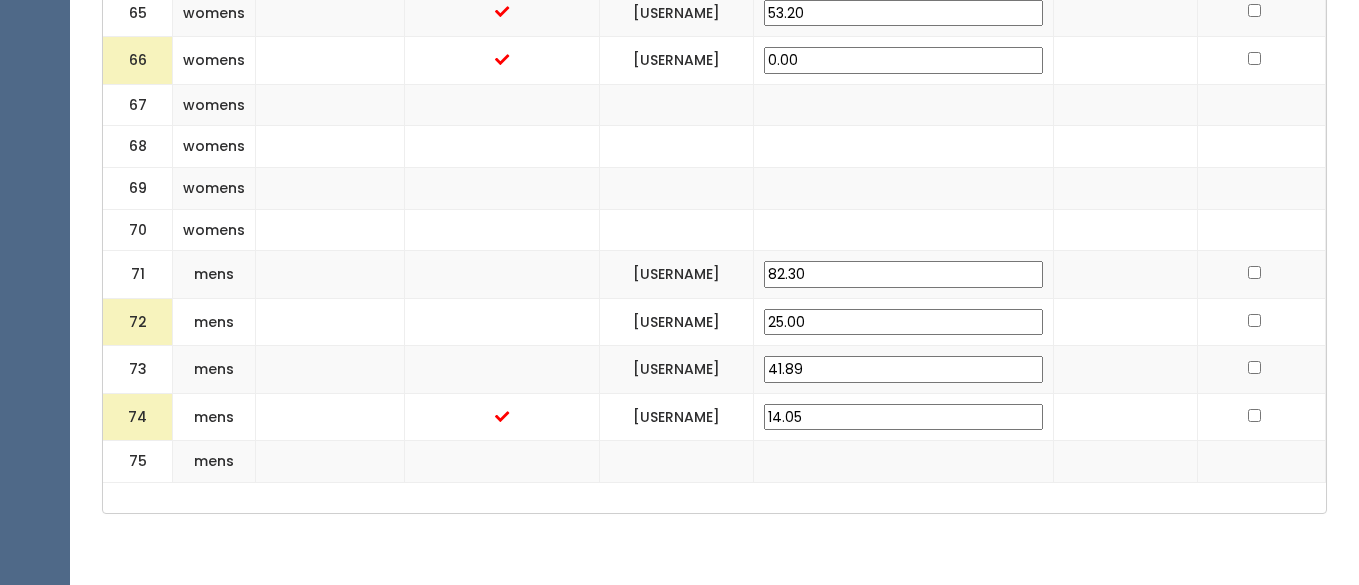 type on "25.00" 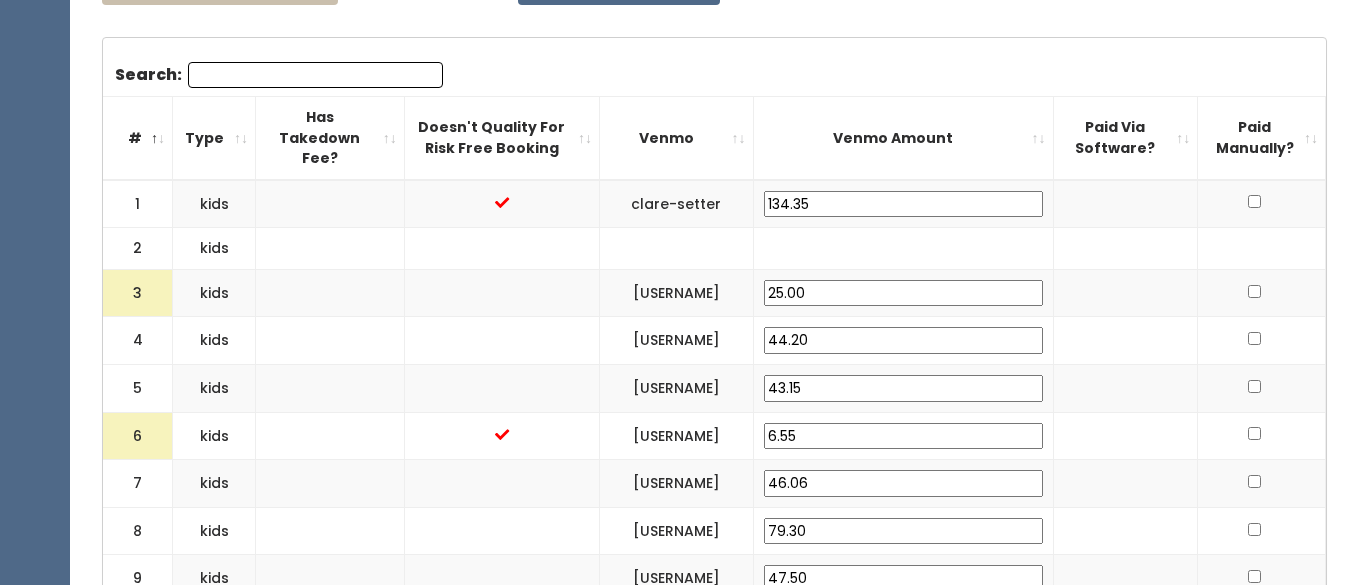 scroll, scrollTop: 0, scrollLeft: 0, axis: both 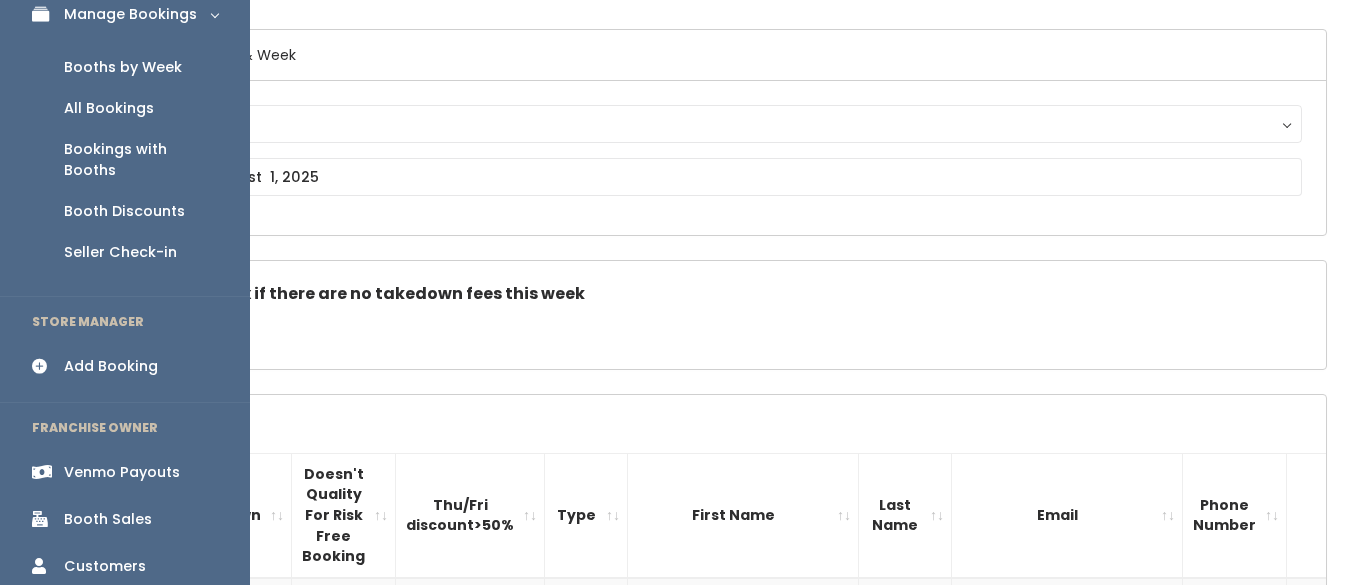 click on "Venmo Payouts" at bounding box center [122, 472] 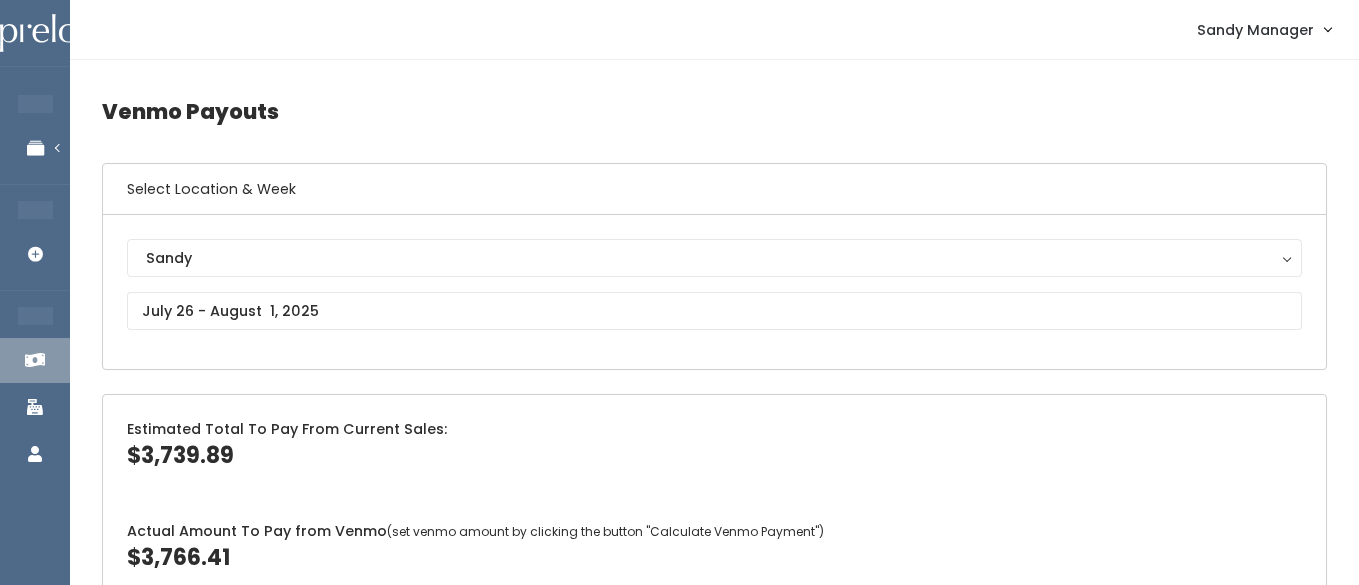 scroll, scrollTop: 0, scrollLeft: 0, axis: both 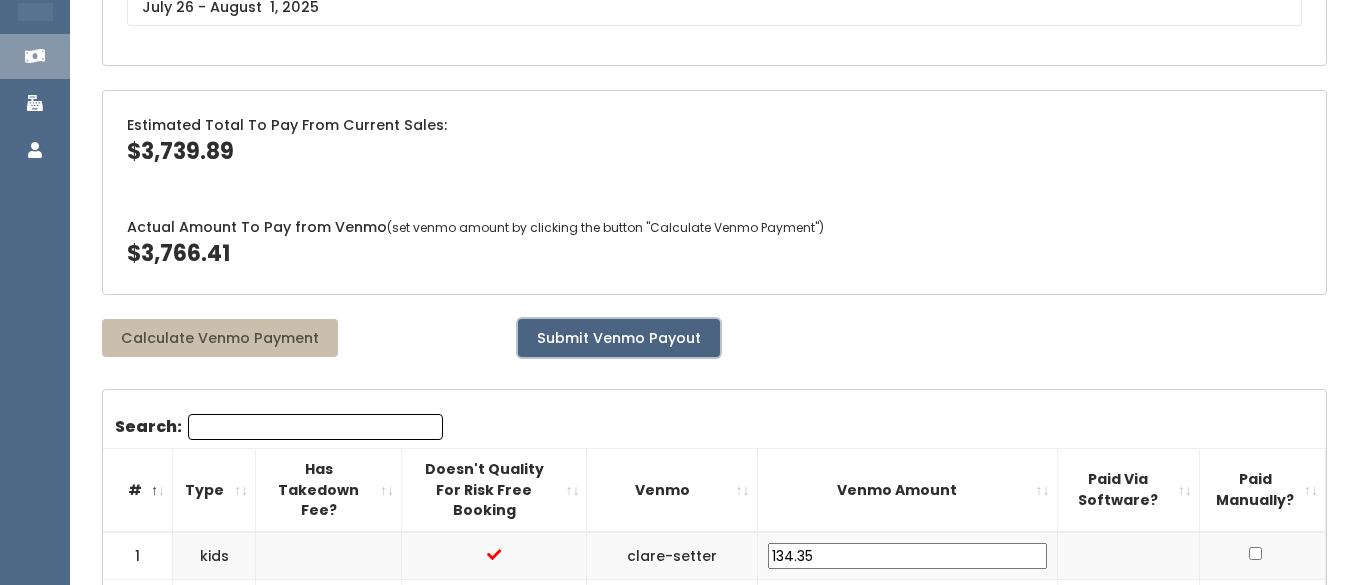 click on "Submit Venmo Payout" at bounding box center [619, 338] 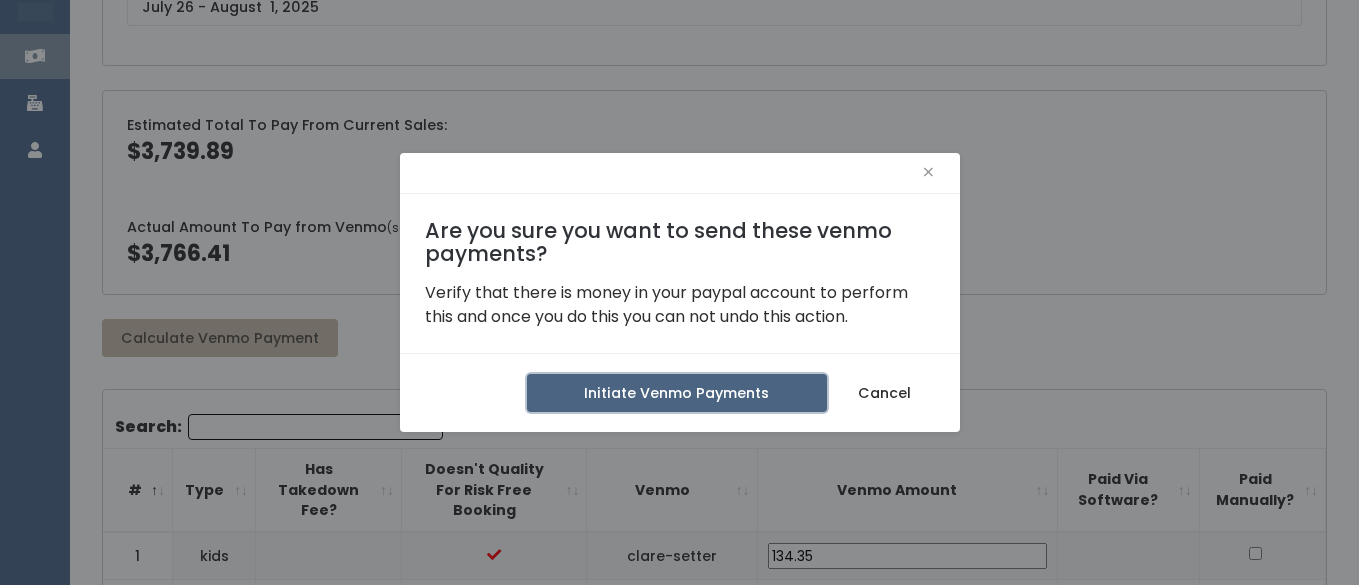 click on "Initiate Venmo Payments" at bounding box center [677, 393] 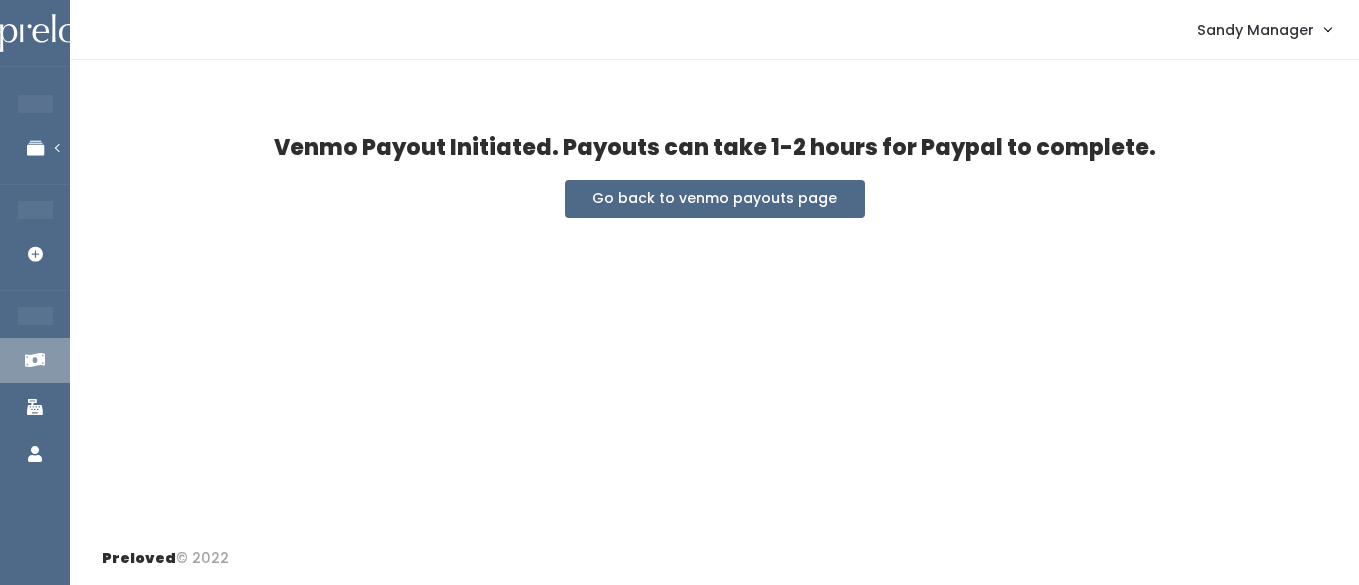 scroll, scrollTop: 0, scrollLeft: 0, axis: both 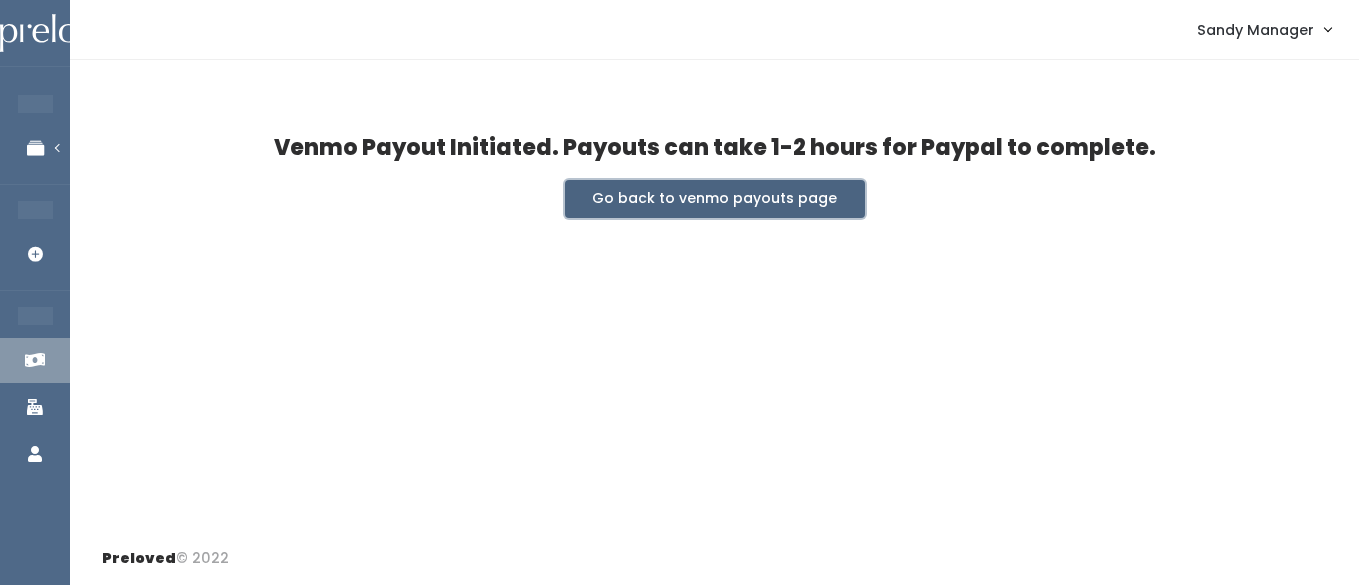 click on "Go back to venmo payouts page" at bounding box center (715, 199) 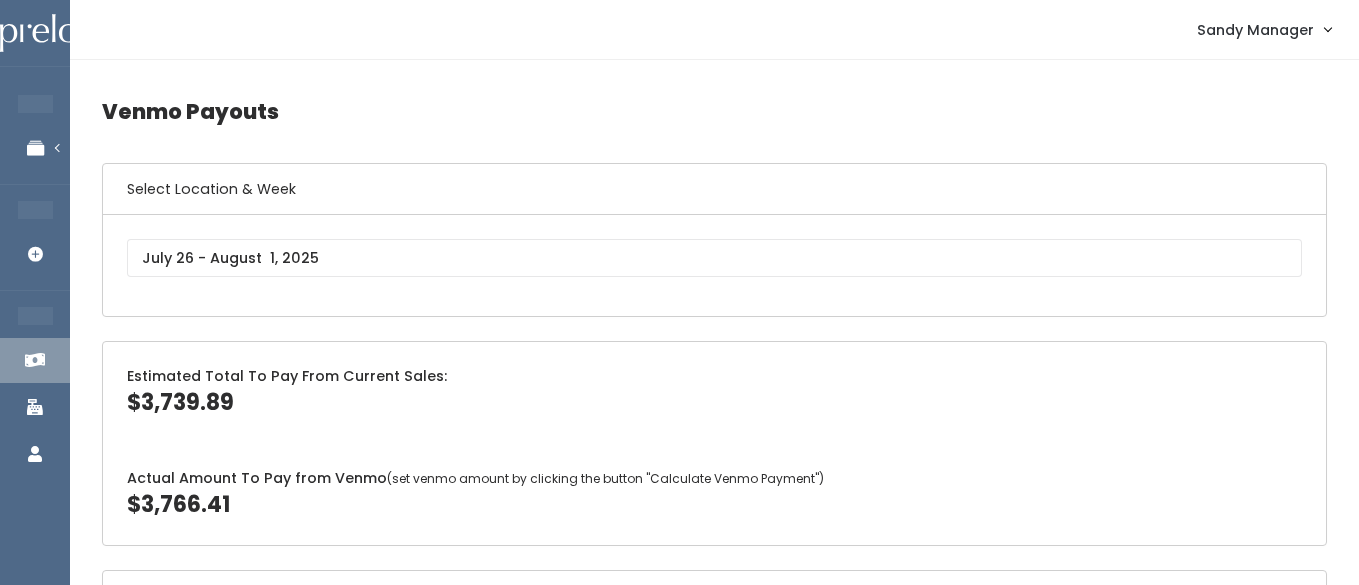scroll, scrollTop: 0, scrollLeft: 0, axis: both 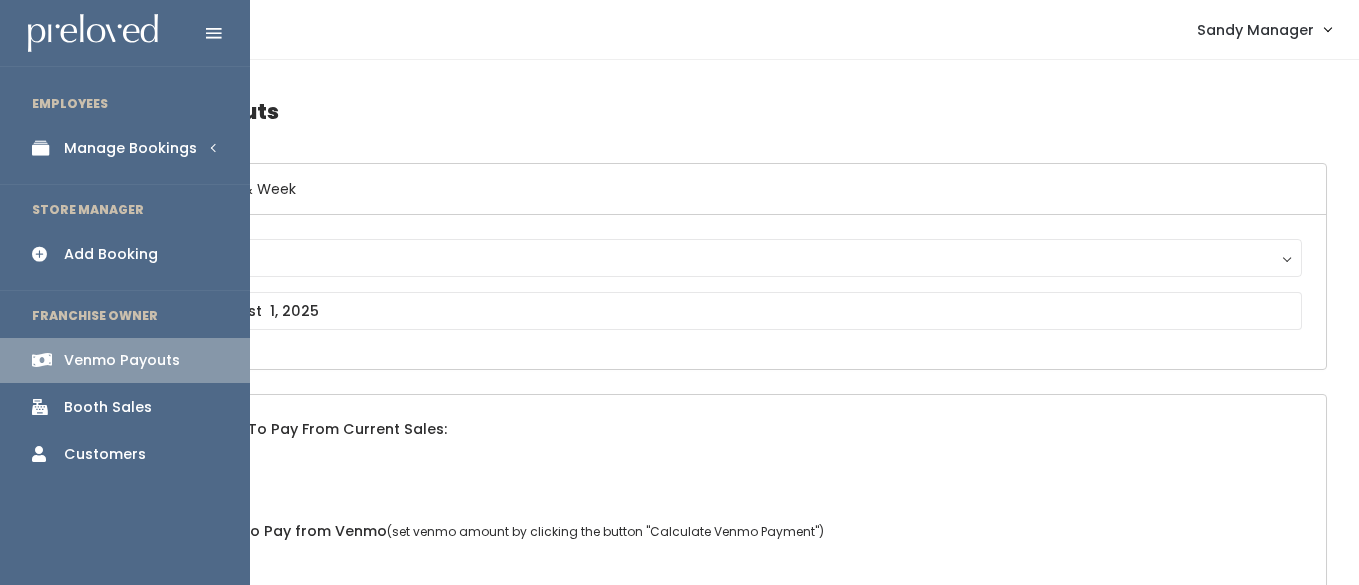 click on "Manage Bookings" at bounding box center [130, 148] 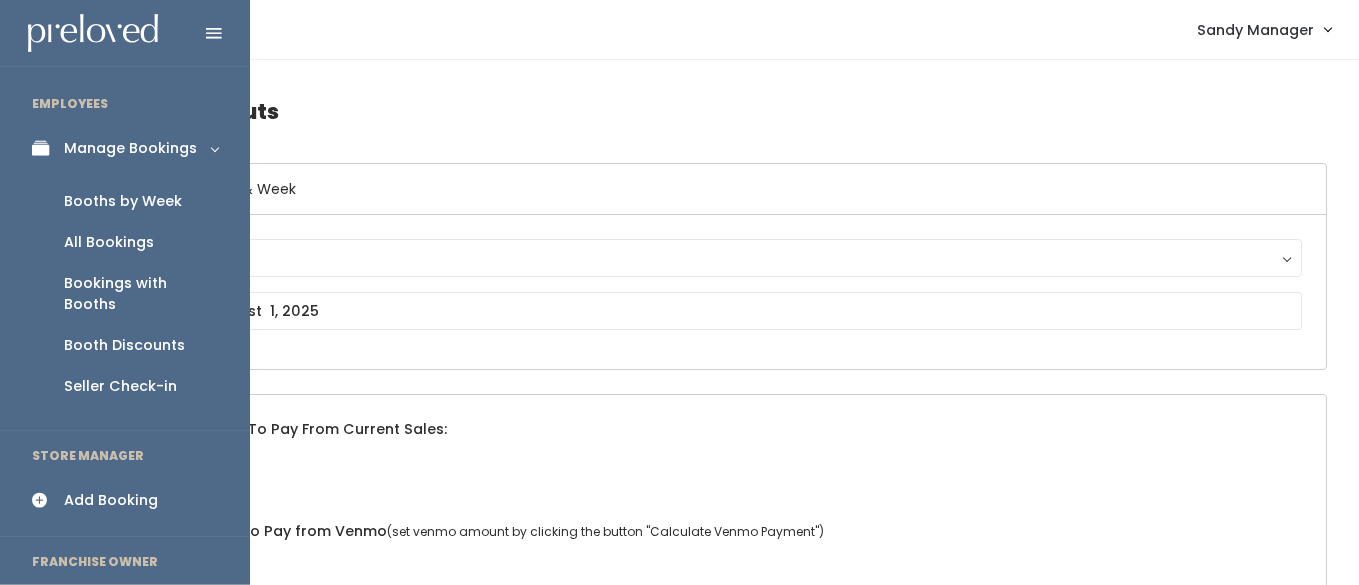click on "Booths by Week" at bounding box center (123, 201) 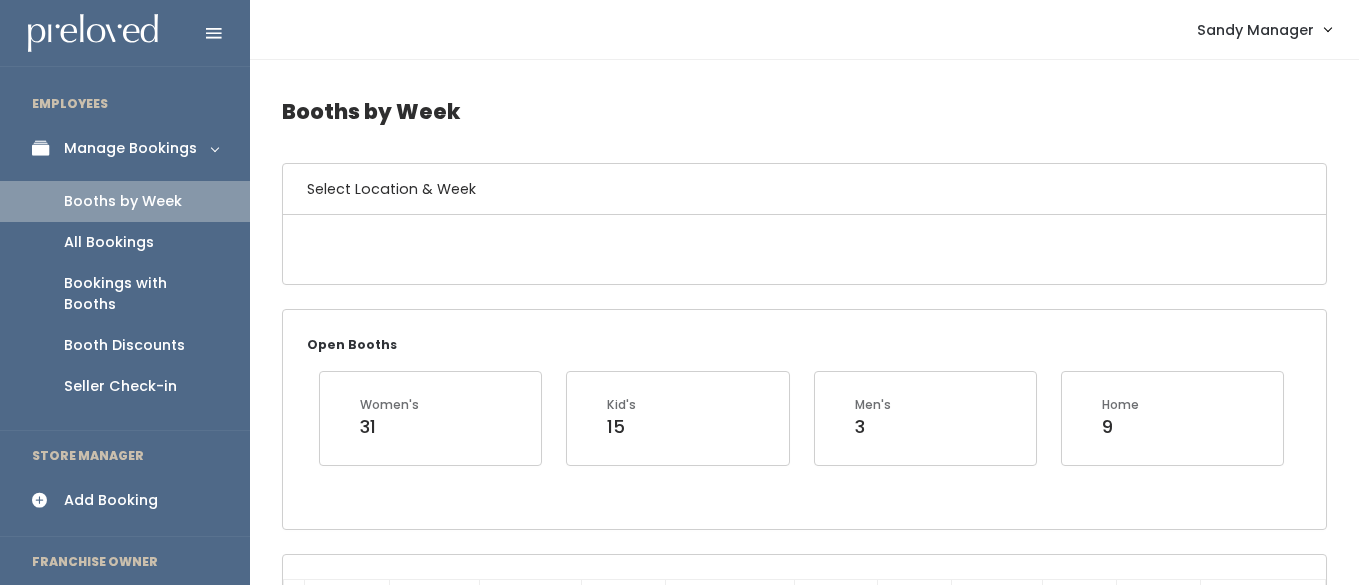 scroll, scrollTop: 0, scrollLeft: 0, axis: both 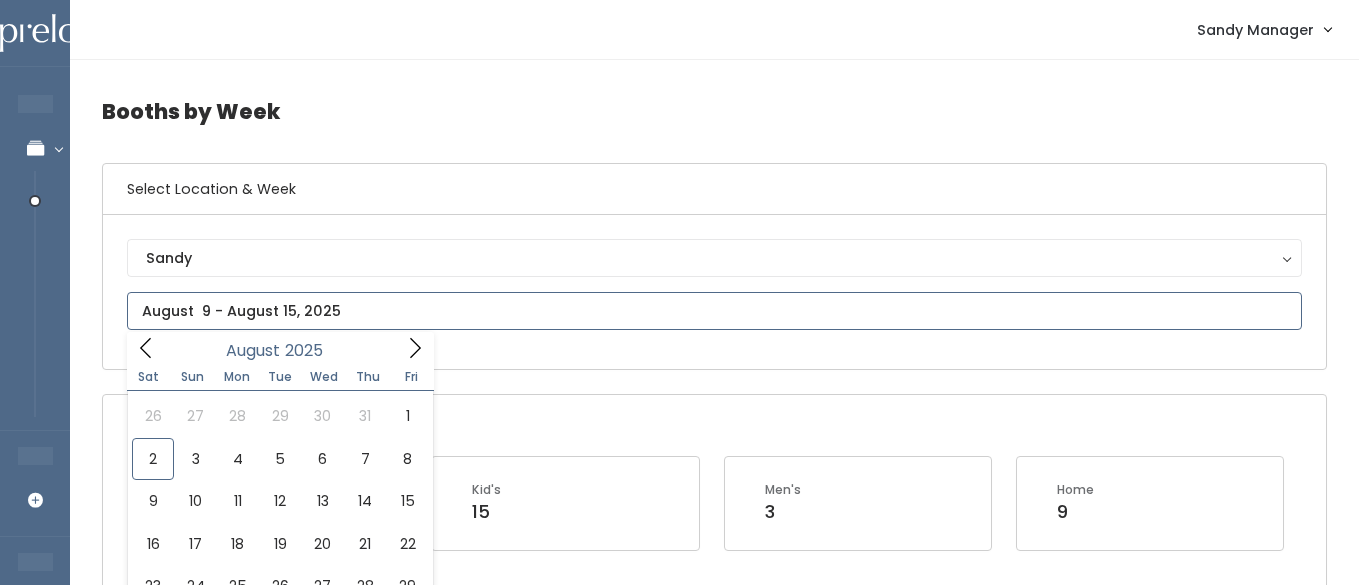 click at bounding box center (714, 311) 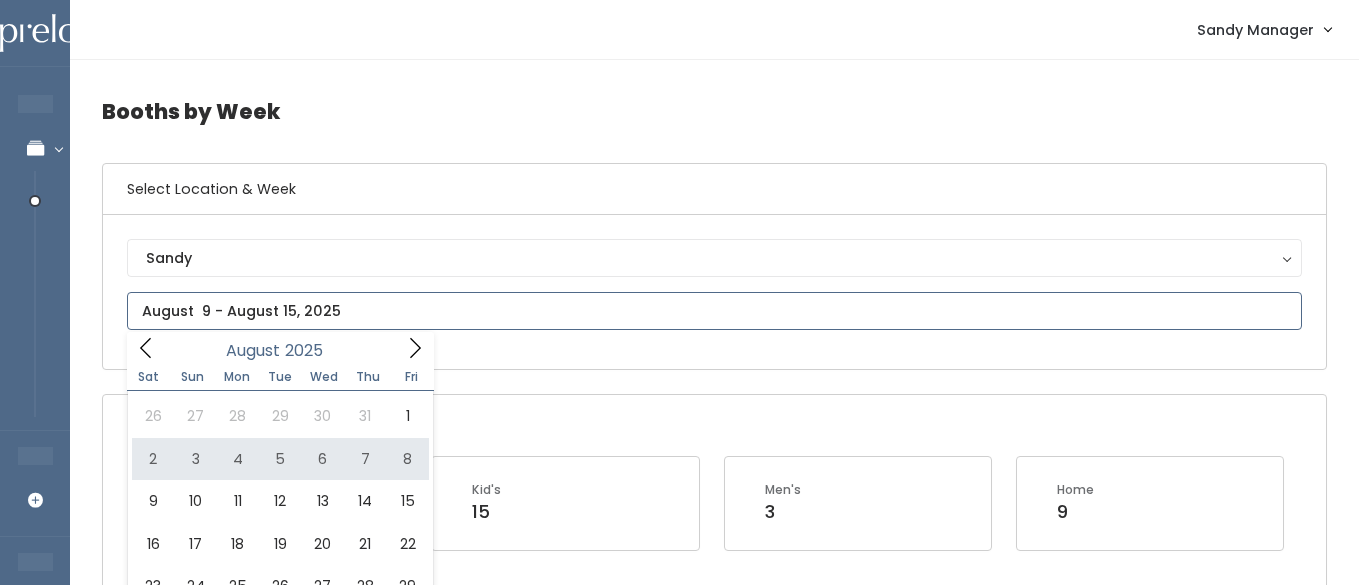type on "[DATE] to [DATE]" 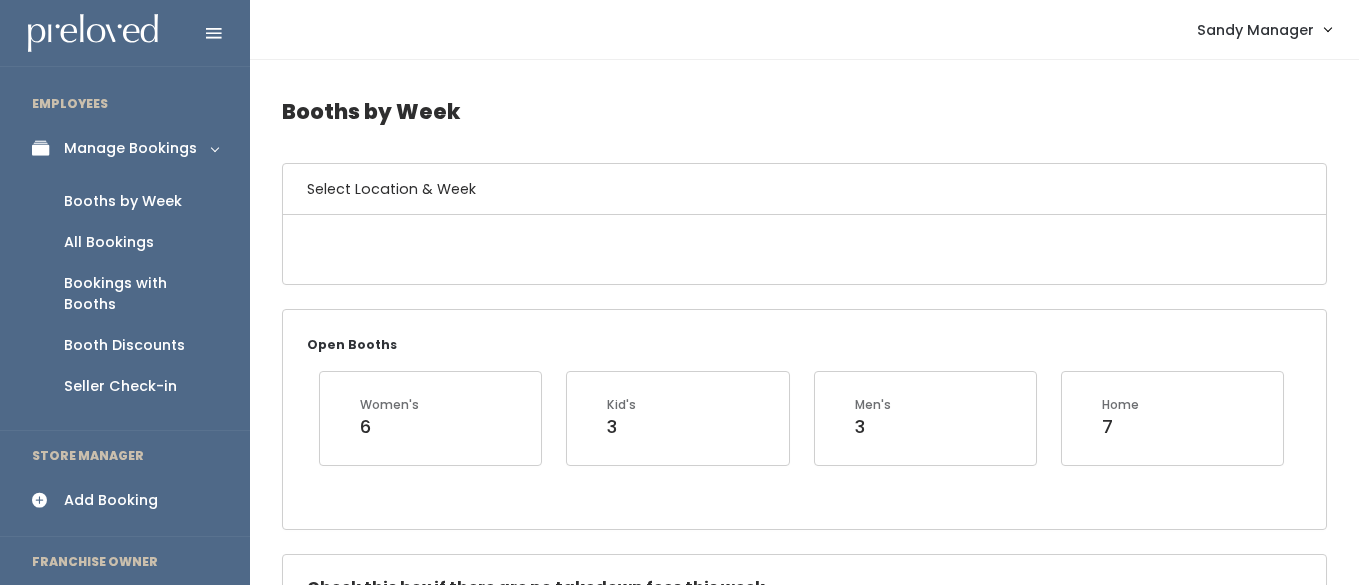 scroll, scrollTop: 0, scrollLeft: 0, axis: both 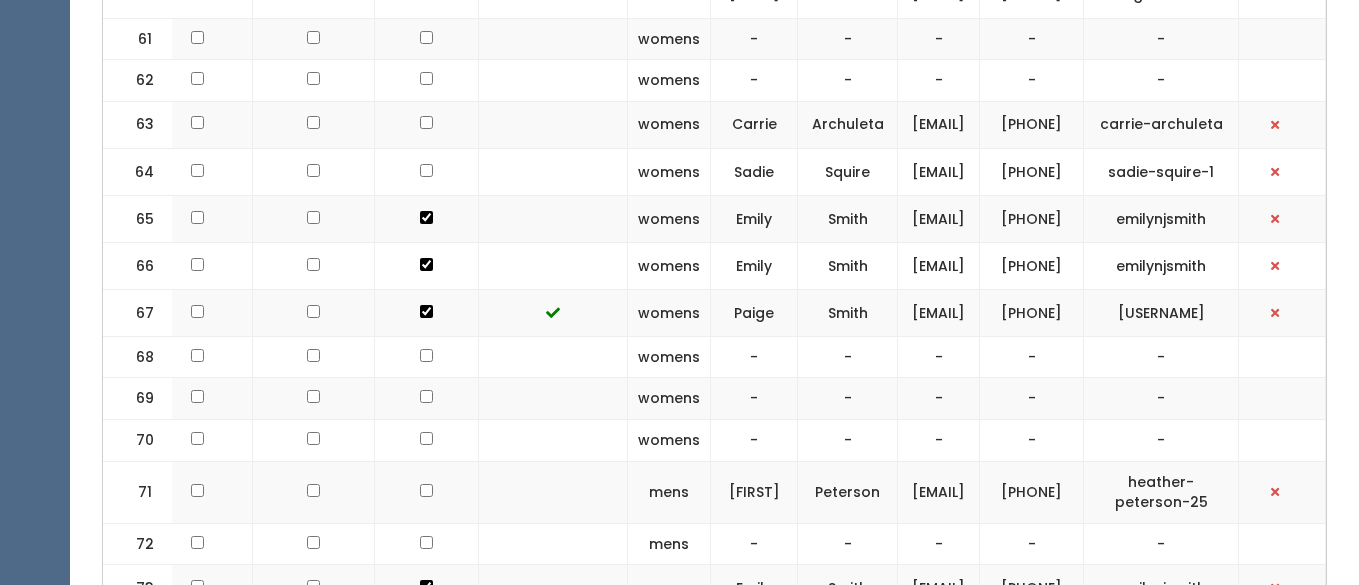 drag, startPoint x: 1224, startPoint y: 393, endPoint x: 1024, endPoint y: 383, distance: 200.24985 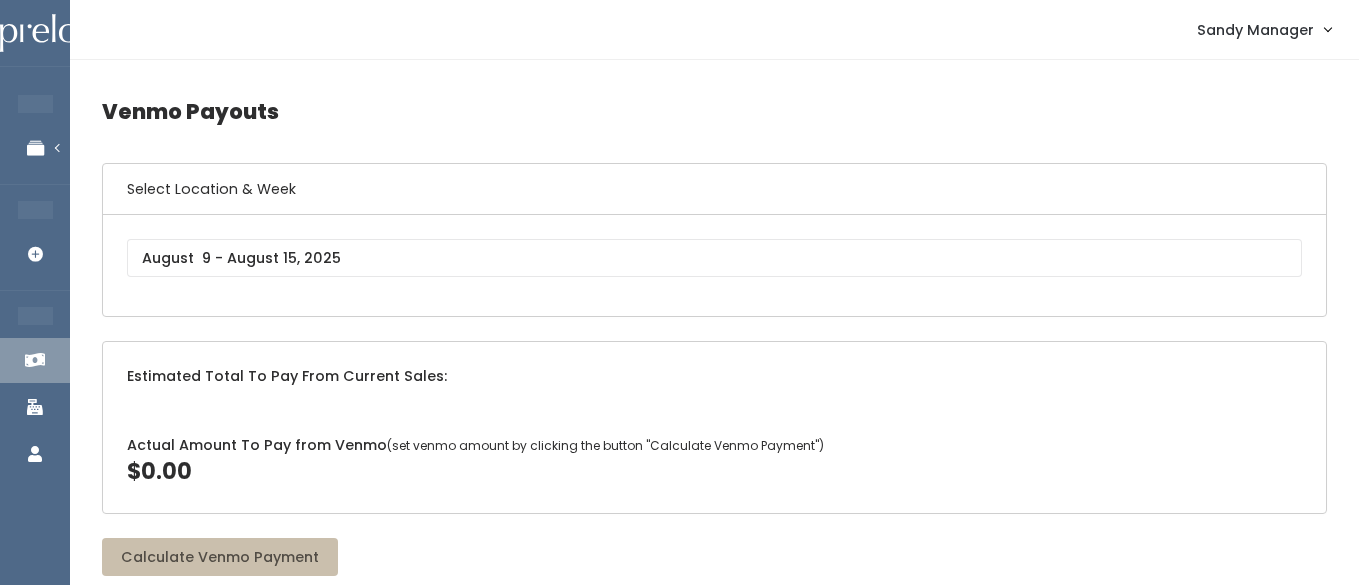 scroll, scrollTop: 0, scrollLeft: 0, axis: both 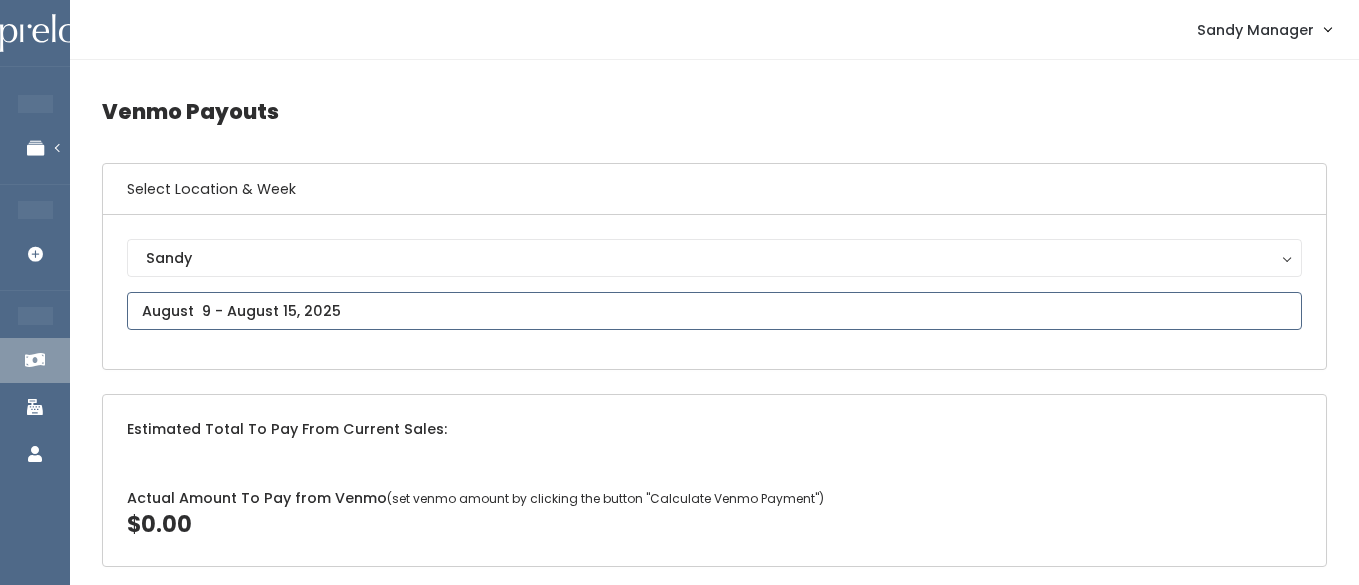 click at bounding box center [714, 311] 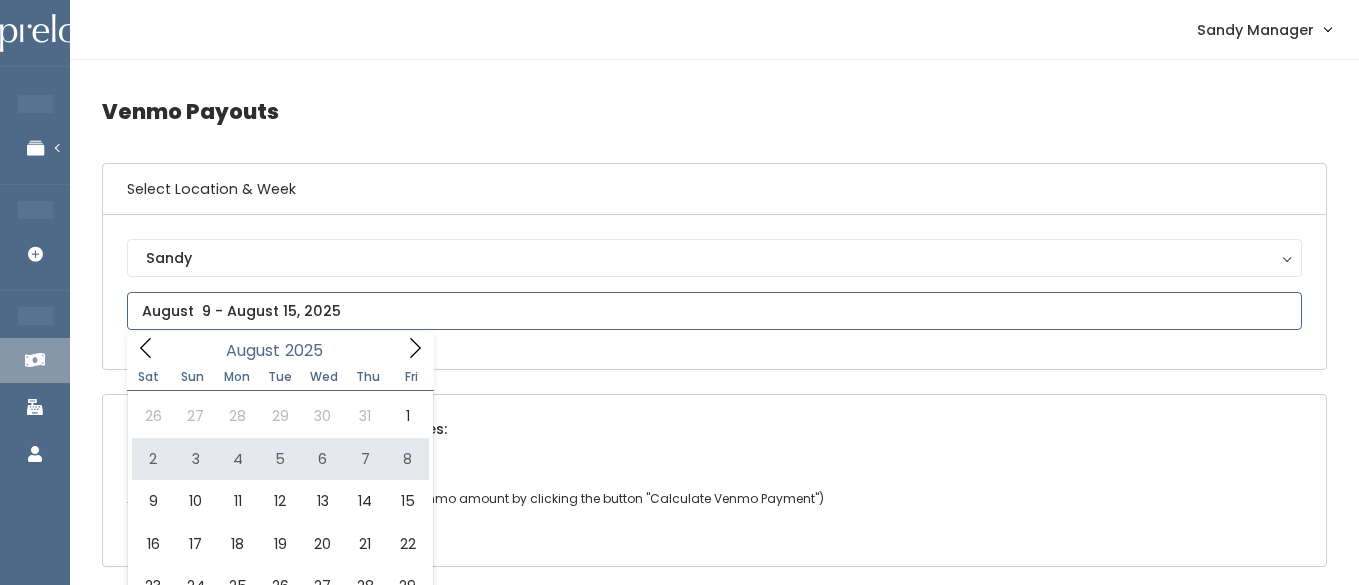 type on "August 2 to August 8" 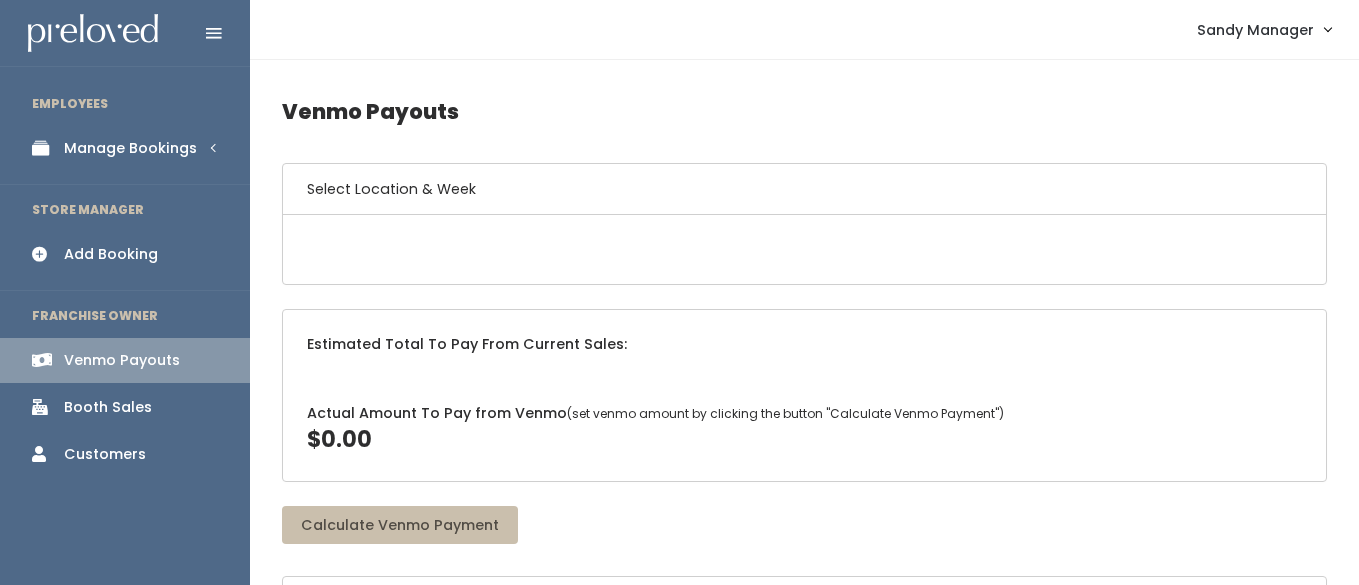 scroll, scrollTop: 0, scrollLeft: 0, axis: both 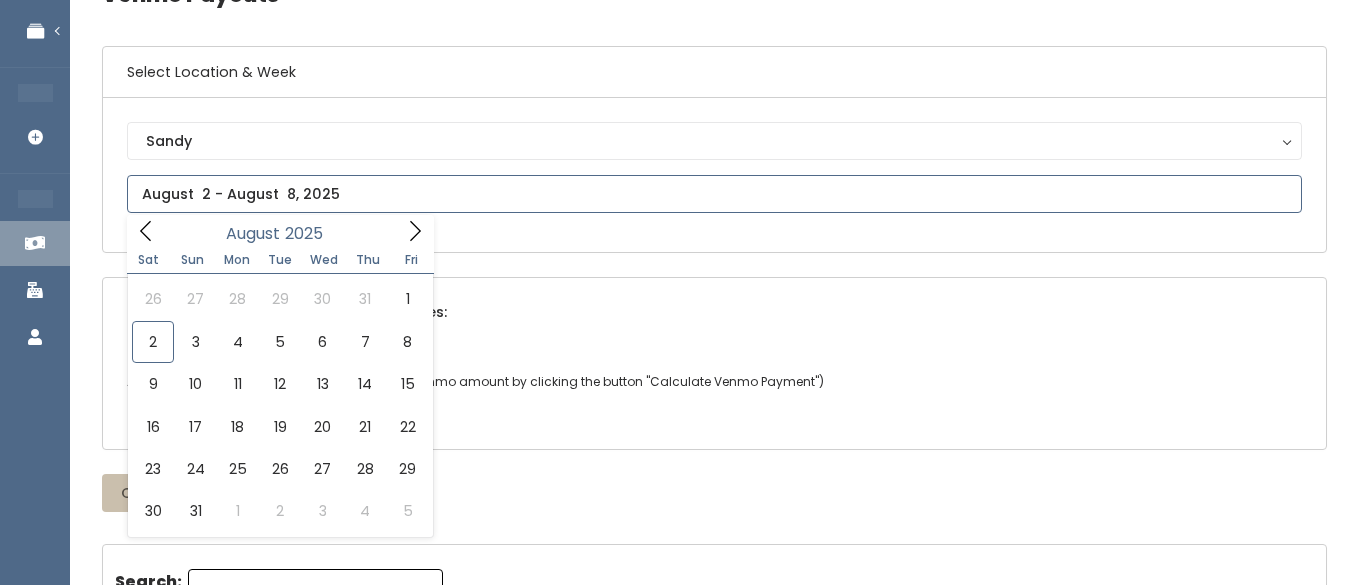 click at bounding box center (714, 194) 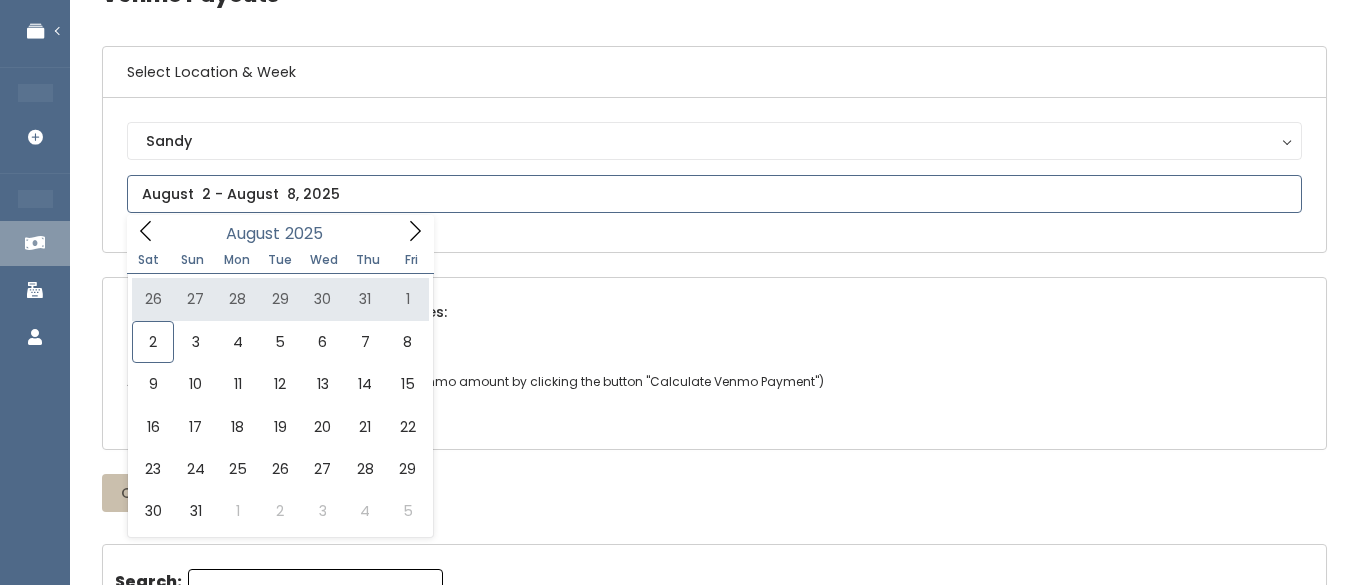 type on "July 26 to August 1" 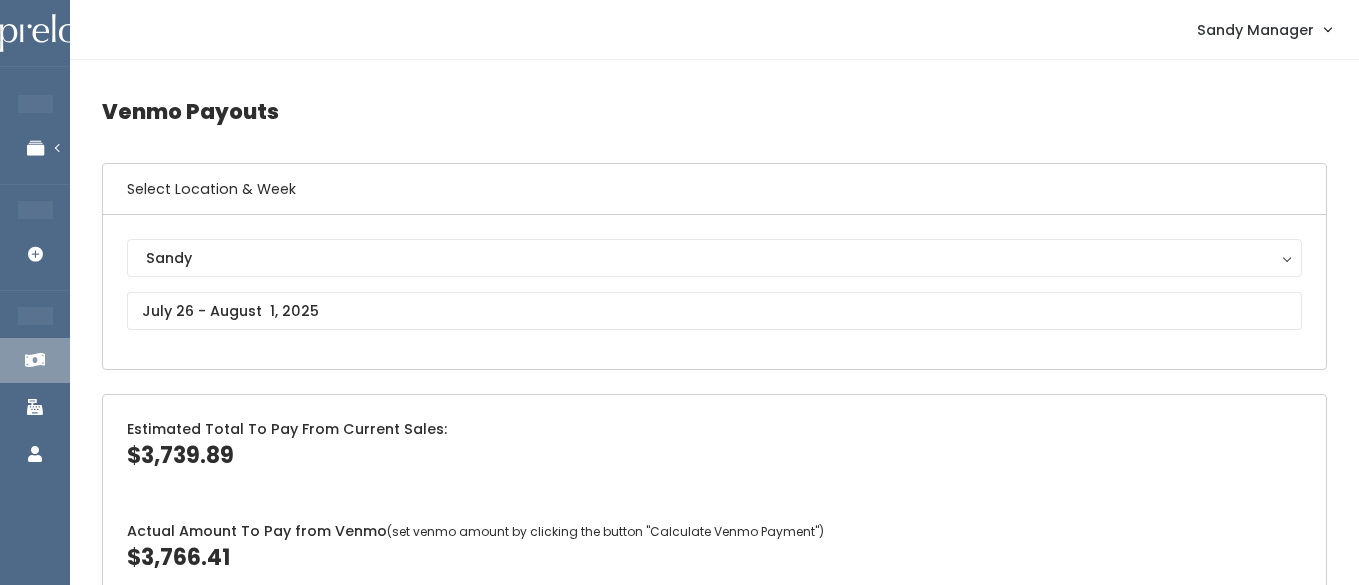 scroll, scrollTop: 0, scrollLeft: 0, axis: both 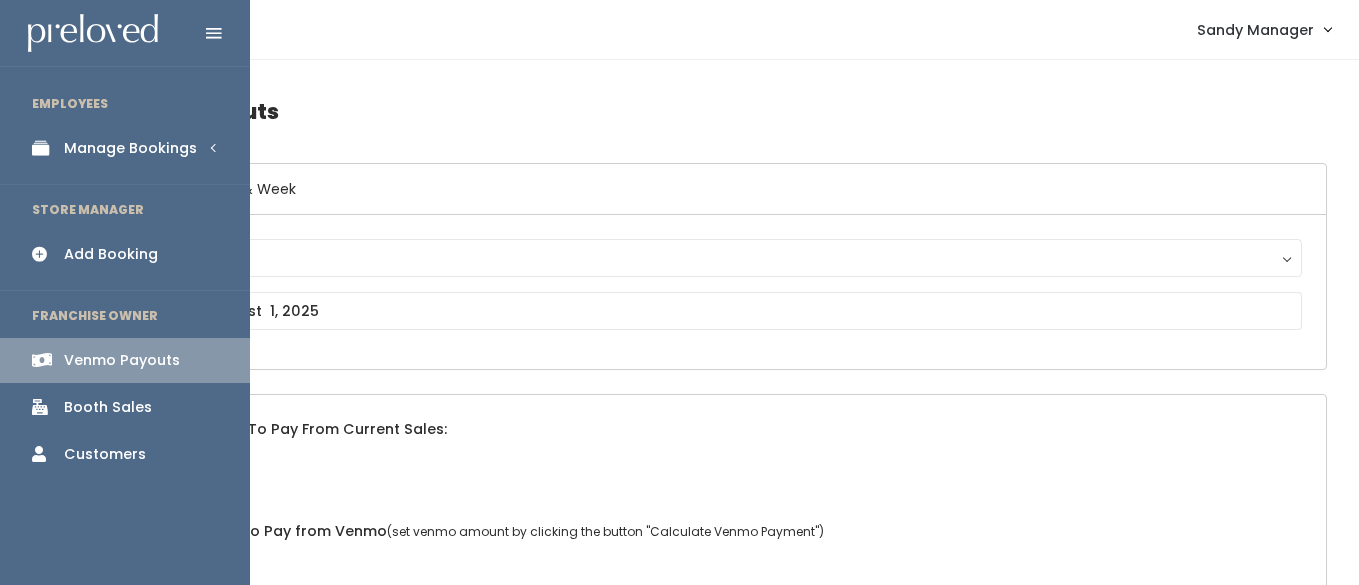 click on "Manage Bookings" at bounding box center [130, 148] 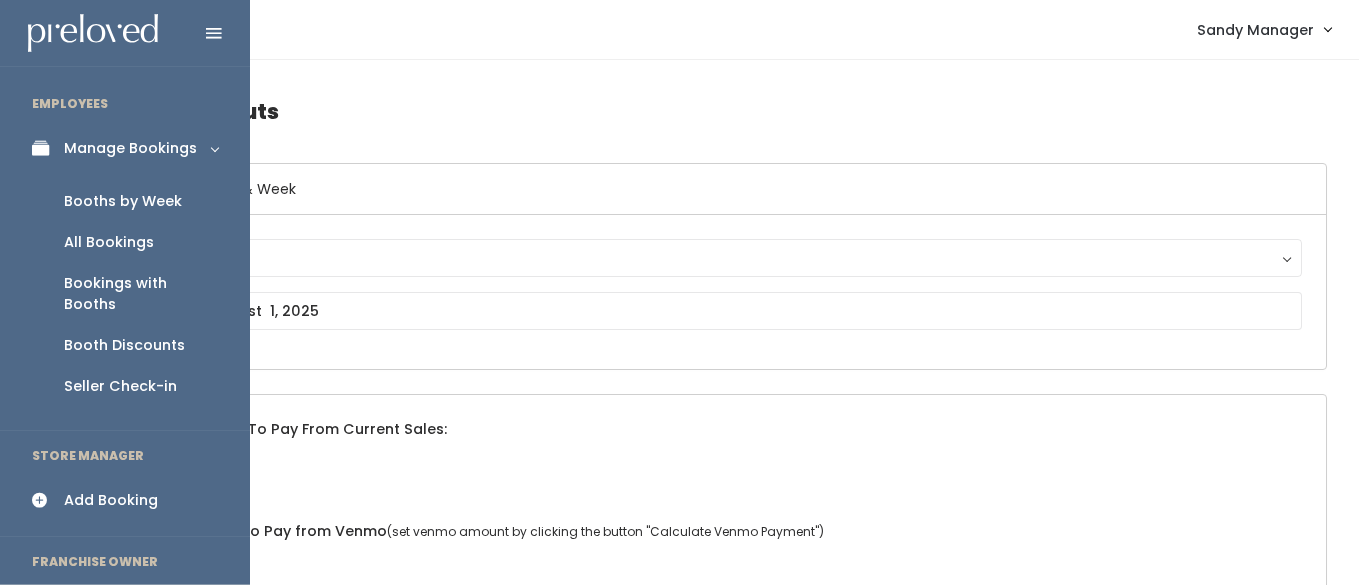 click on "Booths by Week" at bounding box center [123, 201] 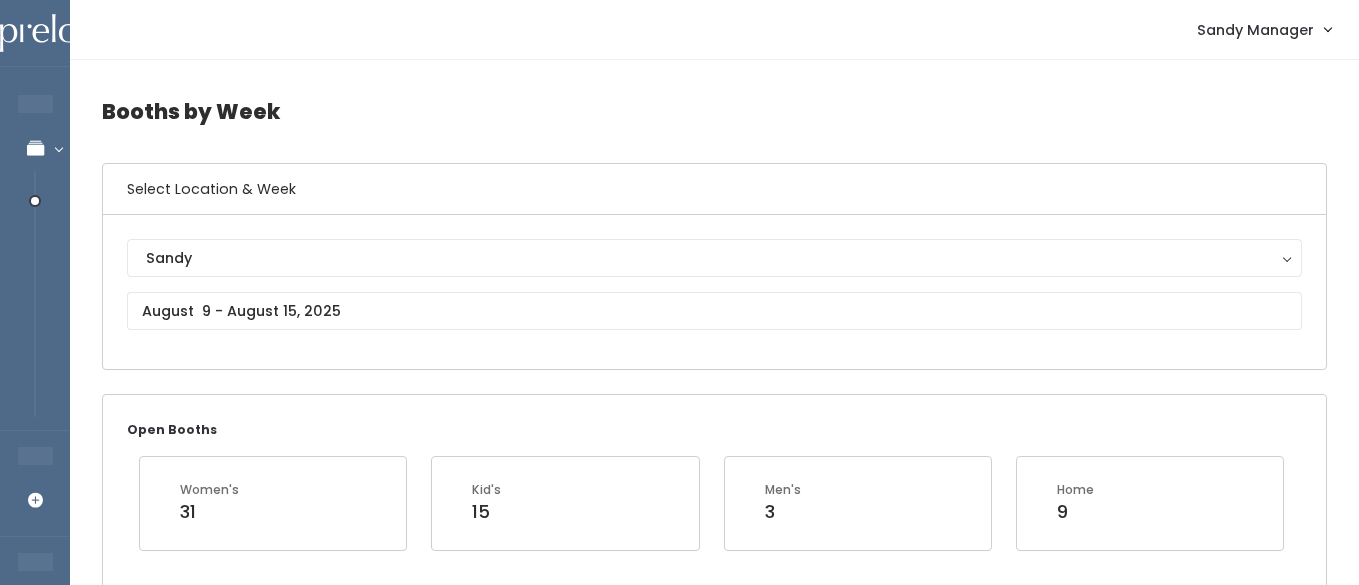 scroll, scrollTop: 0, scrollLeft: 0, axis: both 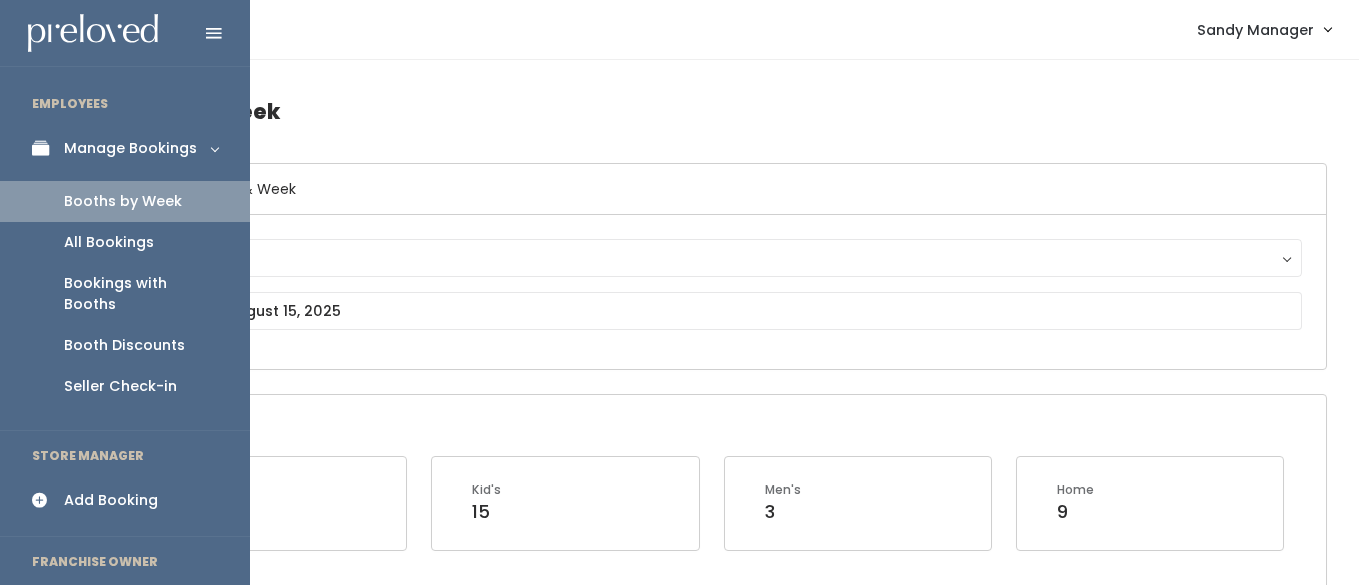 click on "Add Booking" at bounding box center [111, 500] 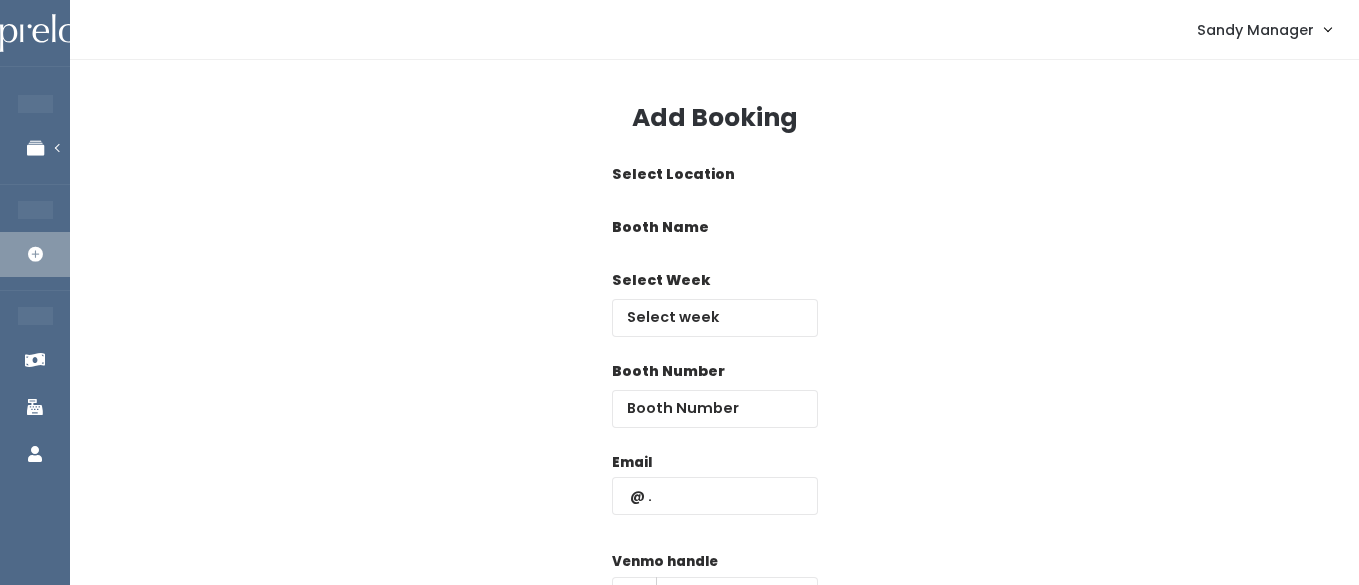 scroll, scrollTop: 0, scrollLeft: 0, axis: both 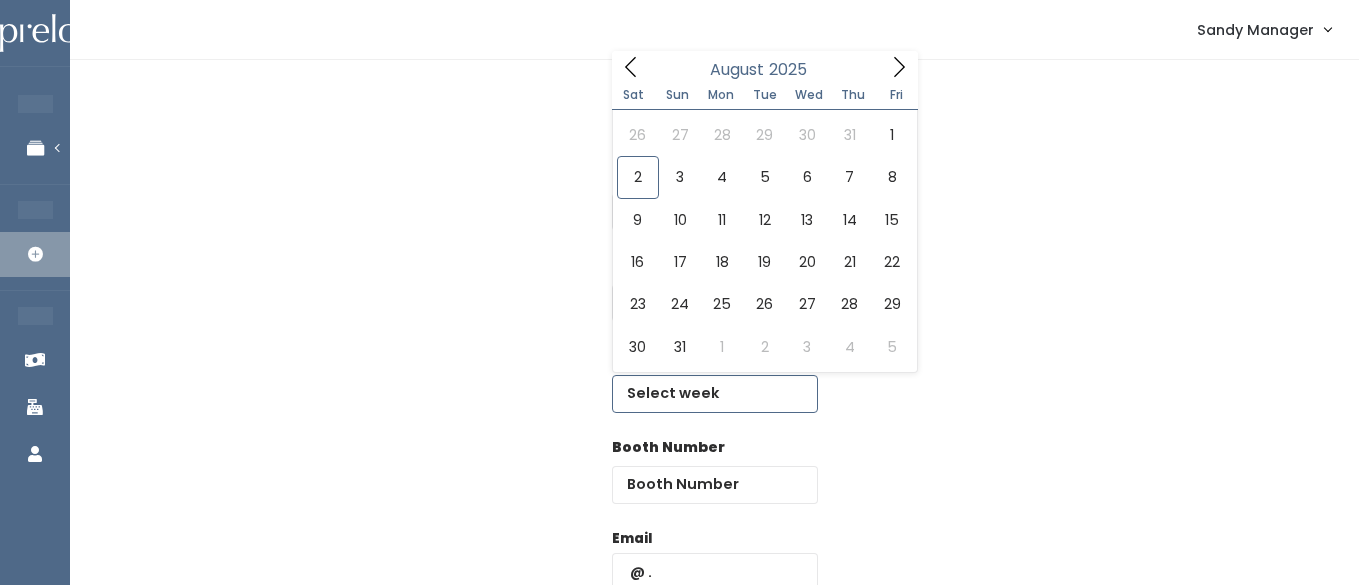click at bounding box center (715, 394) 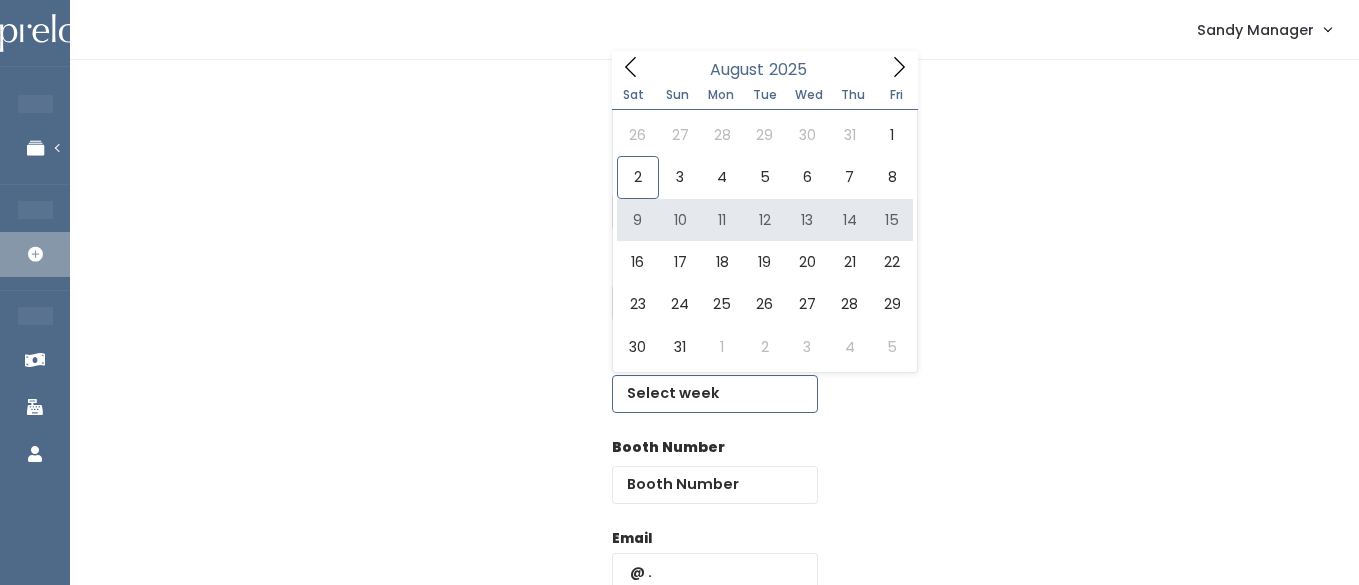 type on "[MONTH] [NUMBER] to [MONTH] [NUMBER]" 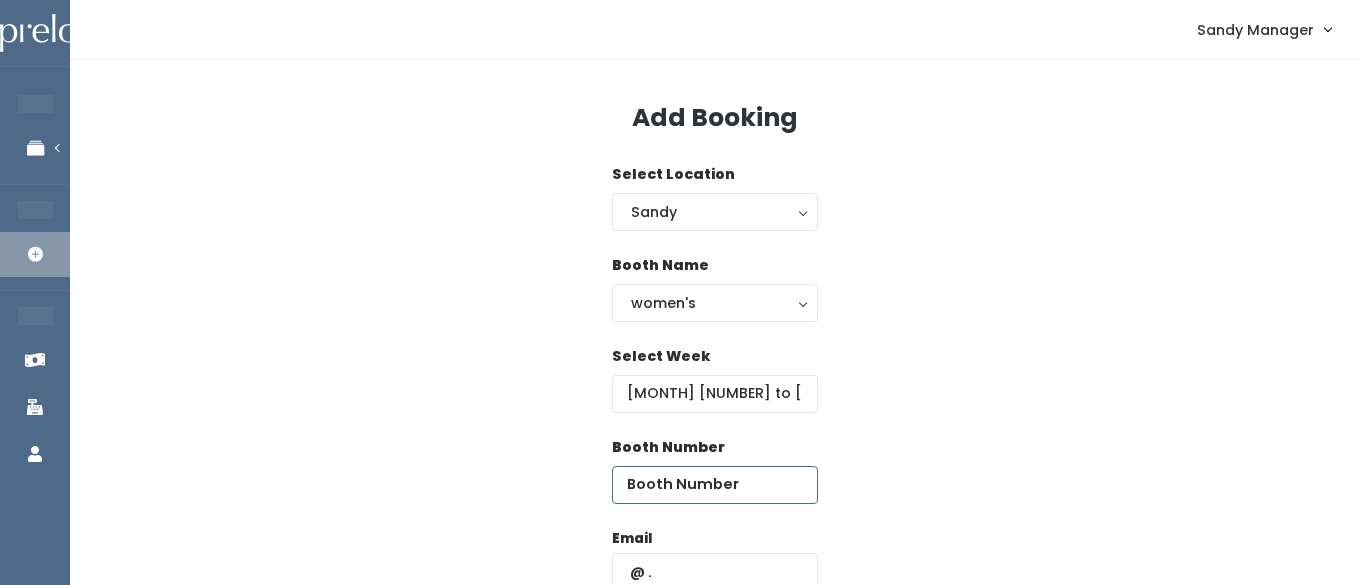 click at bounding box center (715, 485) 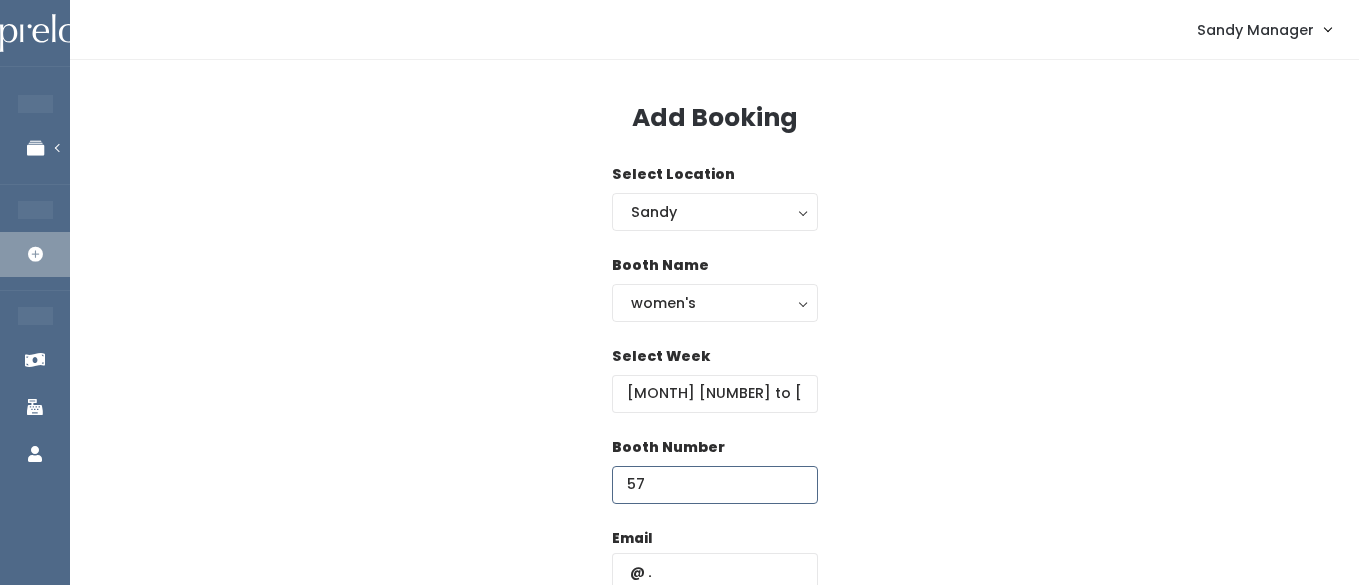 type on "57" 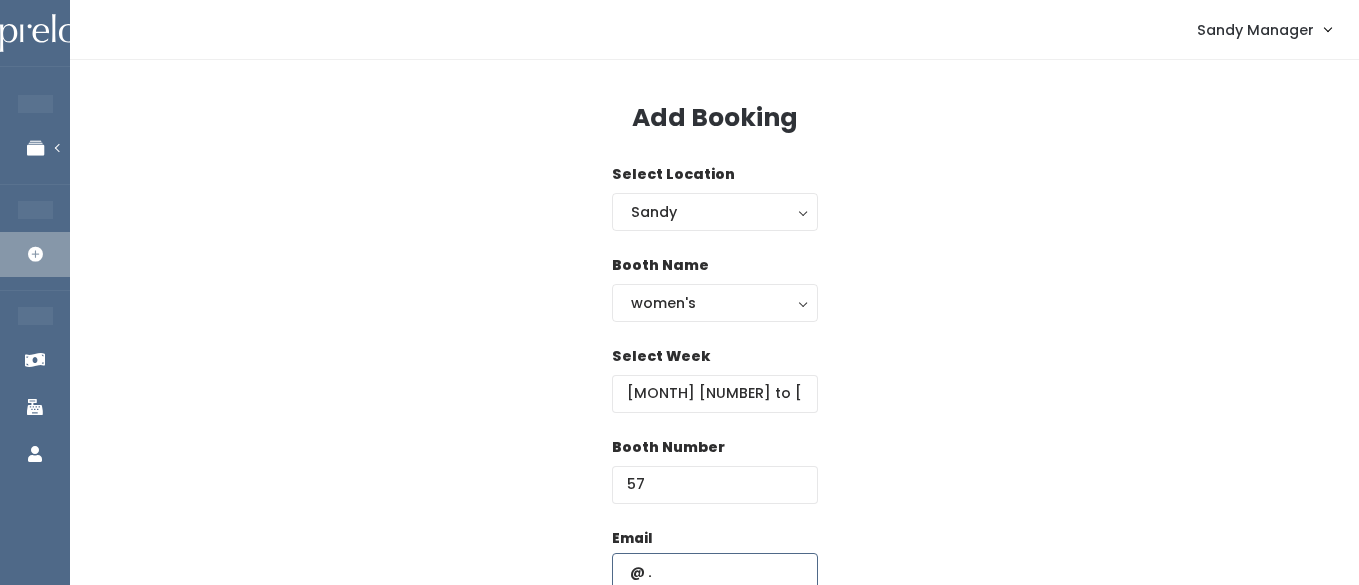 click at bounding box center [715, 572] 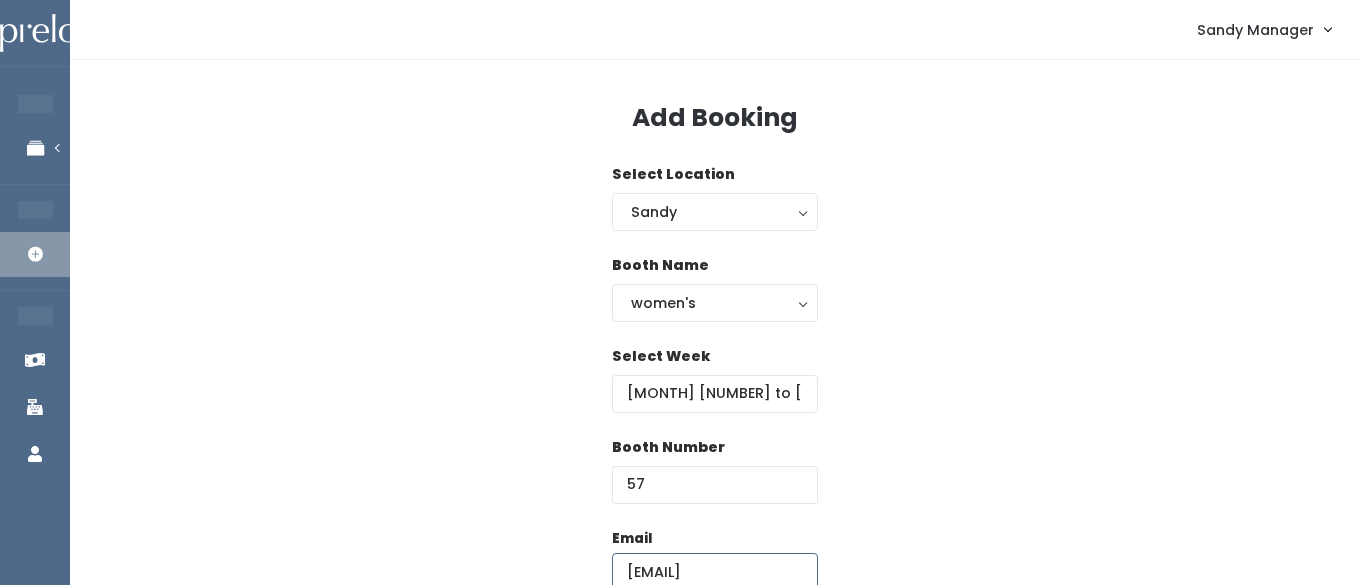 scroll, scrollTop: 0, scrollLeft: 18, axis: horizontal 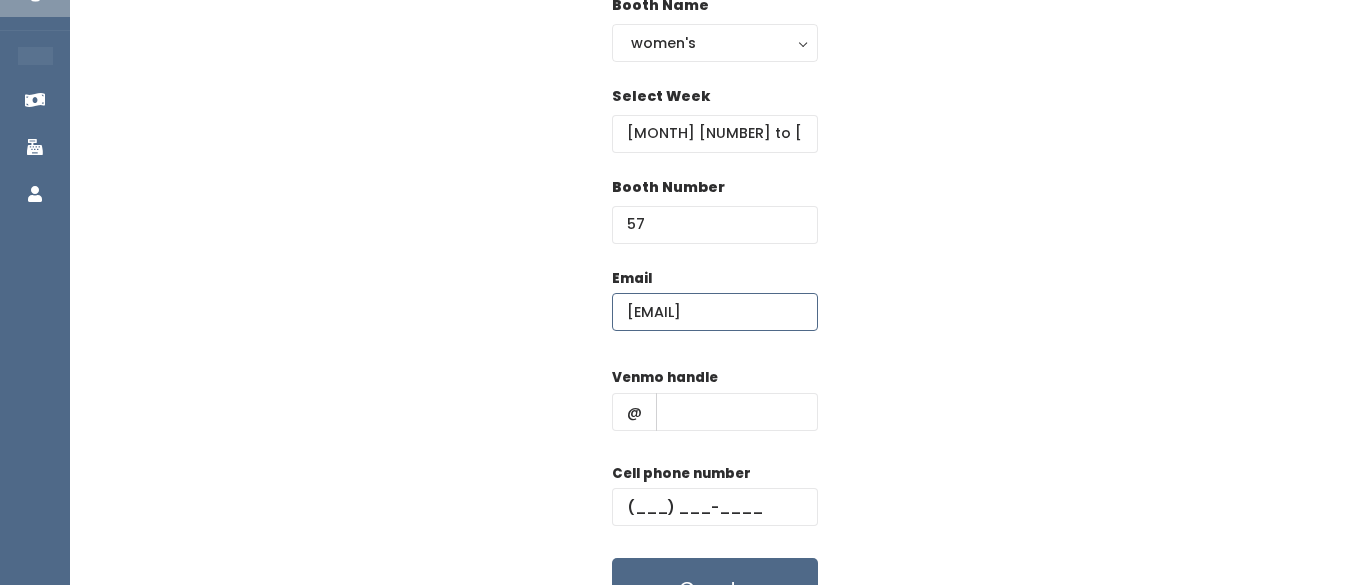 type on "navinsmk3512@gmail.com" 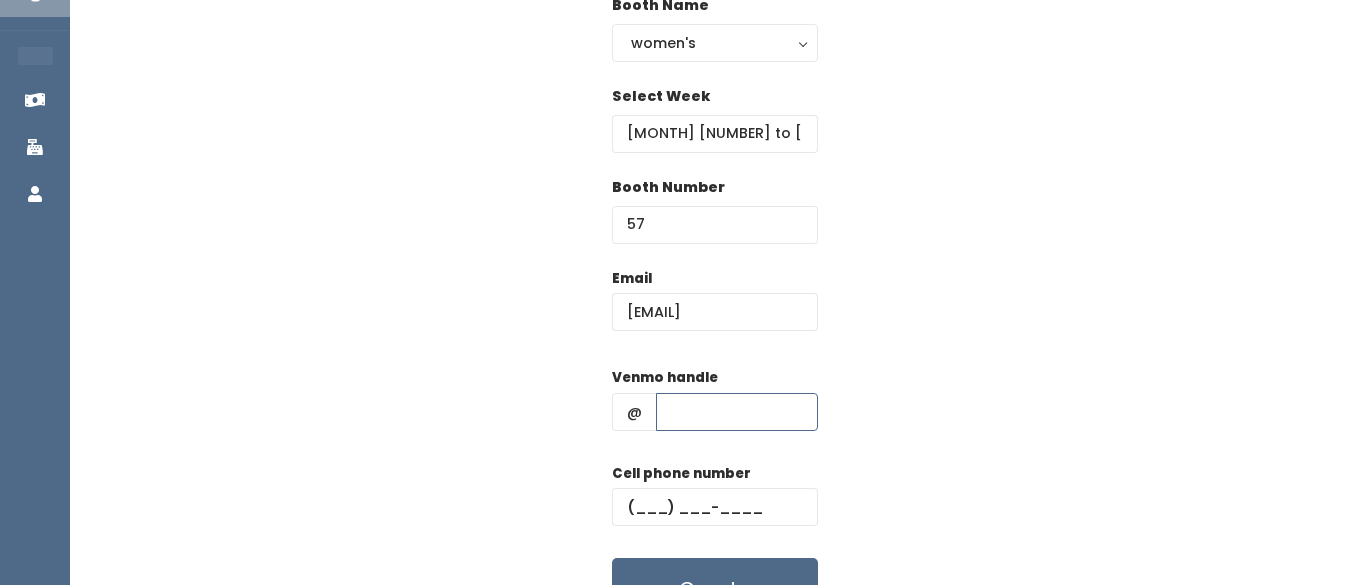 click at bounding box center (737, 412) 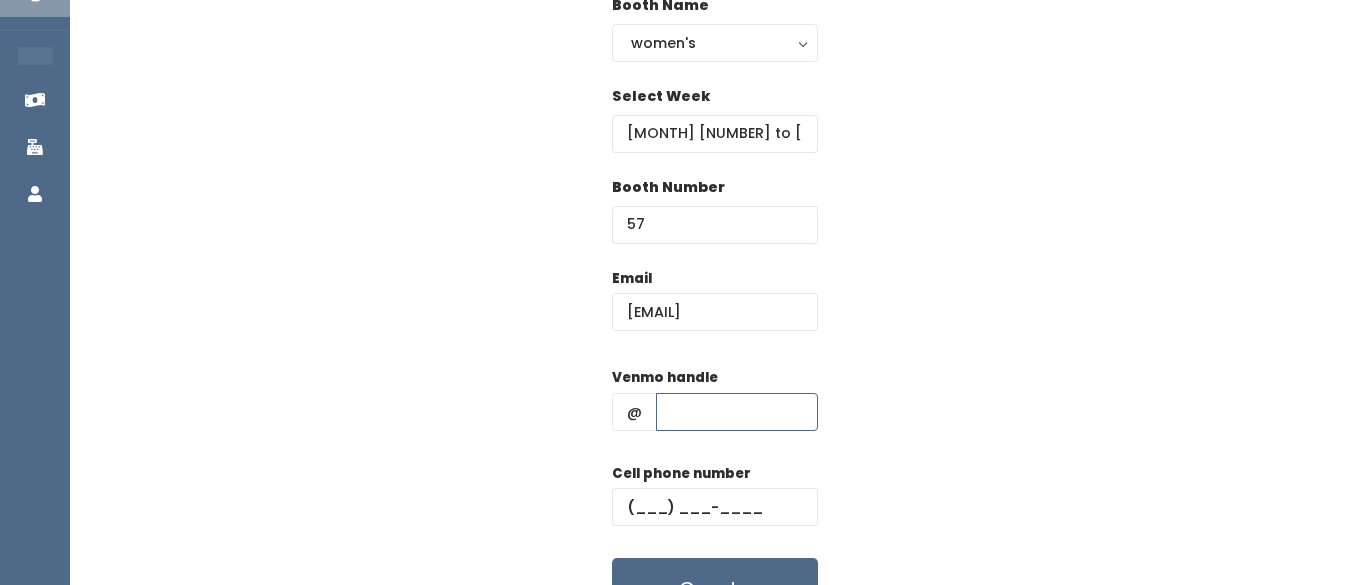 type on "hhhh" 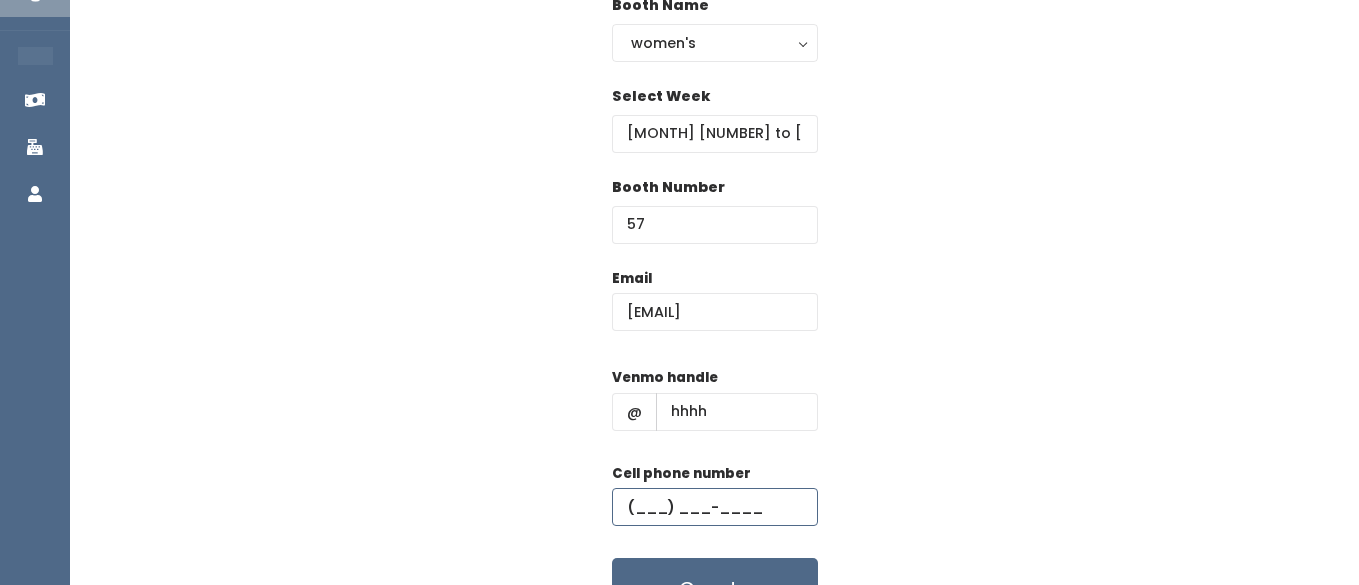 click at bounding box center (715, 507) 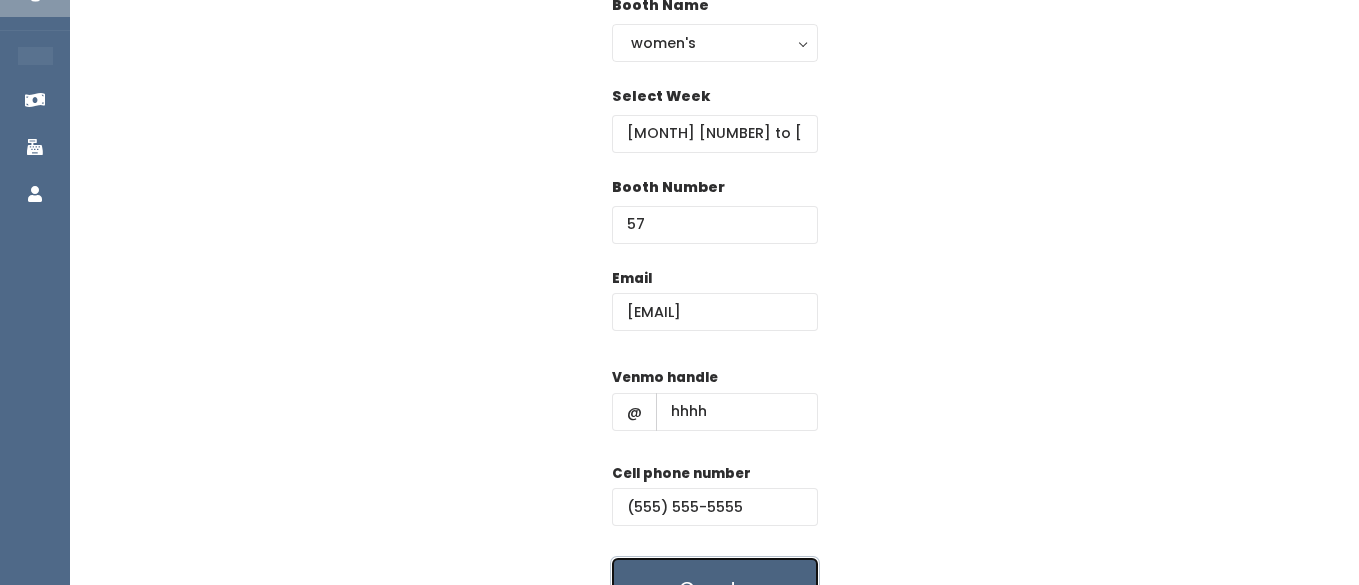 click on "Create" at bounding box center [715, 589] 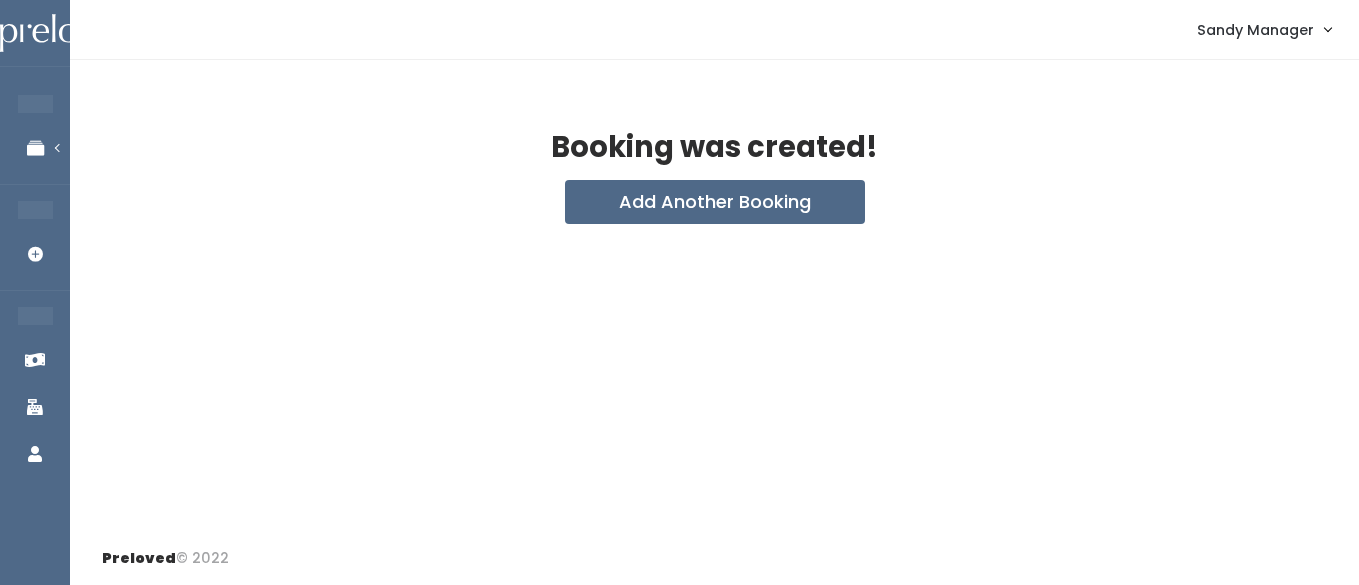 scroll, scrollTop: 0, scrollLeft: 0, axis: both 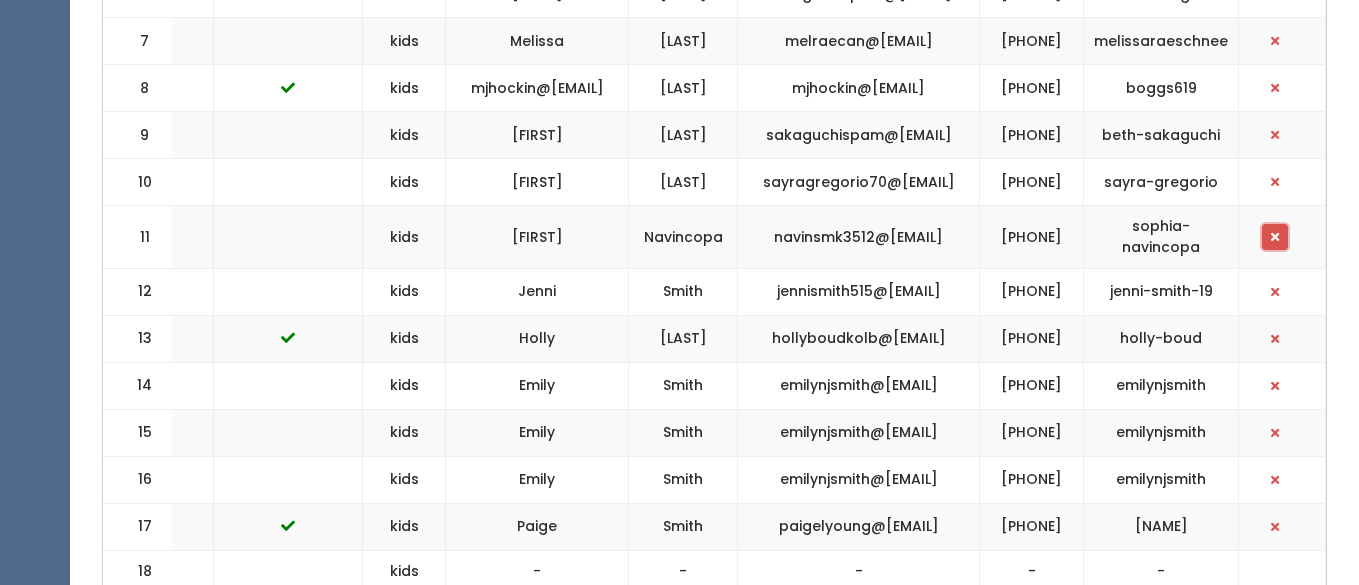 click at bounding box center (1275, 237) 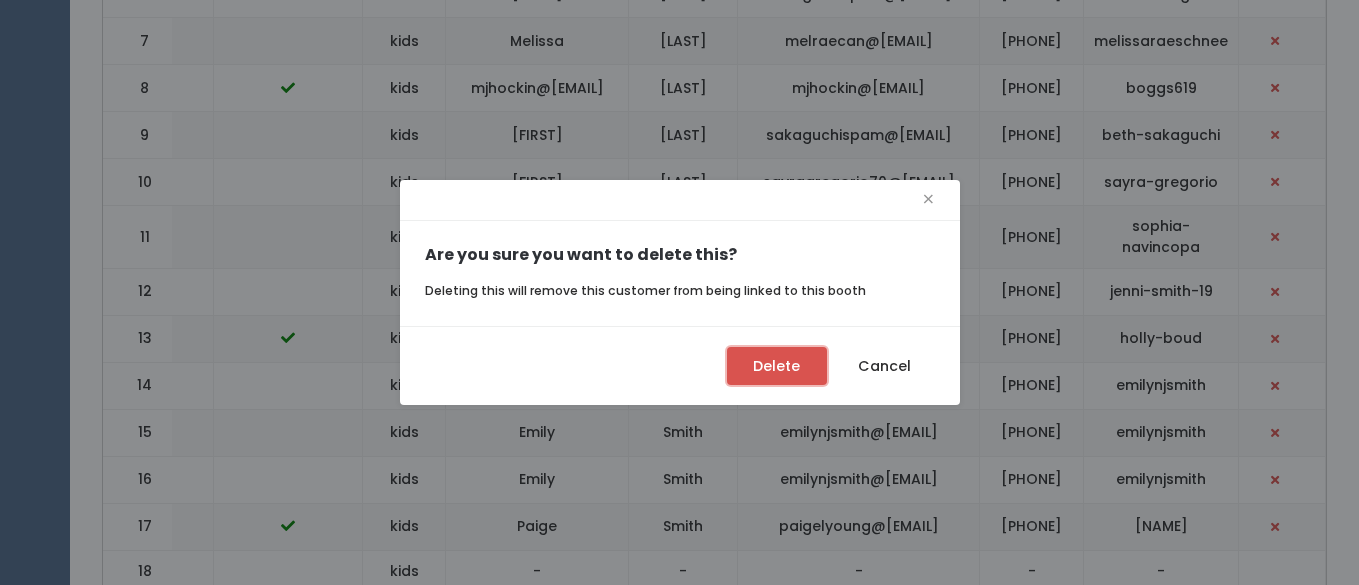 click on "Delete" at bounding box center (777, 366) 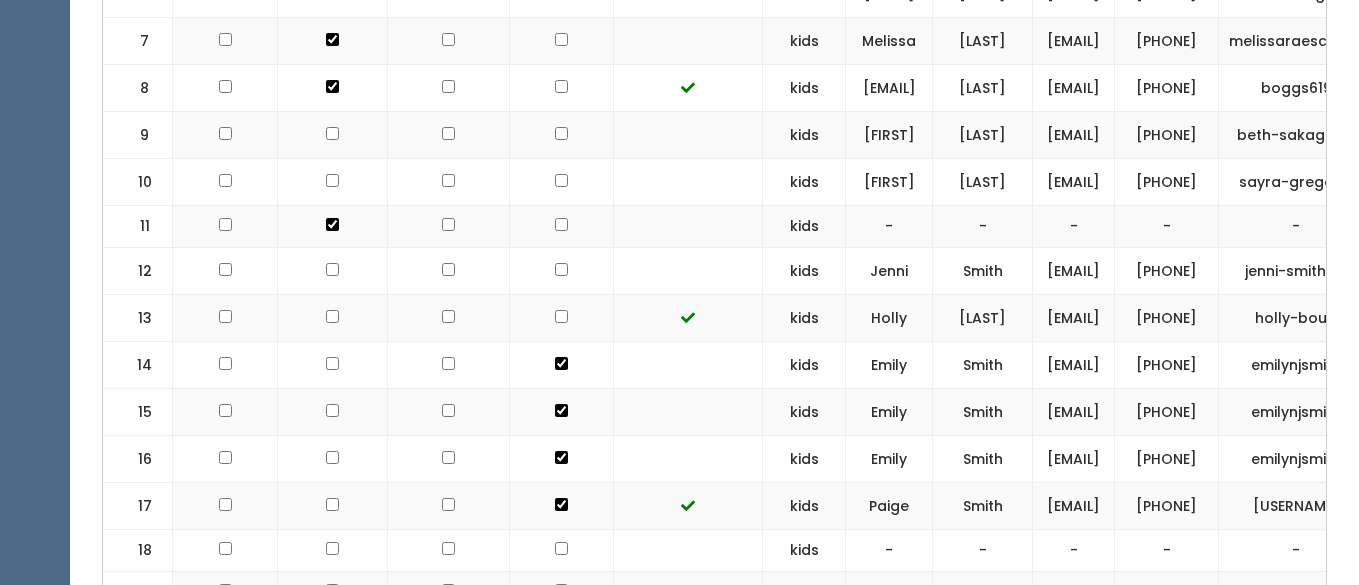 scroll, scrollTop: 0, scrollLeft: 0, axis: both 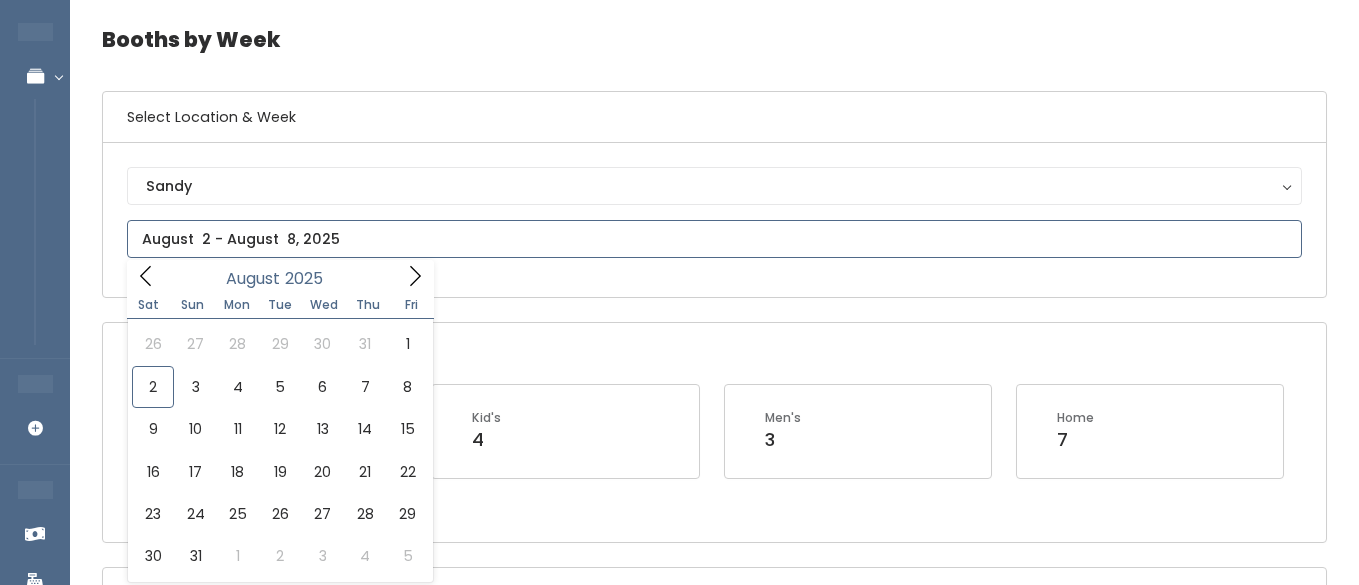 click at bounding box center (714, 239) 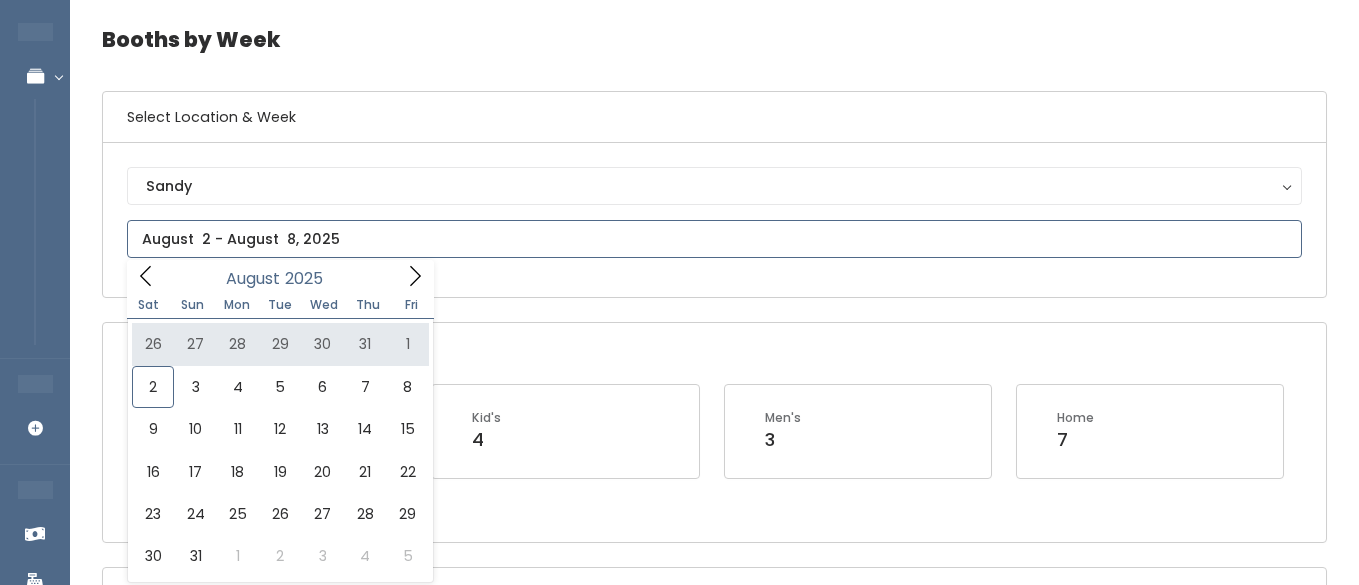type on "[MONTH] [NUMBER] to [MONTH] [NUMBER]" 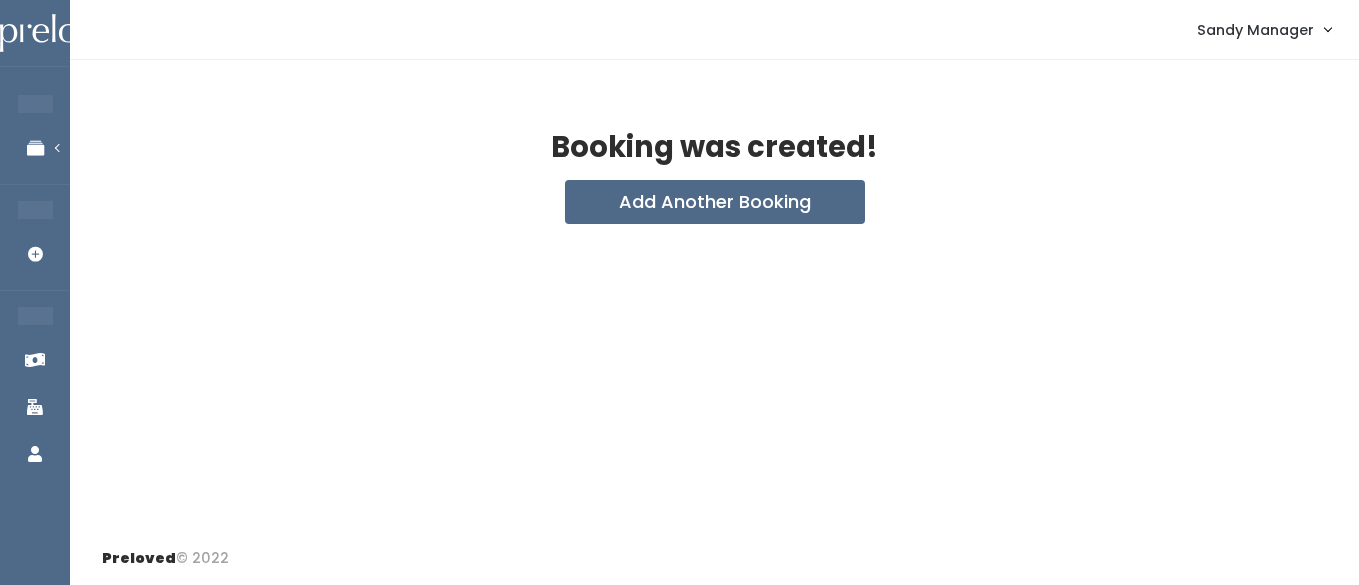 scroll, scrollTop: 0, scrollLeft: 0, axis: both 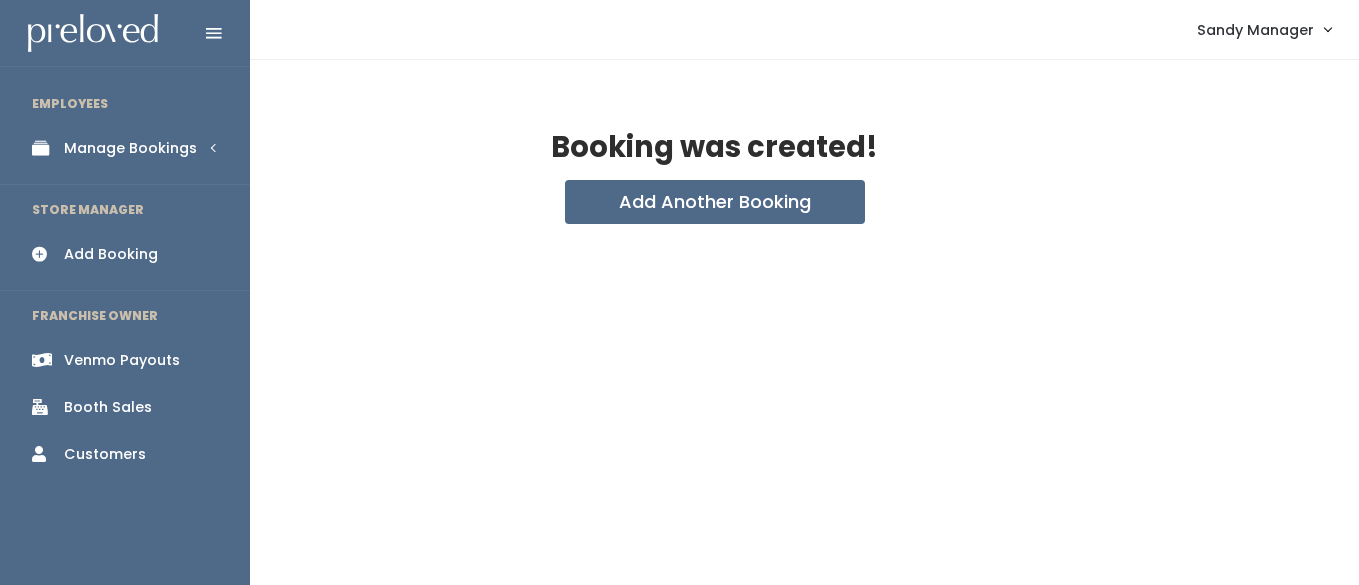 click at bounding box center [46, 360] 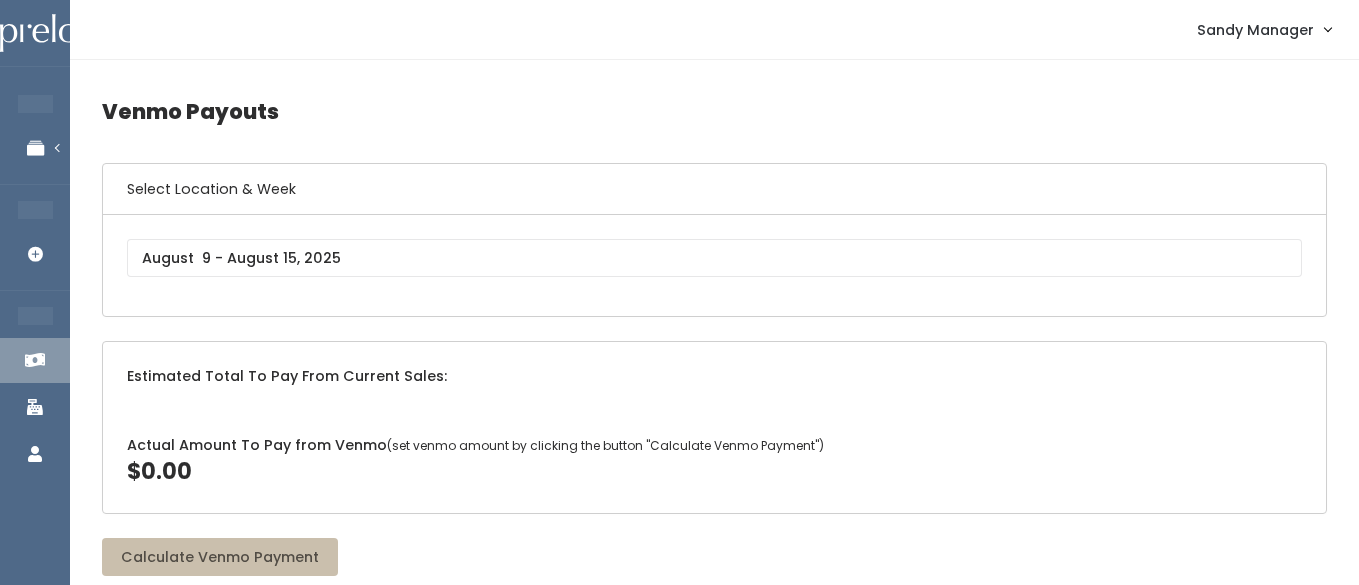 scroll, scrollTop: 0, scrollLeft: 0, axis: both 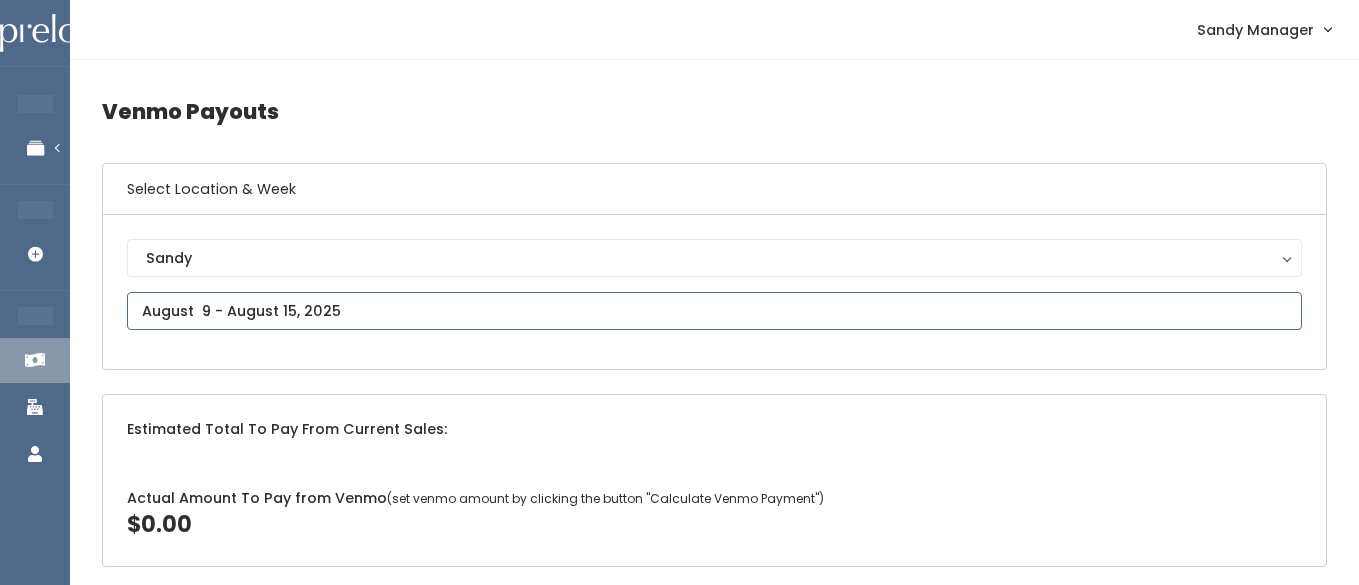 click at bounding box center (714, 311) 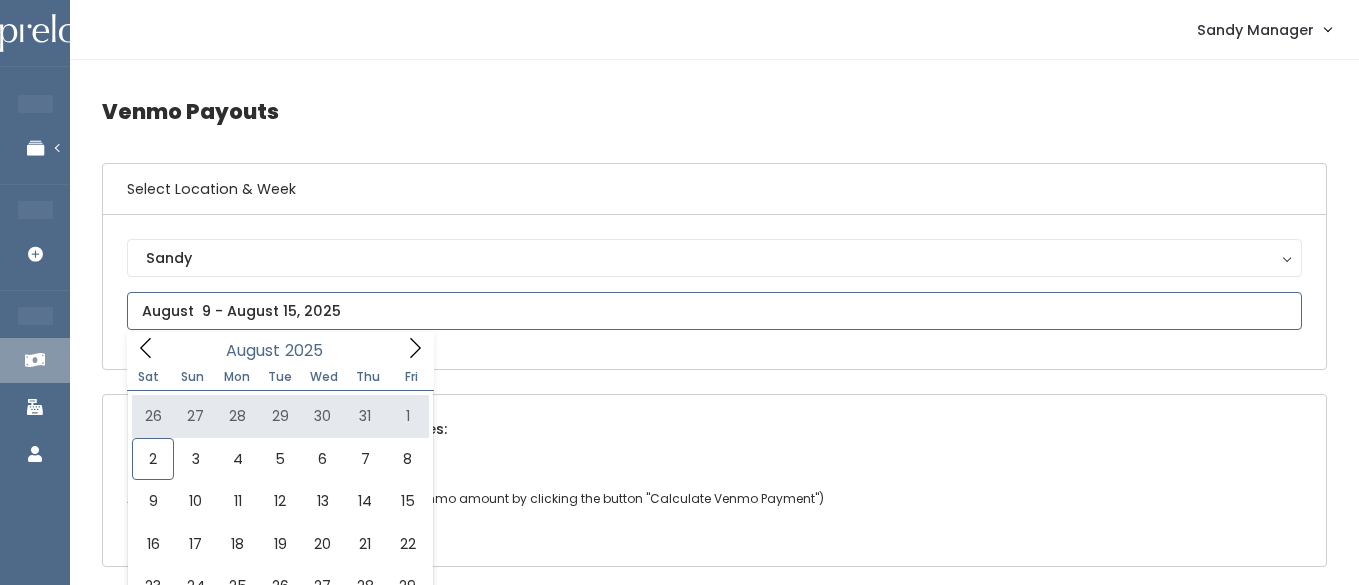 type on "[MONTH] [NUMBER] to [MONTH] [NUMBER]" 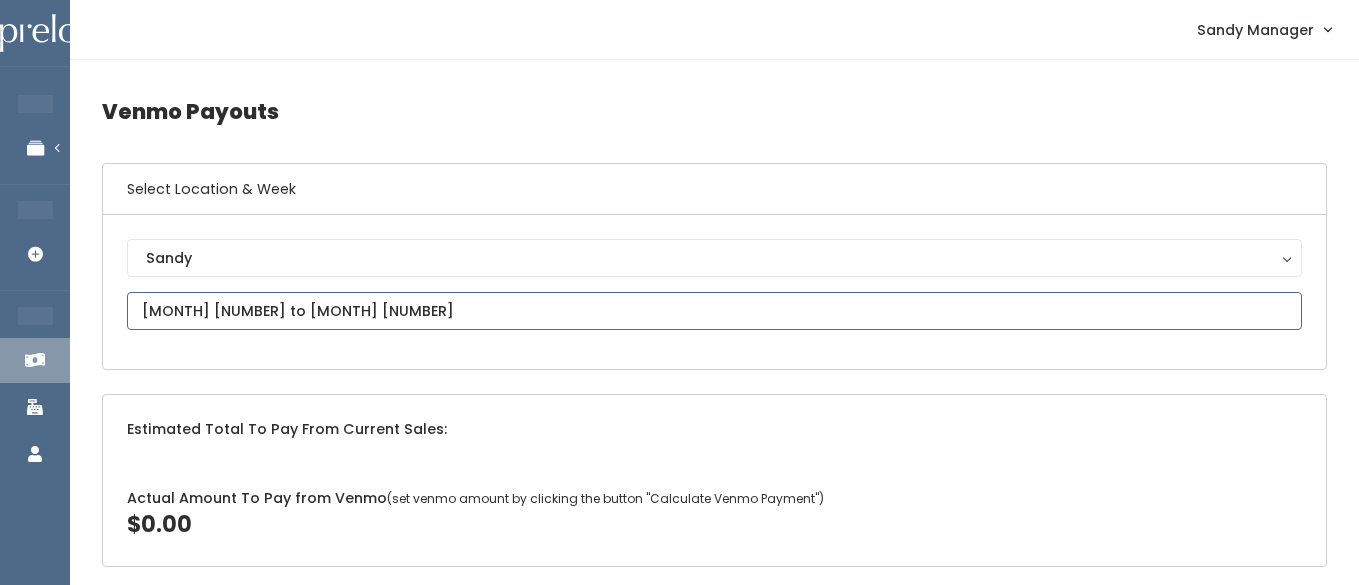 scroll, scrollTop: 22, scrollLeft: 0, axis: vertical 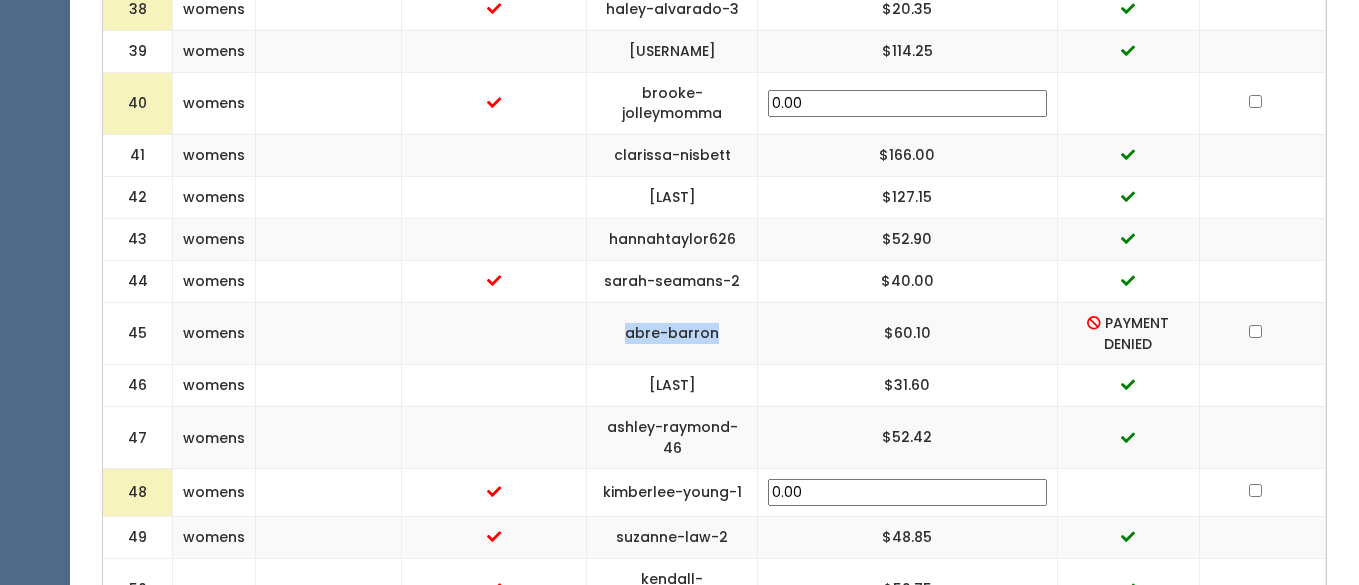 drag, startPoint x: 811, startPoint y: 282, endPoint x: 699, endPoint y: 292, distance: 112.44554 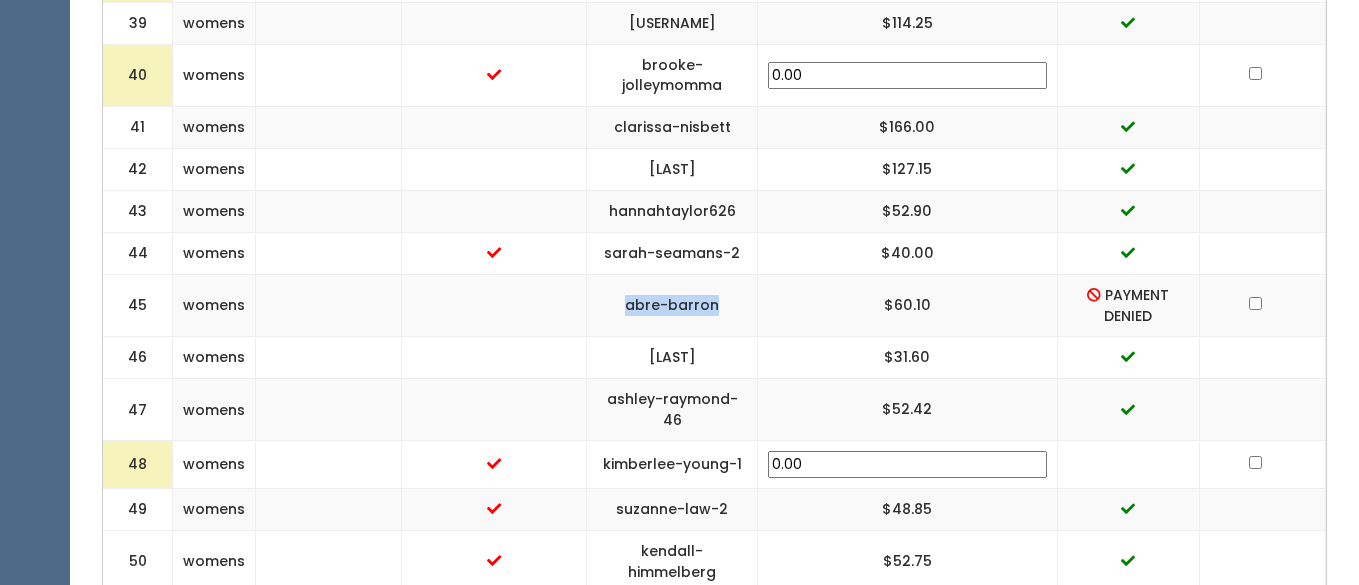 scroll, scrollTop: 2538, scrollLeft: 0, axis: vertical 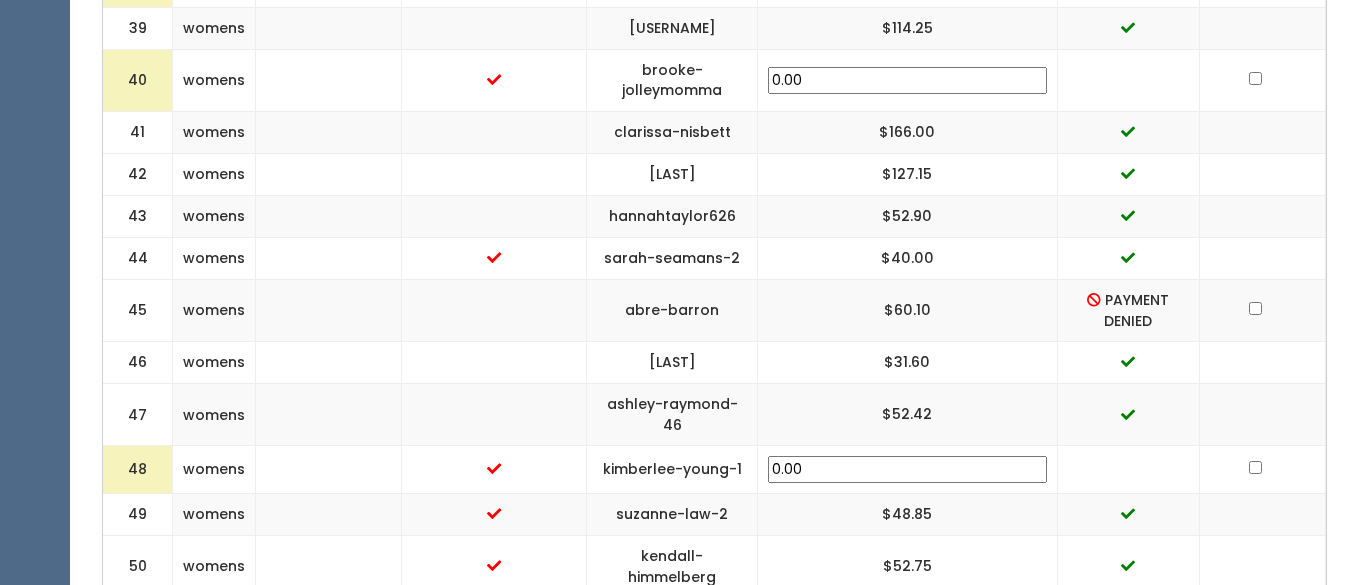 click at bounding box center [493, 363] 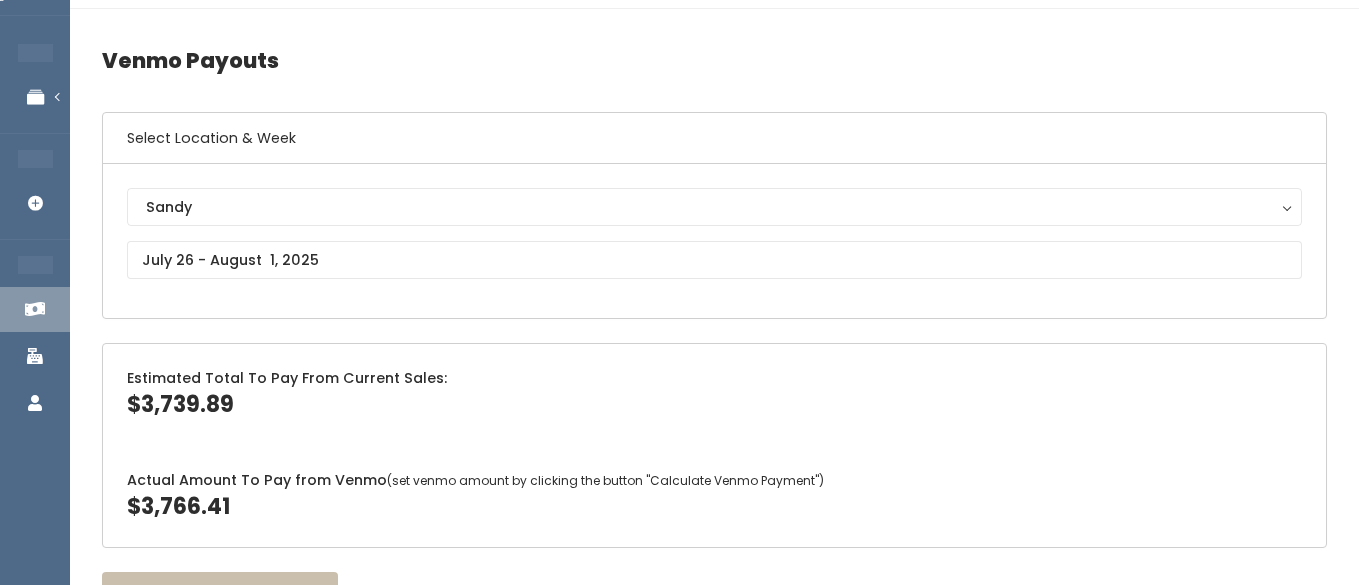 scroll, scrollTop: 119, scrollLeft: 0, axis: vertical 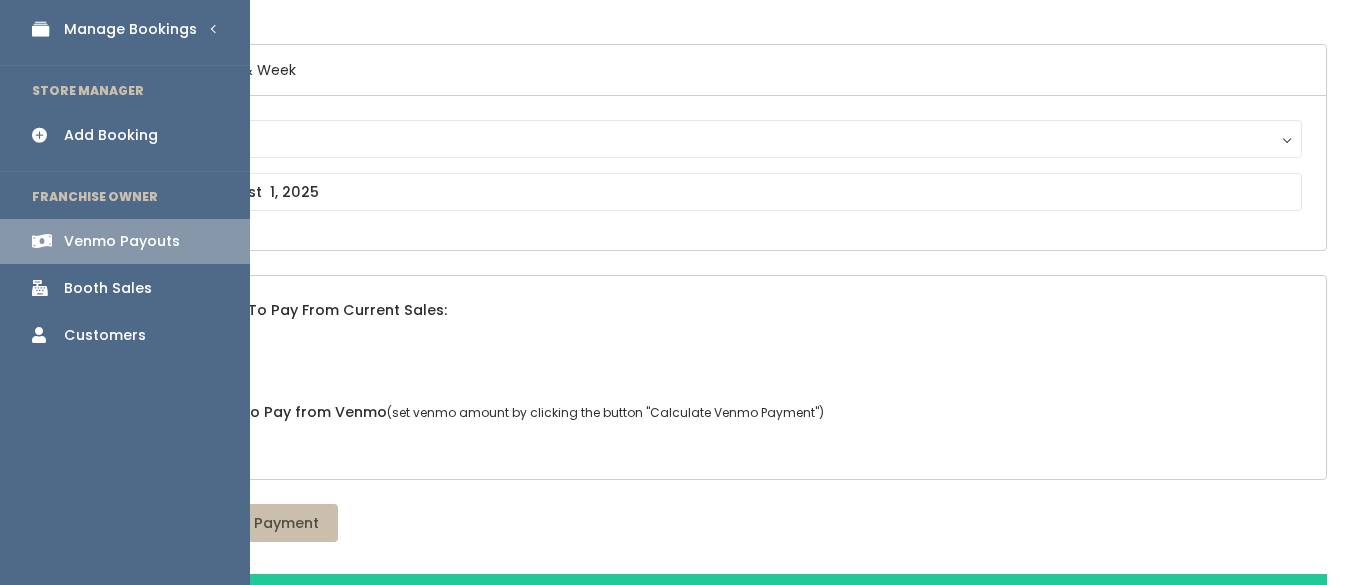 click on "Add Booking" at bounding box center [111, 135] 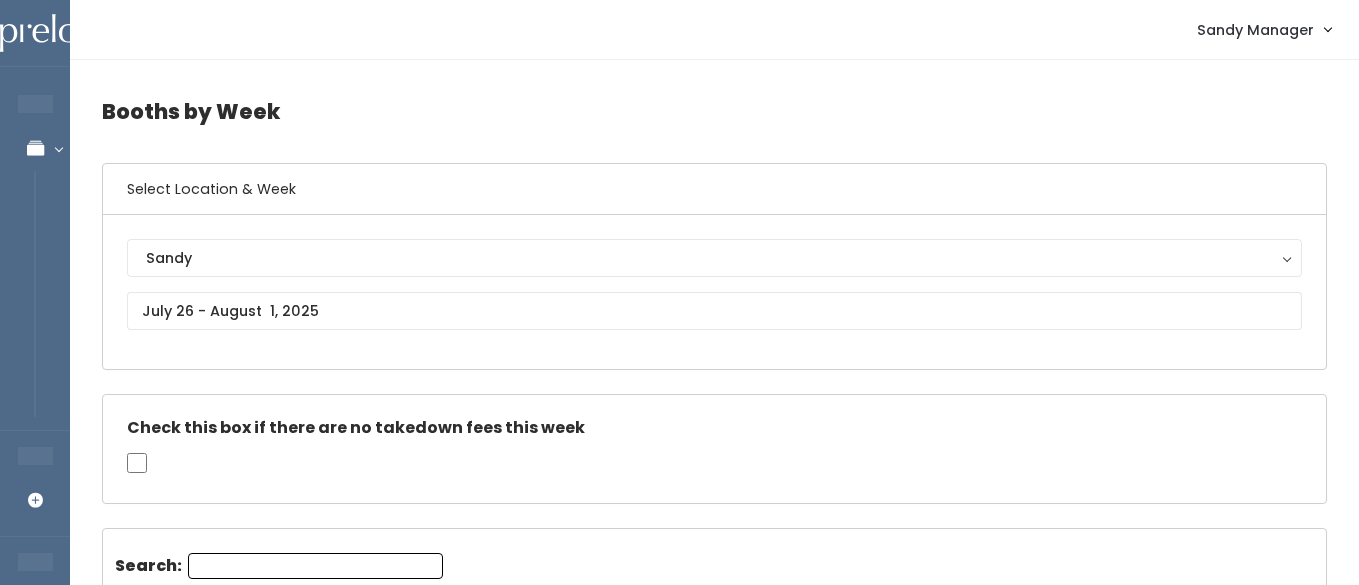 scroll, scrollTop: 0, scrollLeft: 0, axis: both 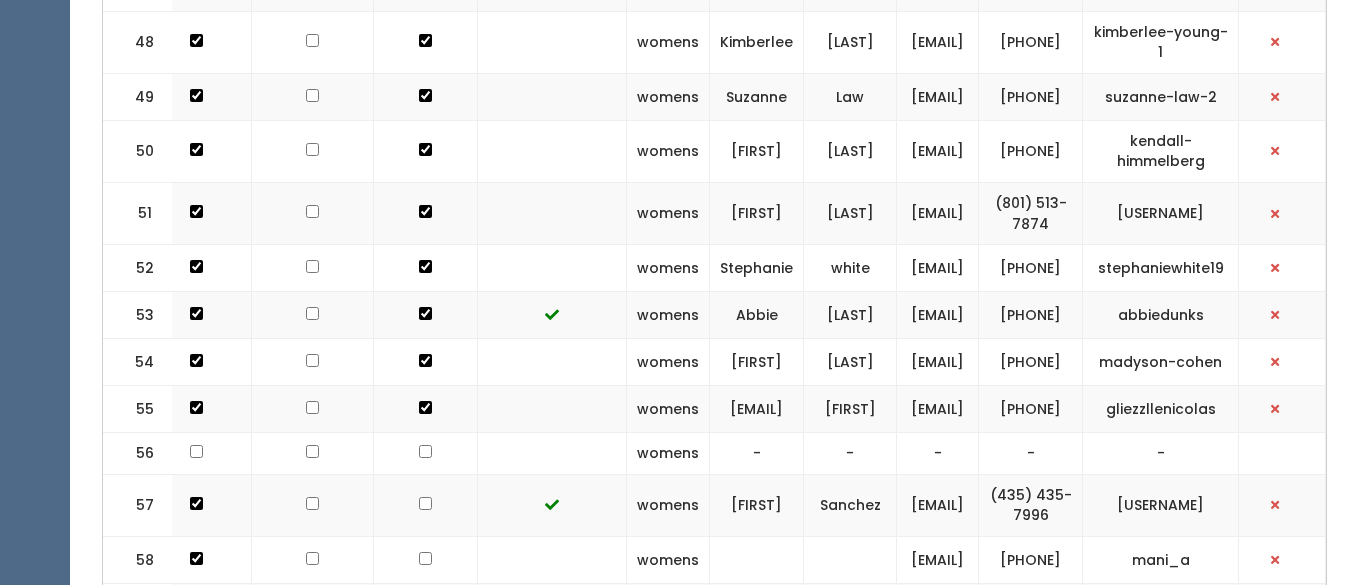drag, startPoint x: 1168, startPoint y: 353, endPoint x: 971, endPoint y: 338, distance: 197.57024 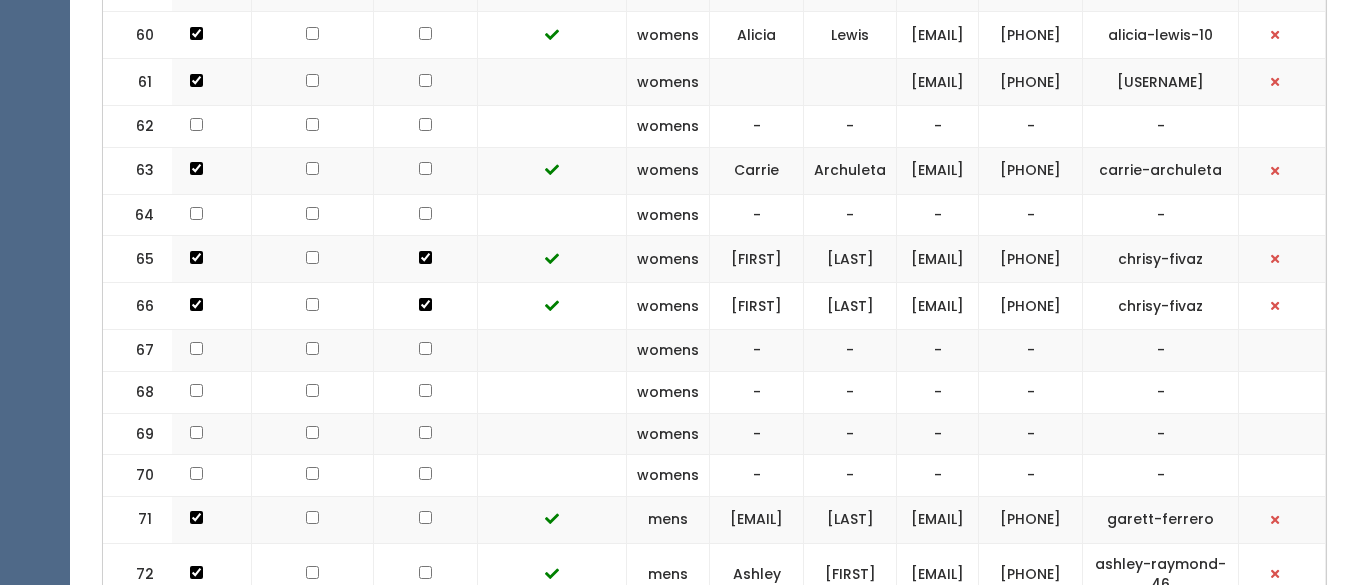 scroll, scrollTop: 3711, scrollLeft: 0, axis: vertical 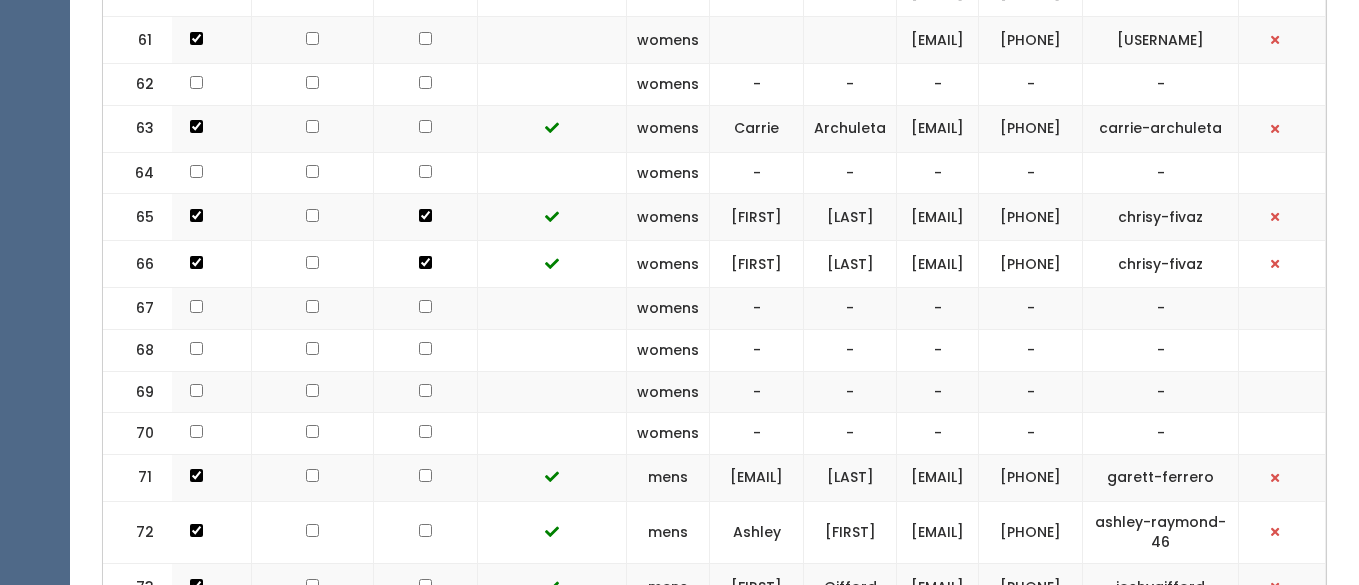 drag, startPoint x: 1130, startPoint y: 289, endPoint x: 959, endPoint y: 286, distance: 171.0263 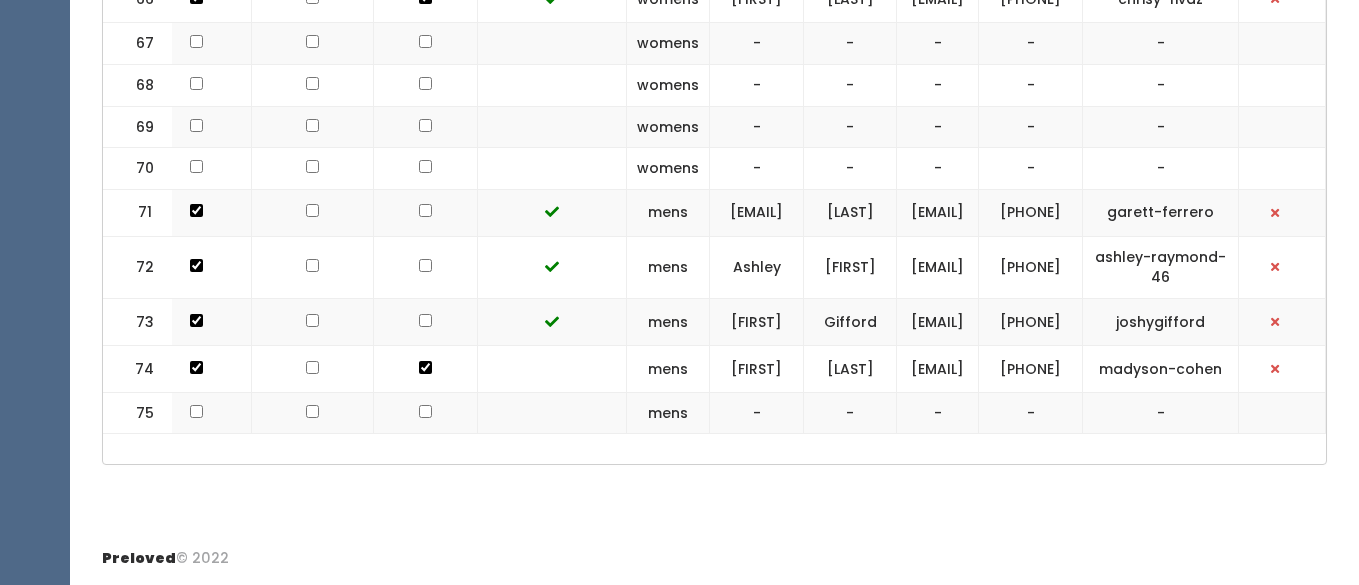scroll, scrollTop: 4112, scrollLeft: 0, axis: vertical 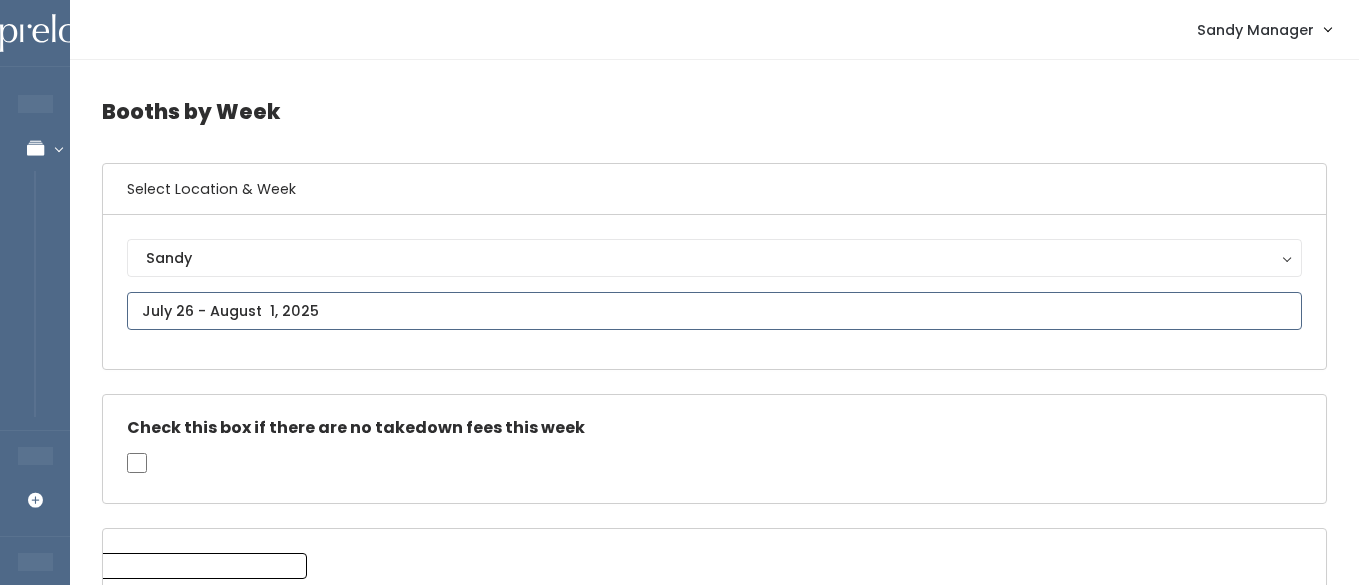 click on "EMPLOYEES
Manage Bookings
Booths by Week
All Bookings
Bookings with Booths
Booth Discounts
Seller Check-in
STORE MANAGER
Add Booking
FRANCHISE OWNER
Venmo Payouts
Booth Sales
Customers" at bounding box center (679, 2280) 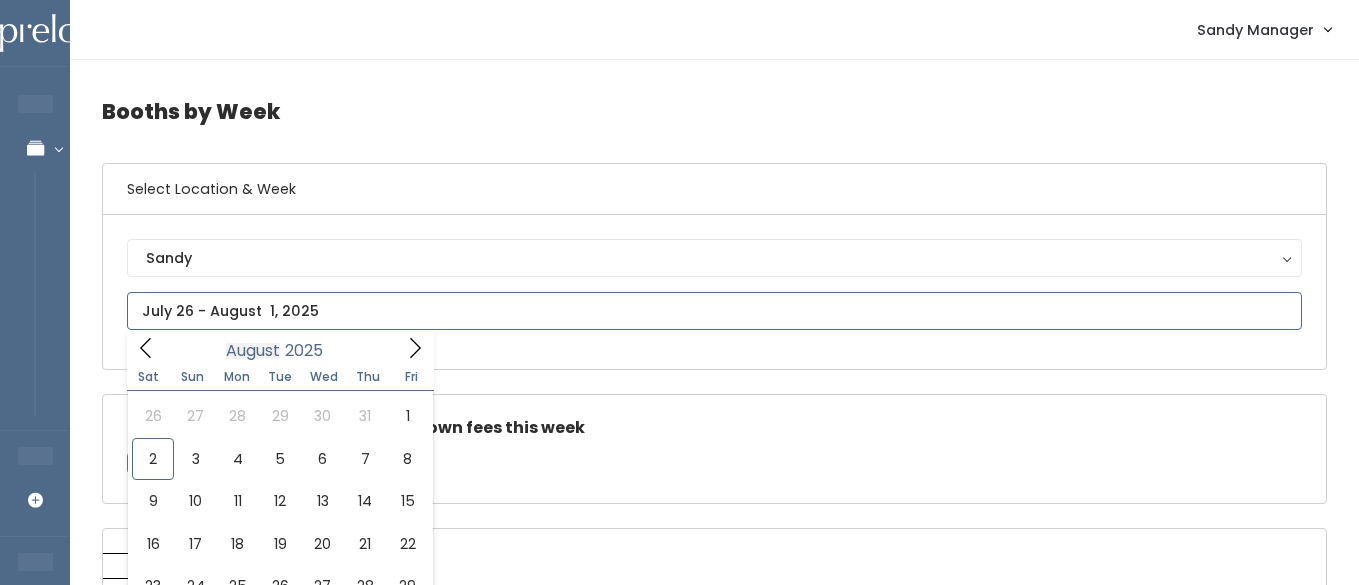 scroll, scrollTop: 61, scrollLeft: 0, axis: vertical 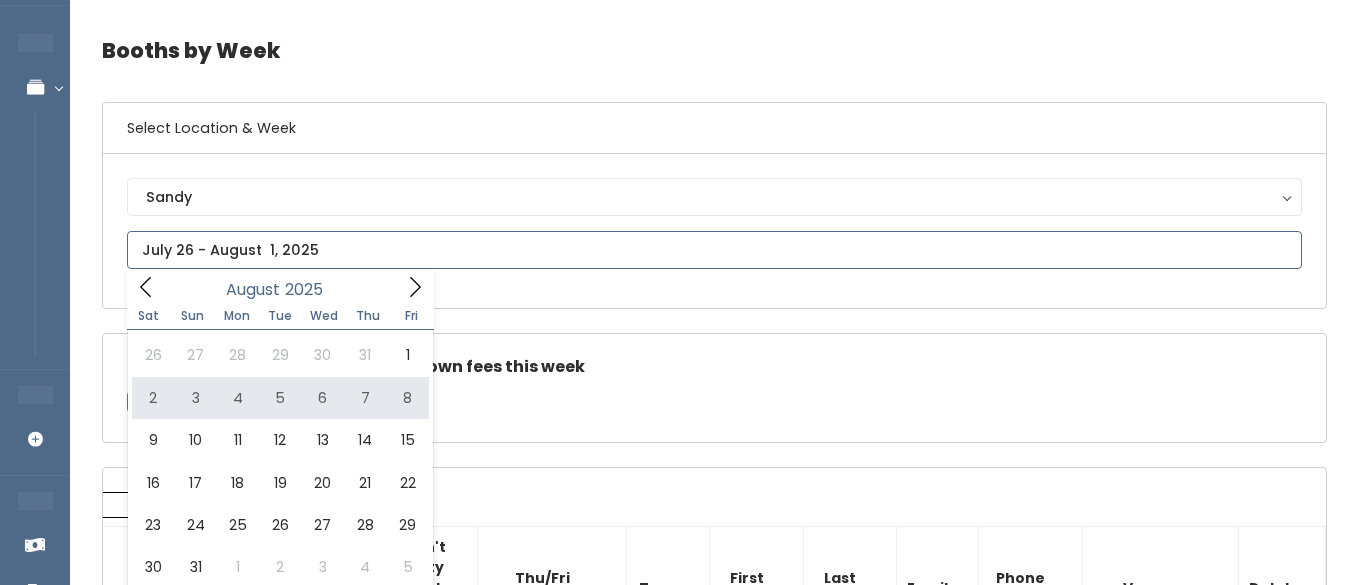 type on "[DATE] to [DATE]" 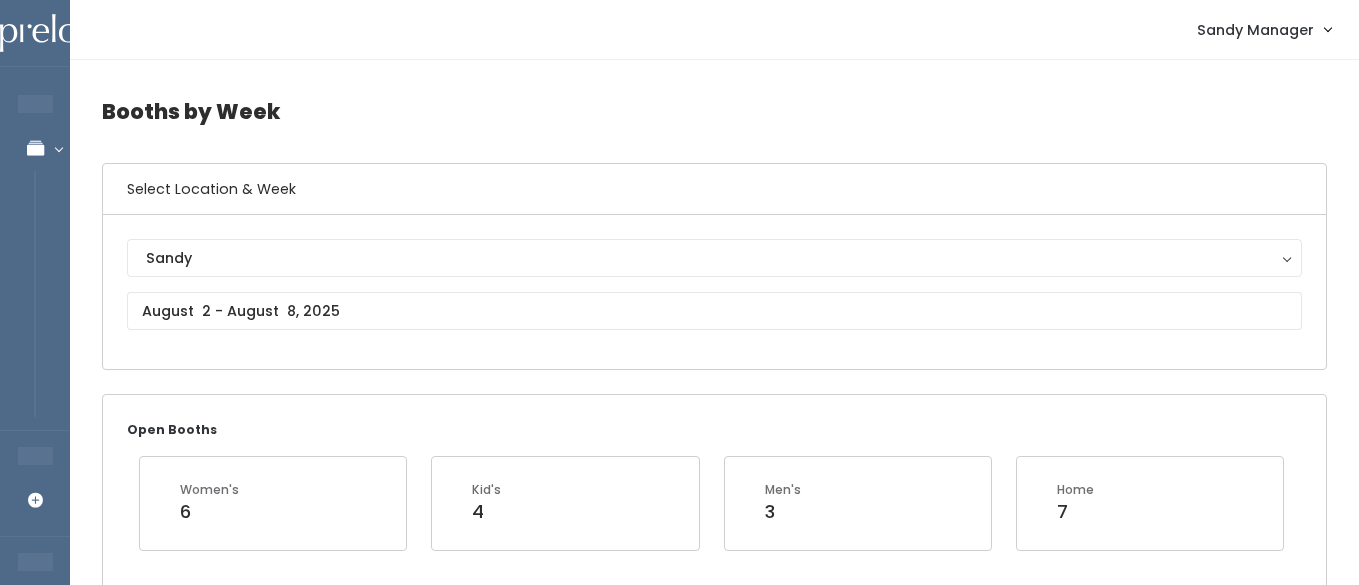 scroll, scrollTop: 216, scrollLeft: 0, axis: vertical 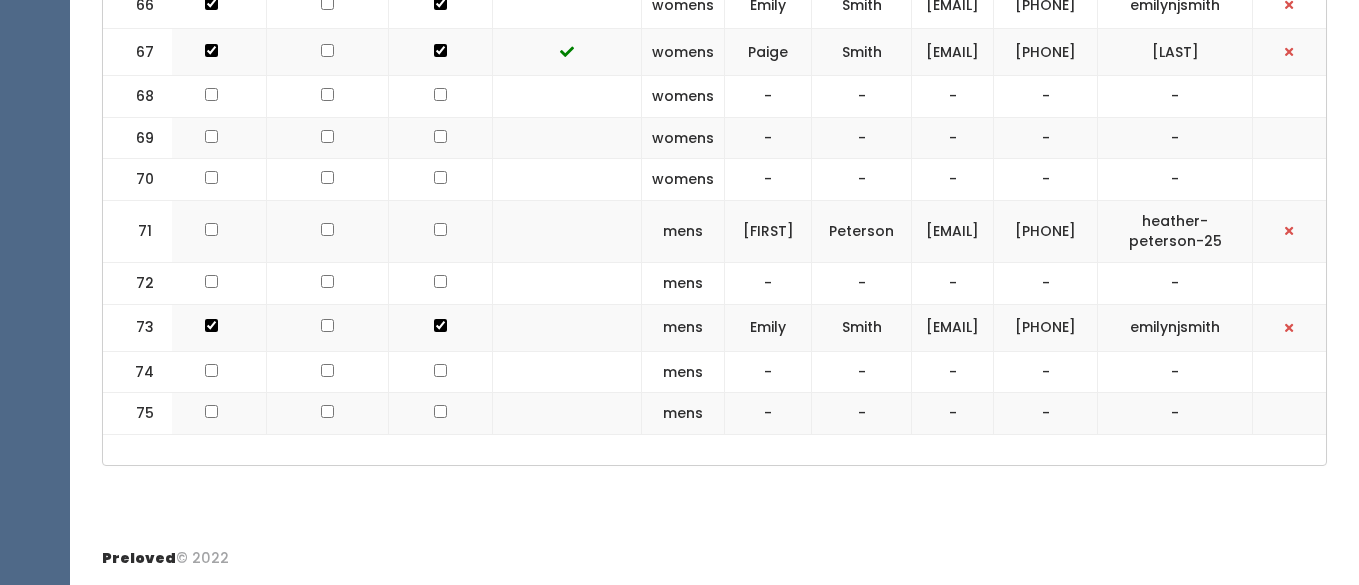 drag, startPoint x: 1238, startPoint y: 322, endPoint x: 1059, endPoint y: 322, distance: 179 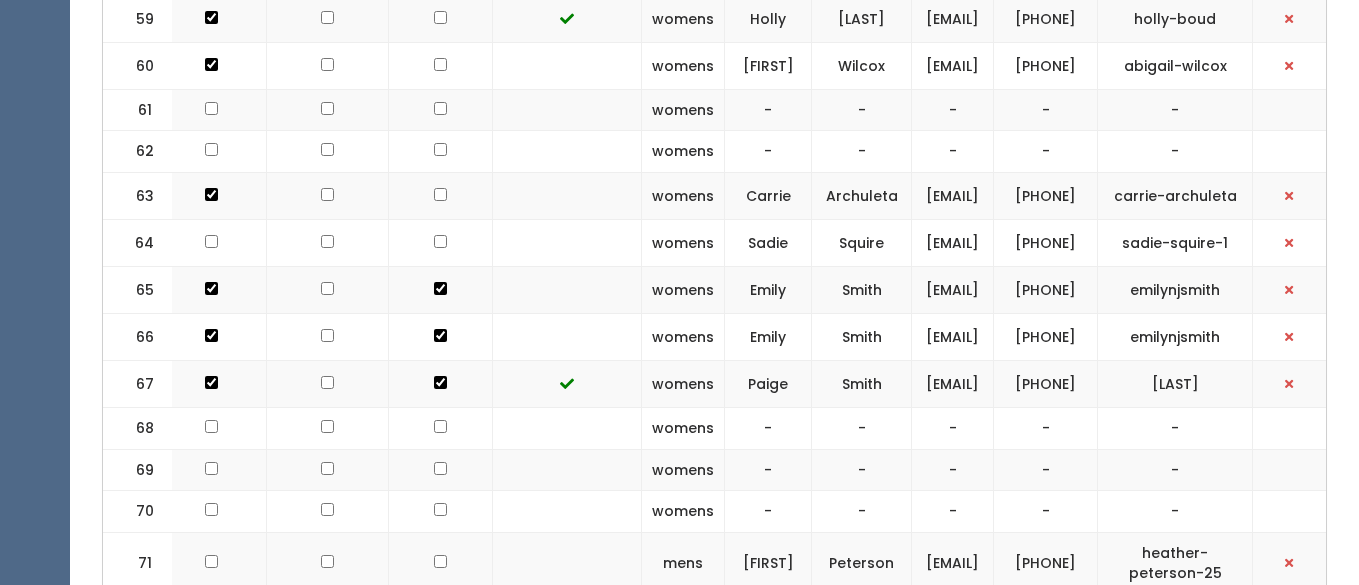 scroll, scrollTop: 3722, scrollLeft: 0, axis: vertical 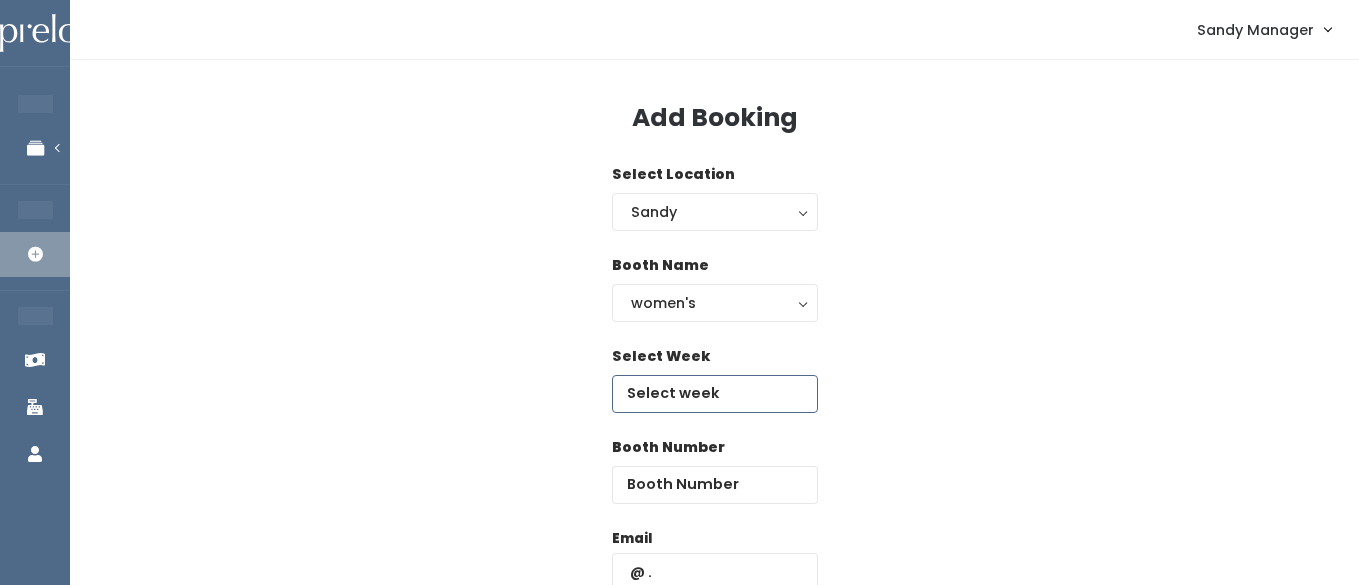 click at bounding box center [715, 394] 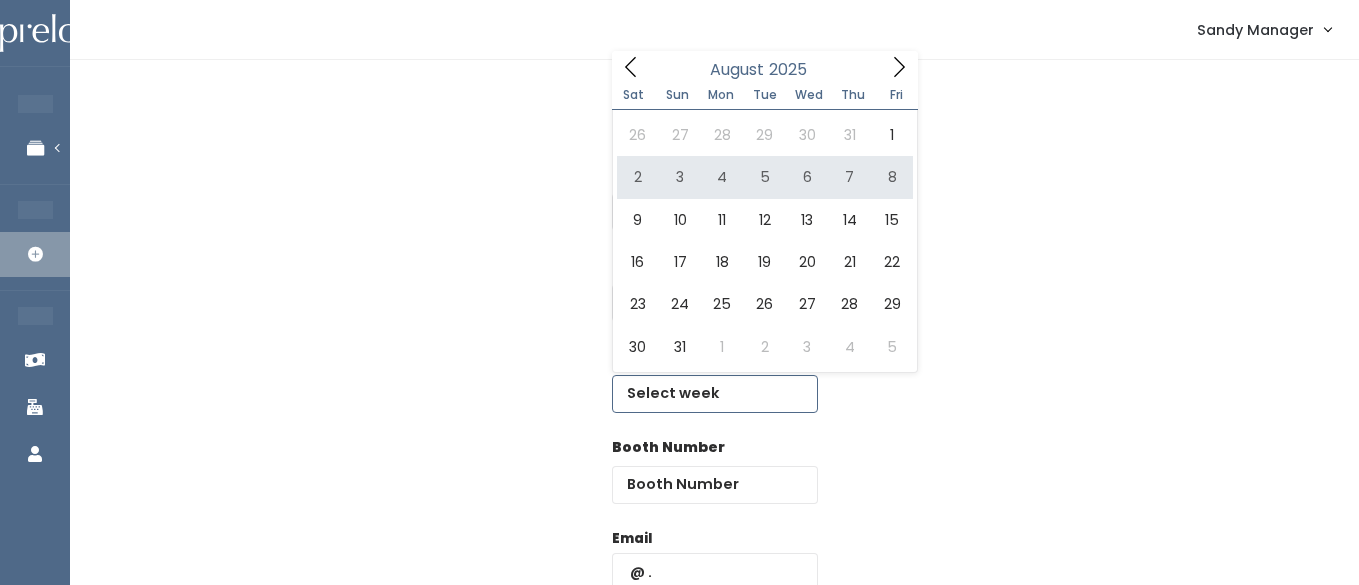 type on "[DATE] to [DATE]" 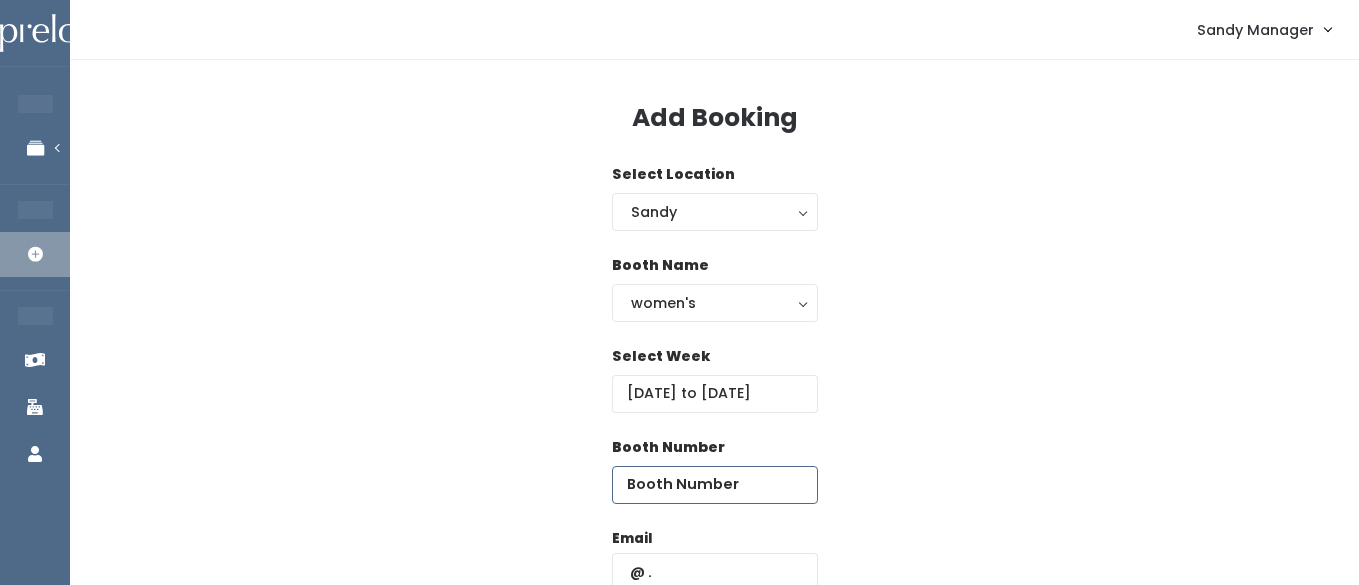 click at bounding box center [715, 485] 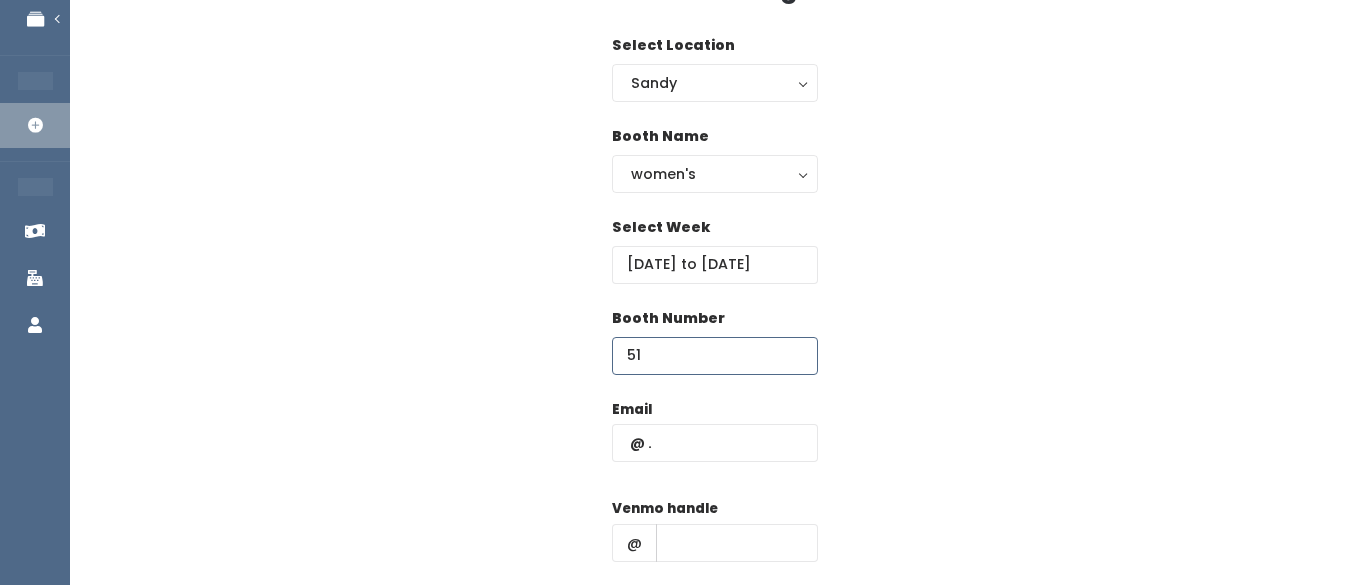 scroll, scrollTop: 158, scrollLeft: 0, axis: vertical 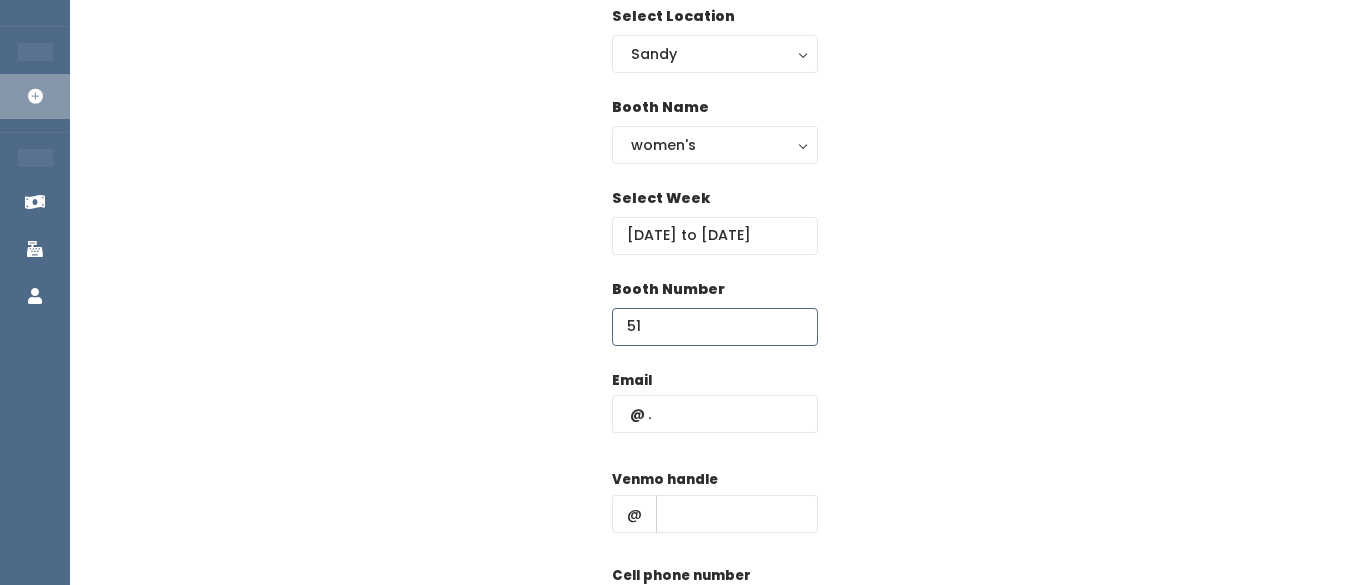 type on "51" 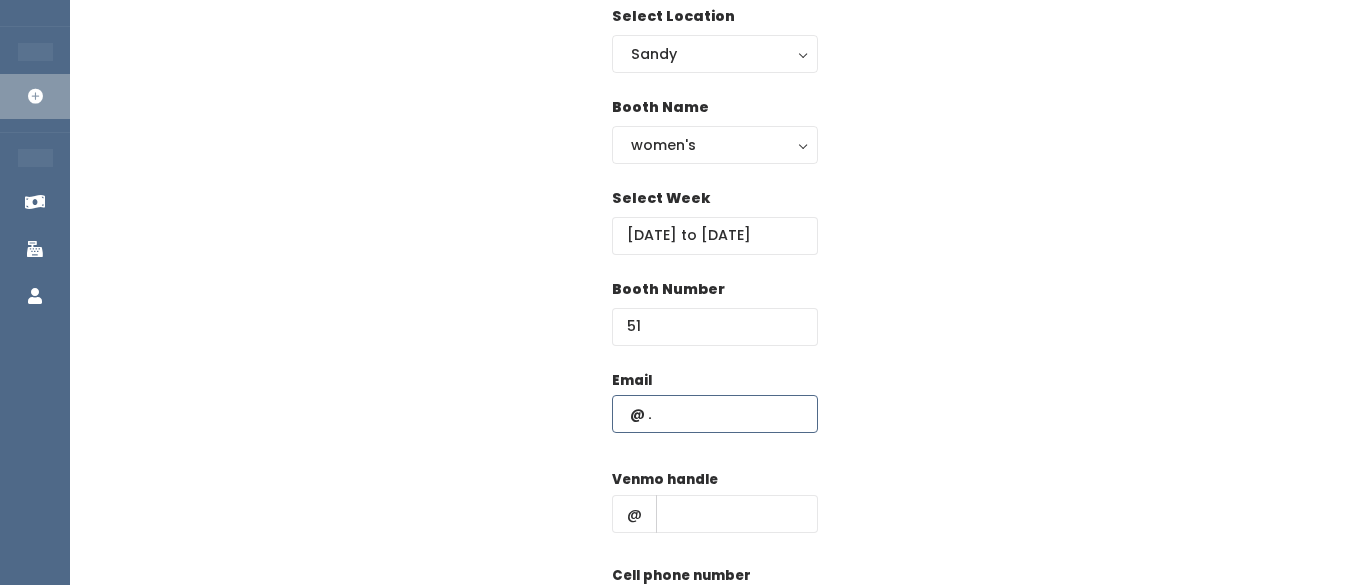 click at bounding box center (715, 414) 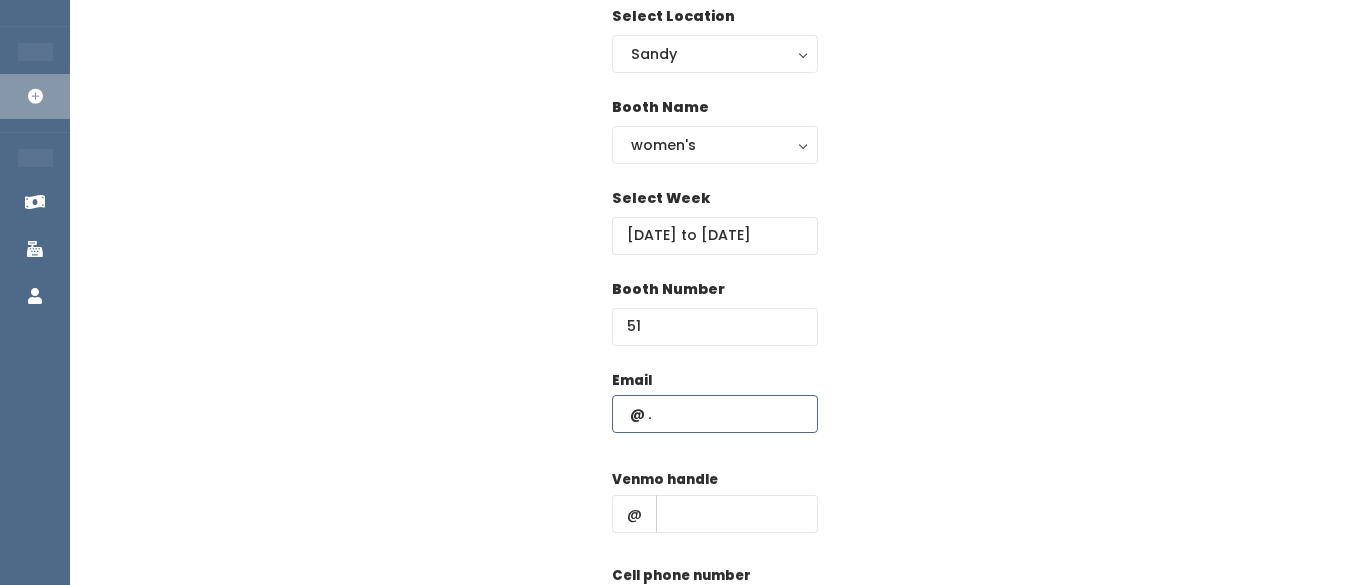 paste on "[EMAIL]" 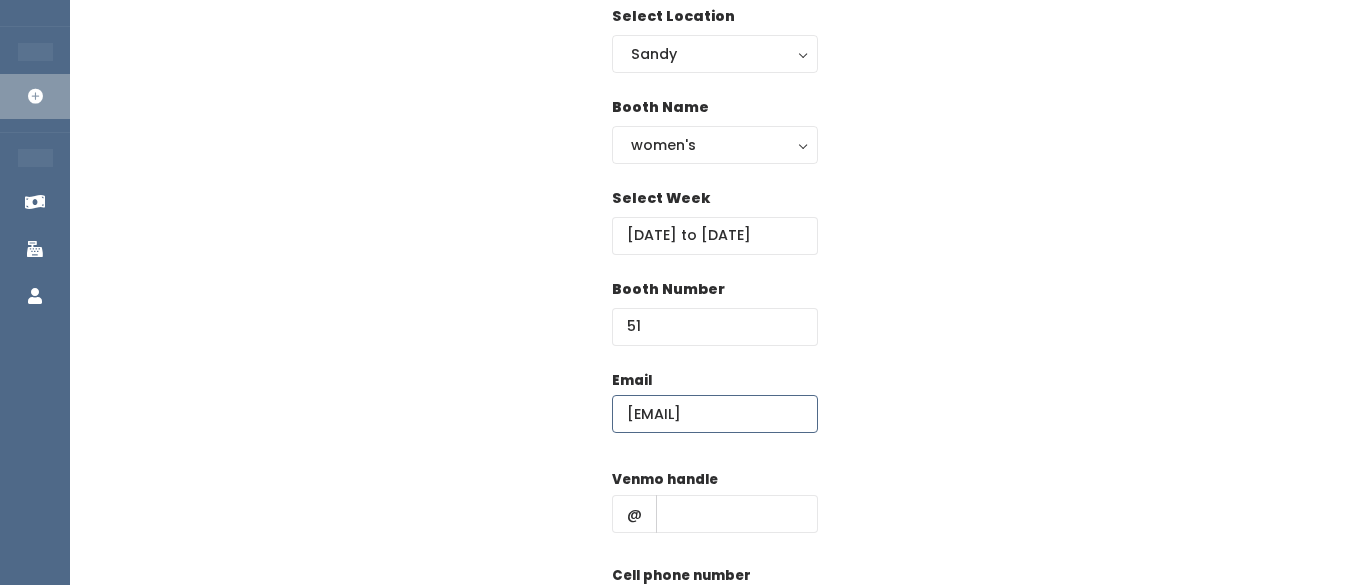 scroll, scrollTop: 0, scrollLeft: 8, axis: horizontal 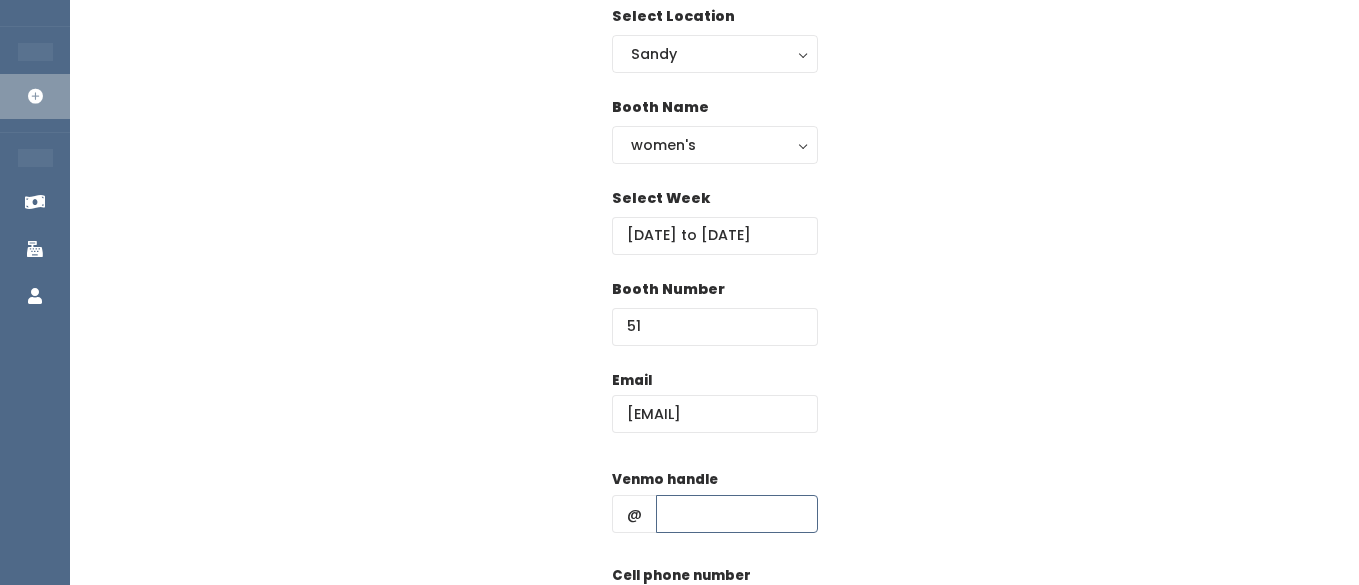 click at bounding box center [737, 514] 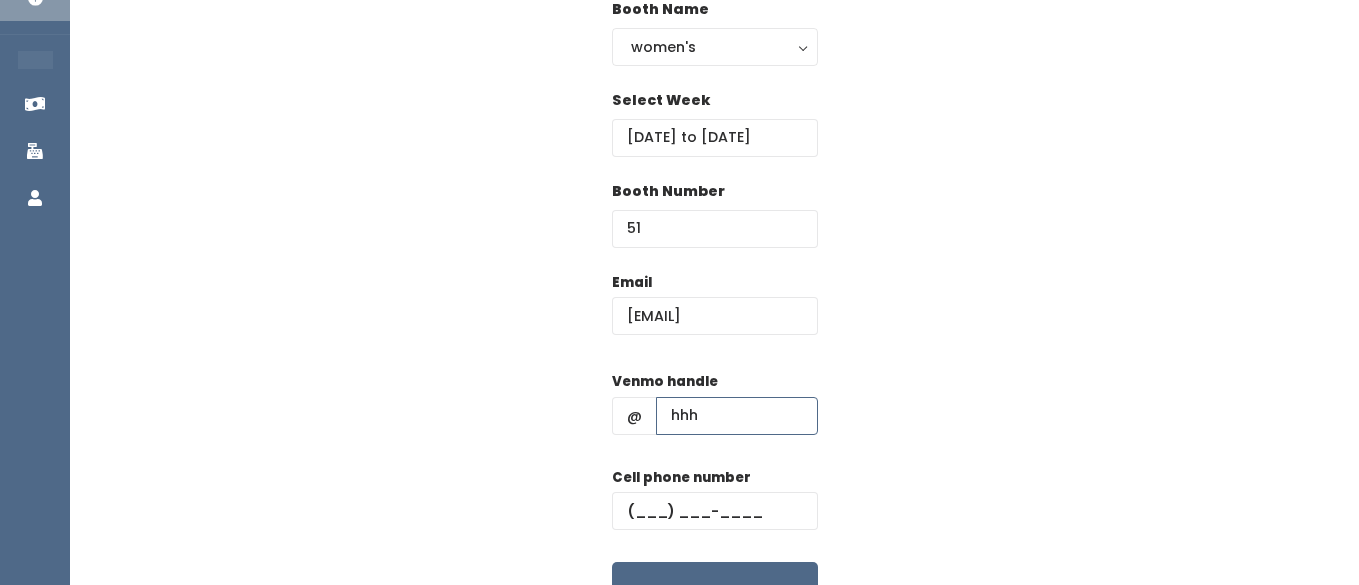 scroll, scrollTop: 280, scrollLeft: 0, axis: vertical 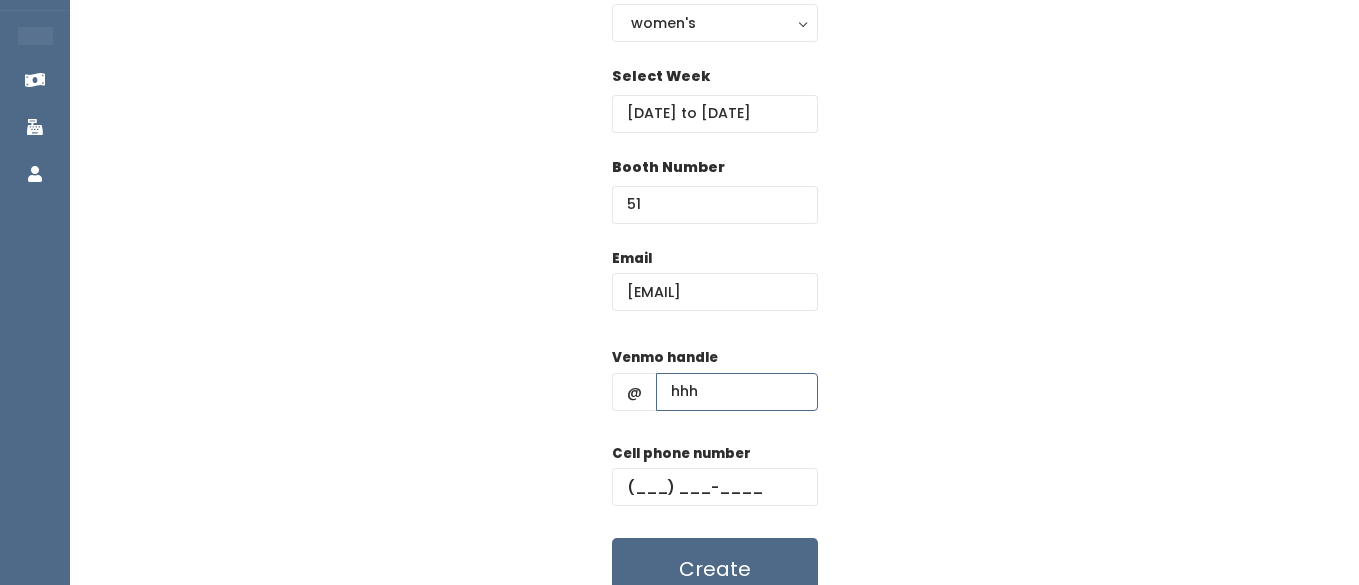 type on "hhh" 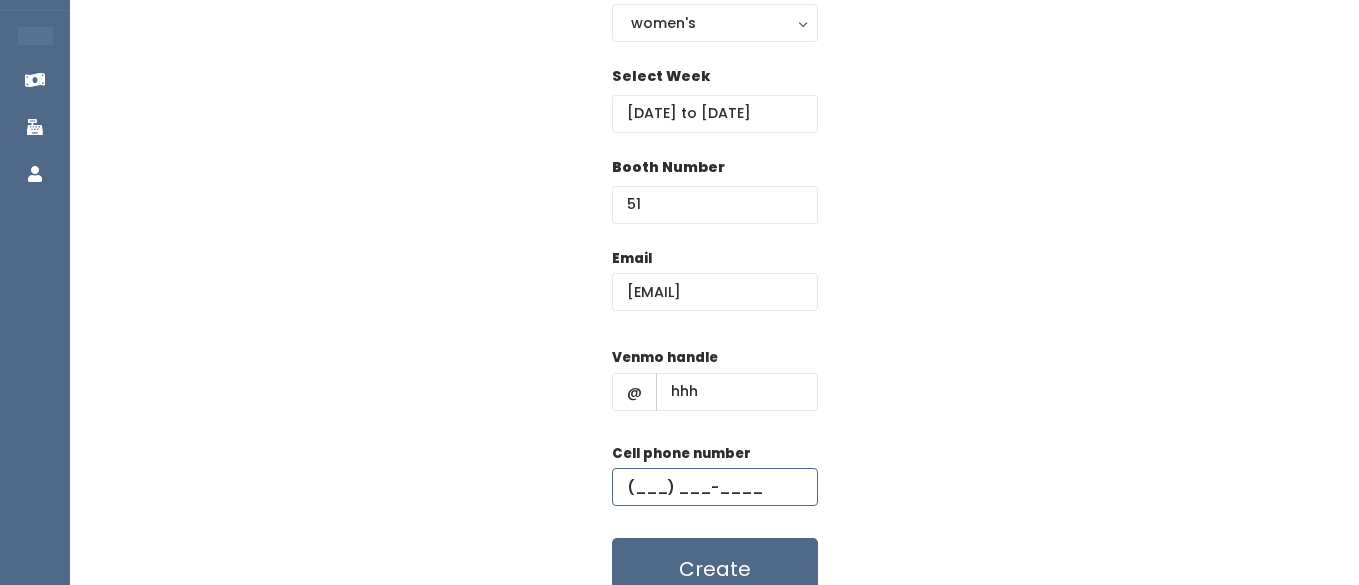 click at bounding box center [715, 487] 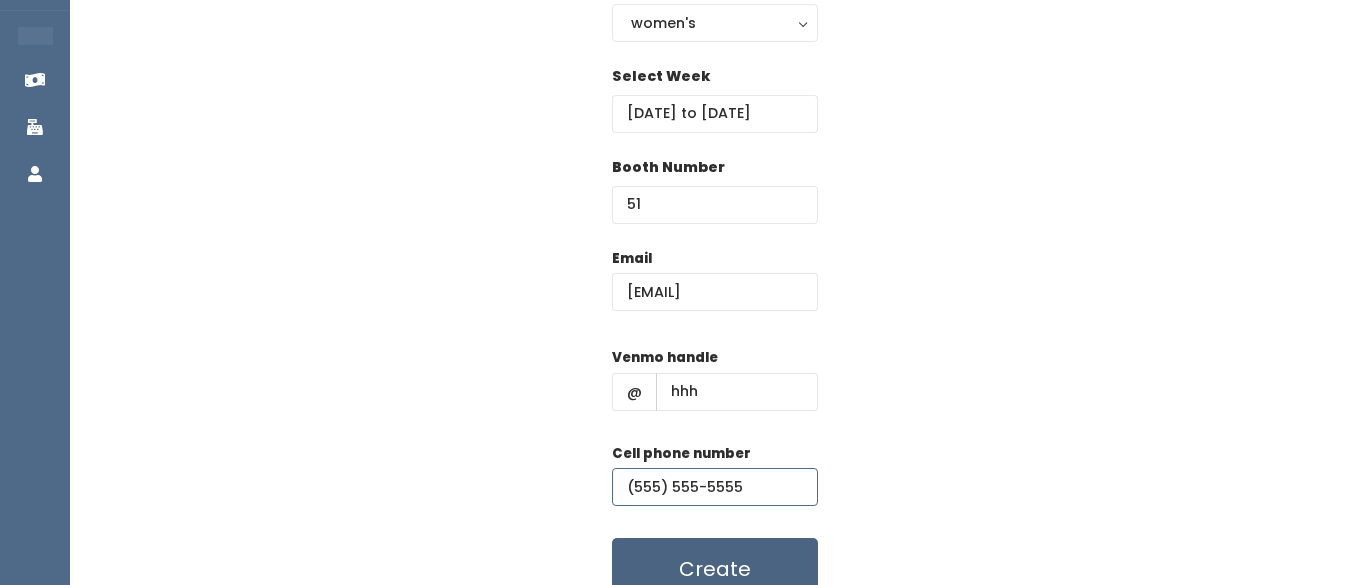 type on "(555) 555-5555" 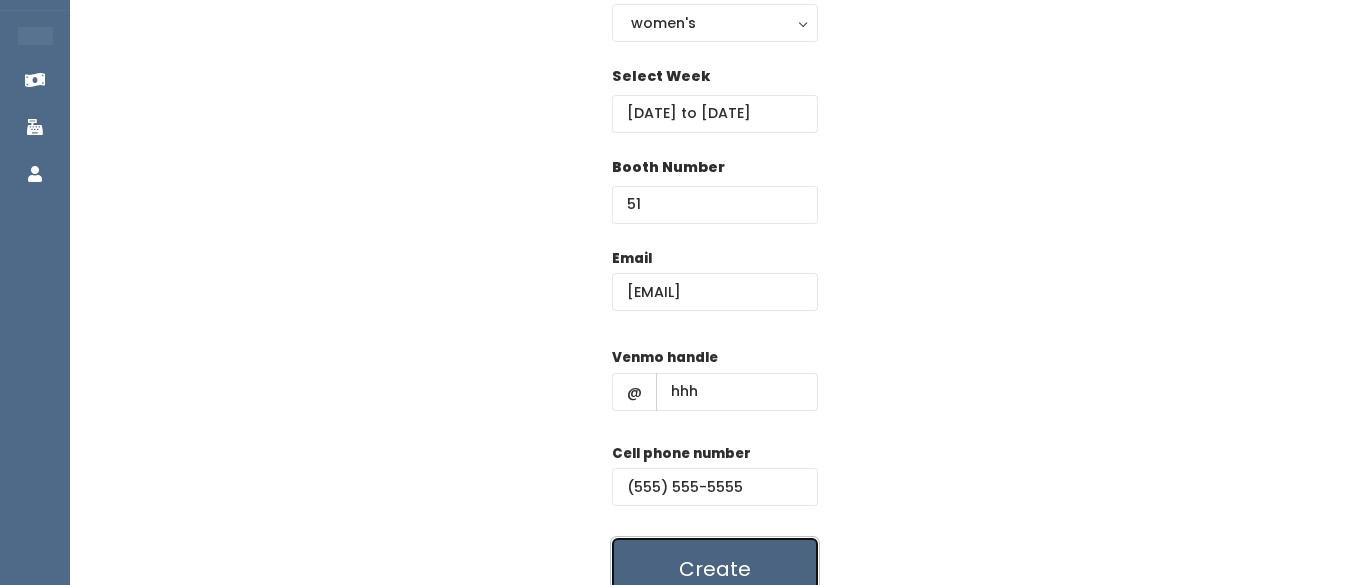 click on "Create" at bounding box center (715, 569) 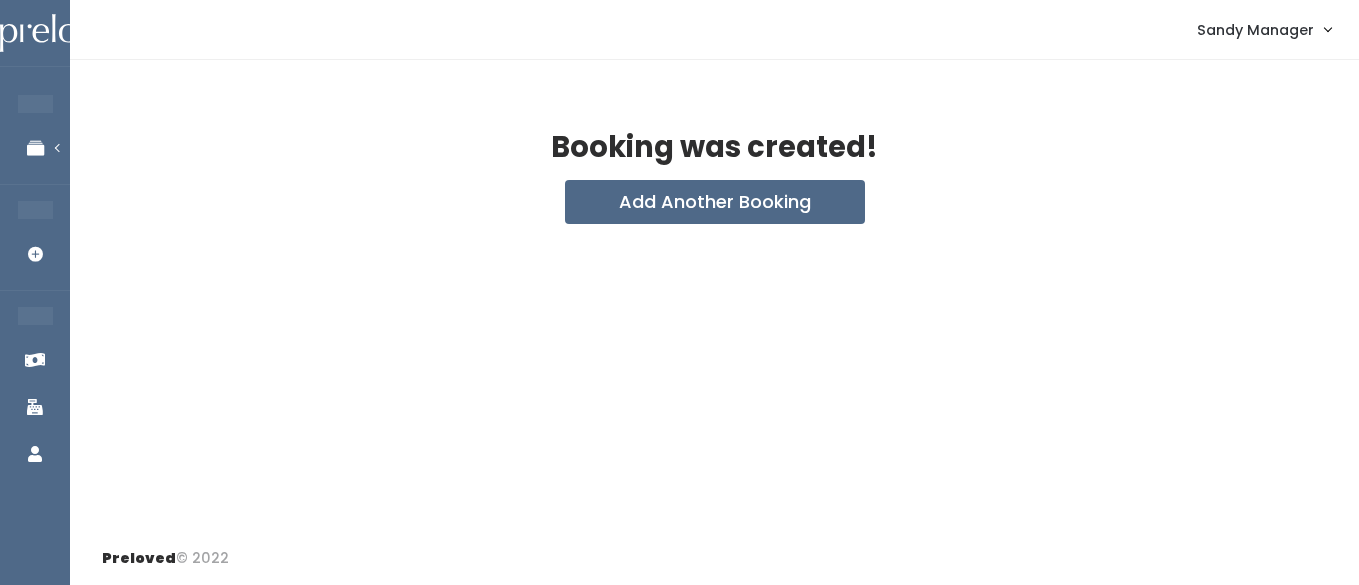 scroll, scrollTop: 0, scrollLeft: 0, axis: both 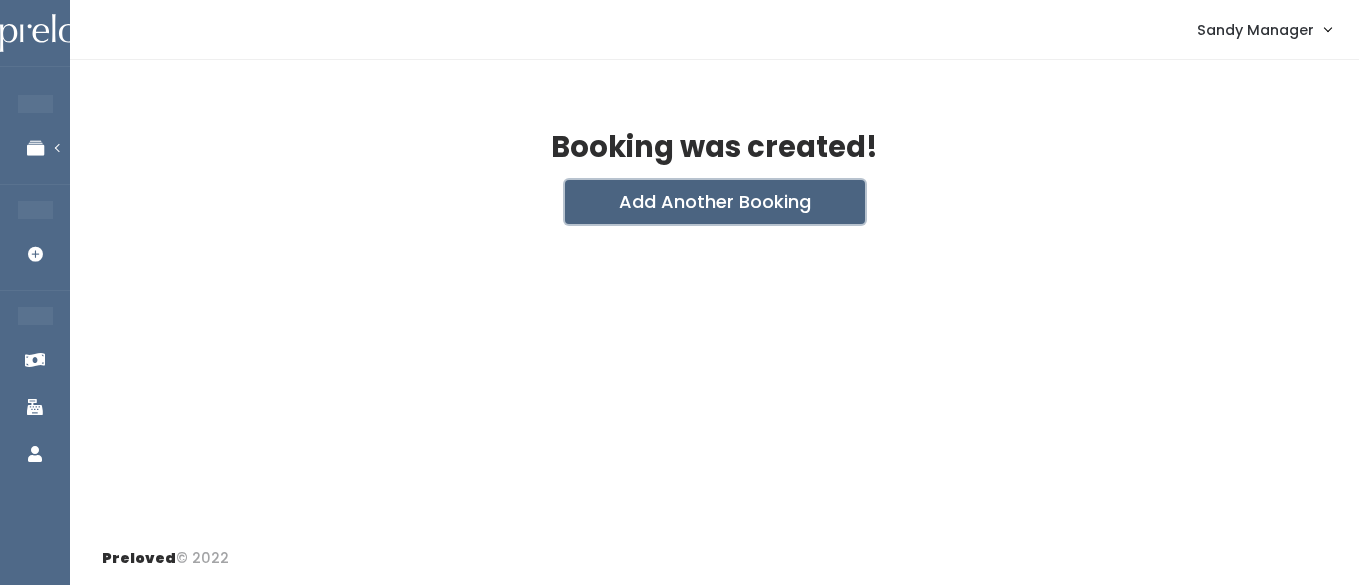 click on "Add Another Booking" at bounding box center (715, 202) 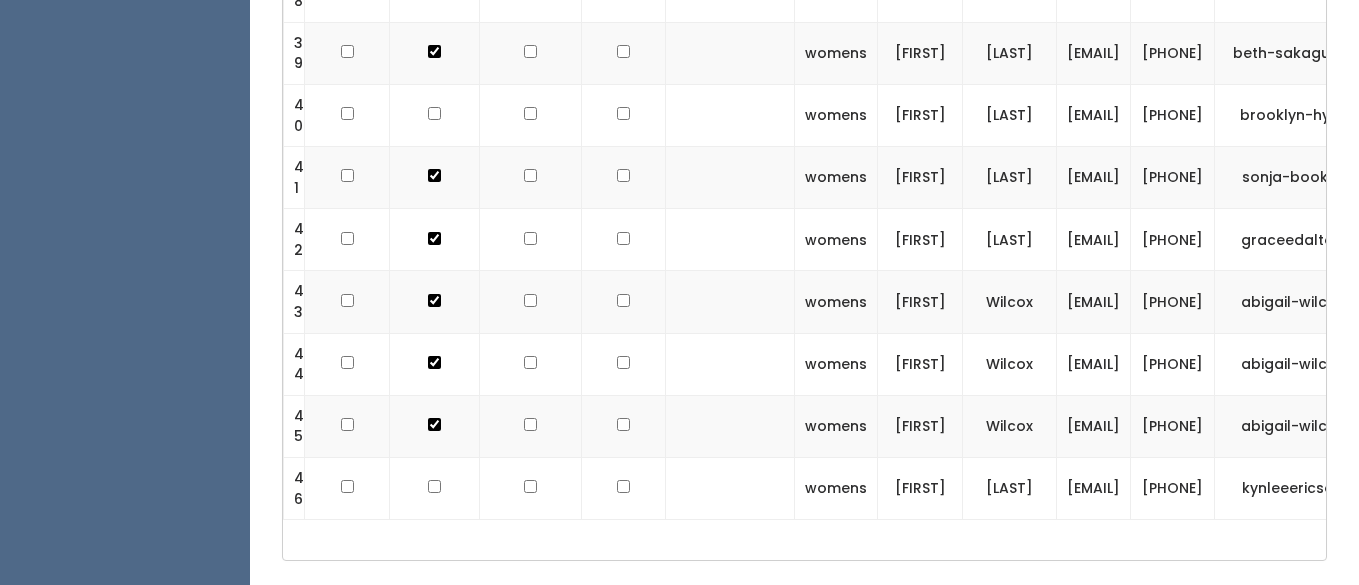 scroll, scrollTop: 3722, scrollLeft: 0, axis: vertical 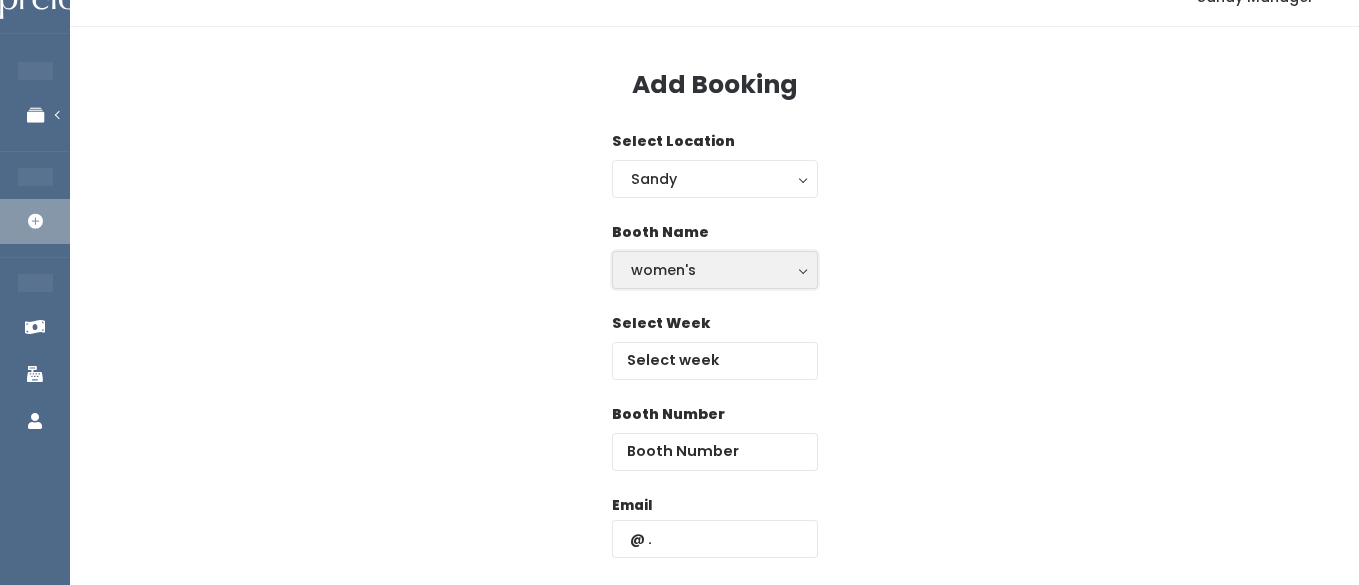 click on "women's" at bounding box center [715, 270] 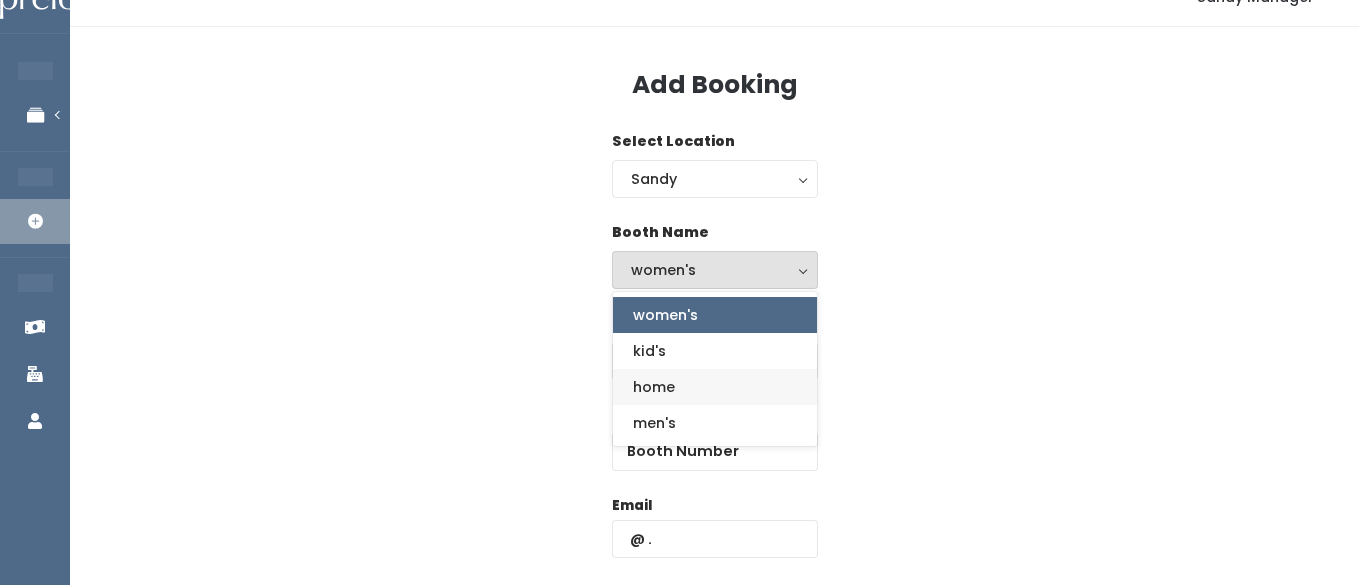click on "home" at bounding box center [654, 387] 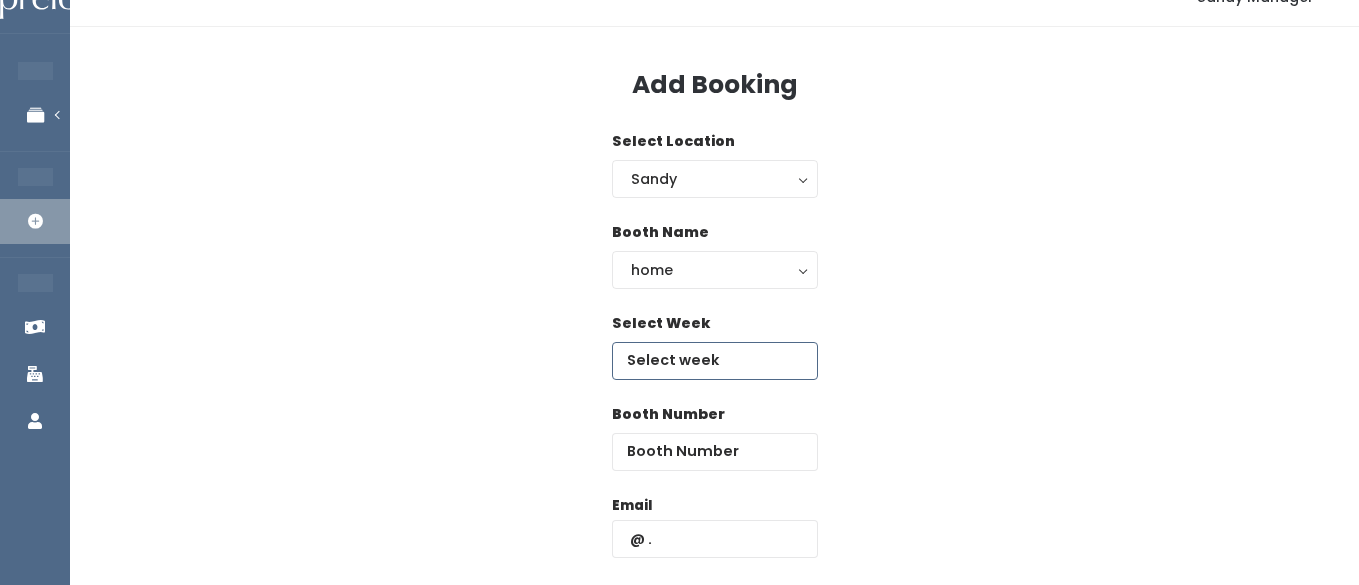 click at bounding box center [715, 361] 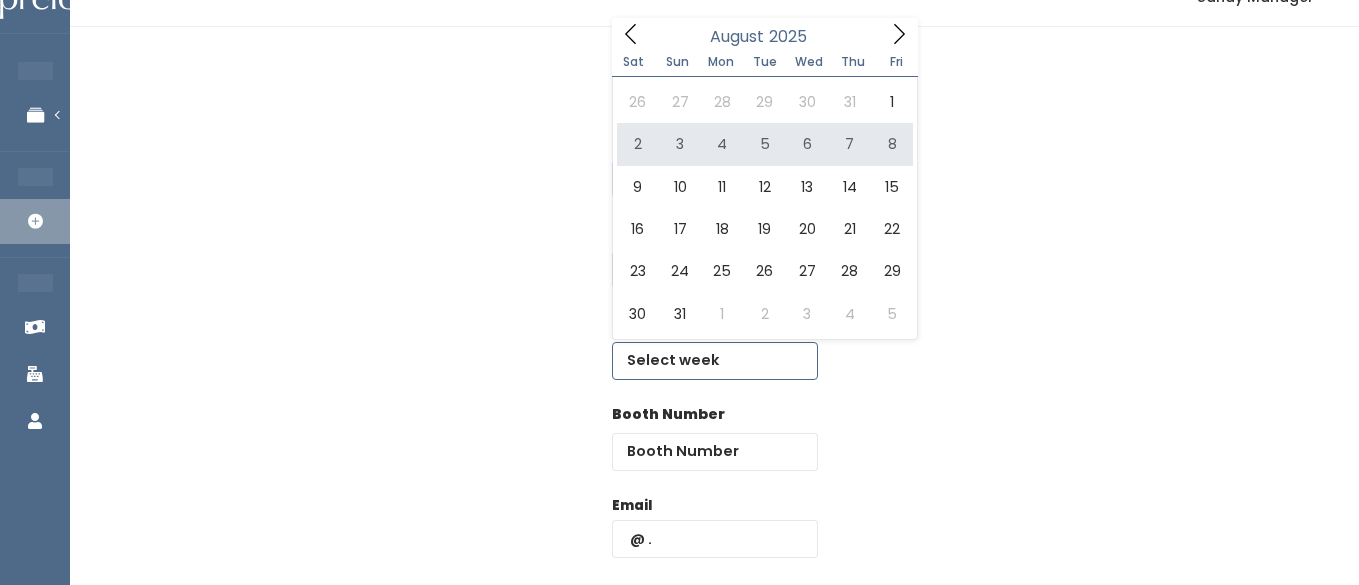 type on "August 2 to August 8" 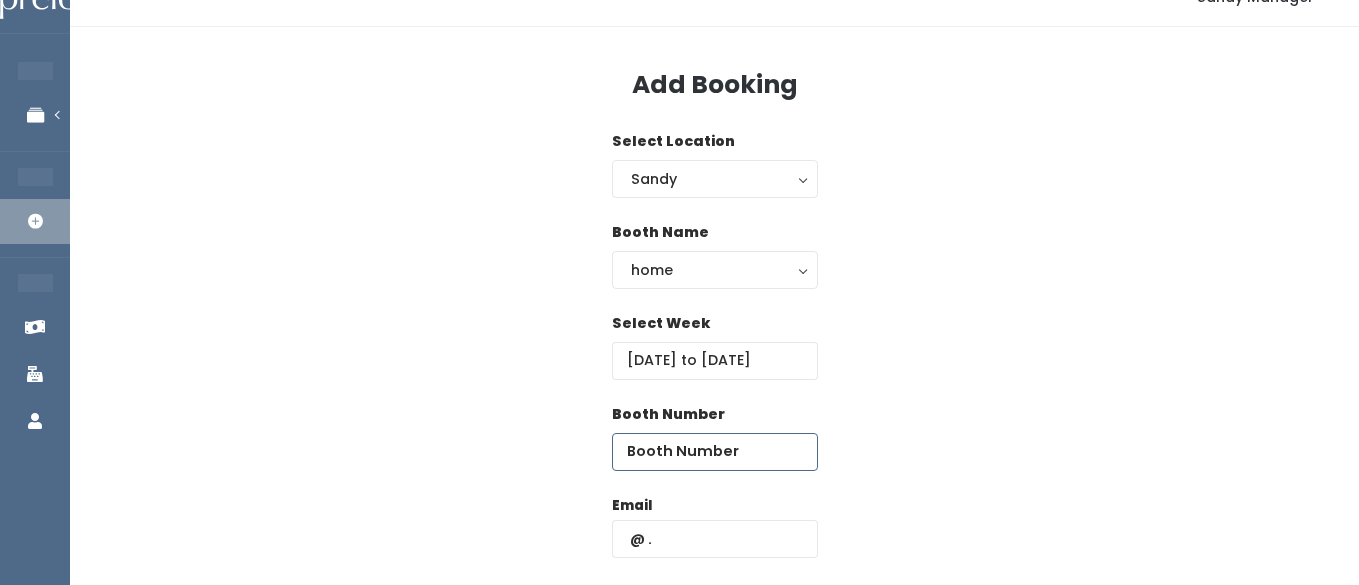 click at bounding box center [715, 452] 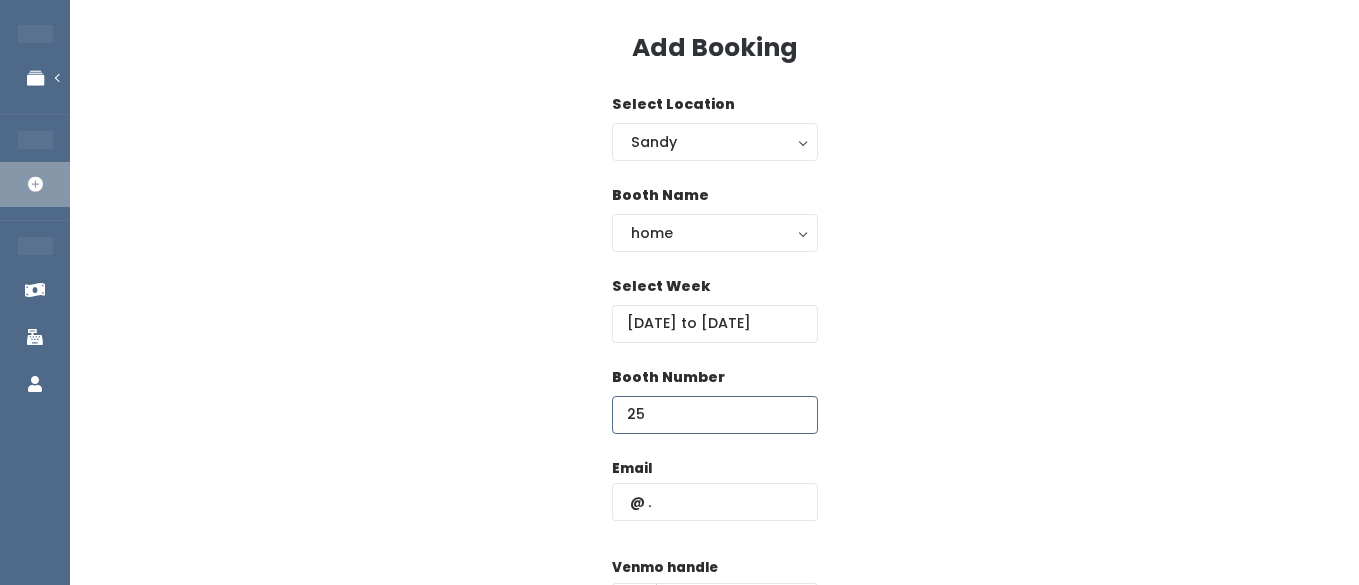 scroll, scrollTop: 74, scrollLeft: 0, axis: vertical 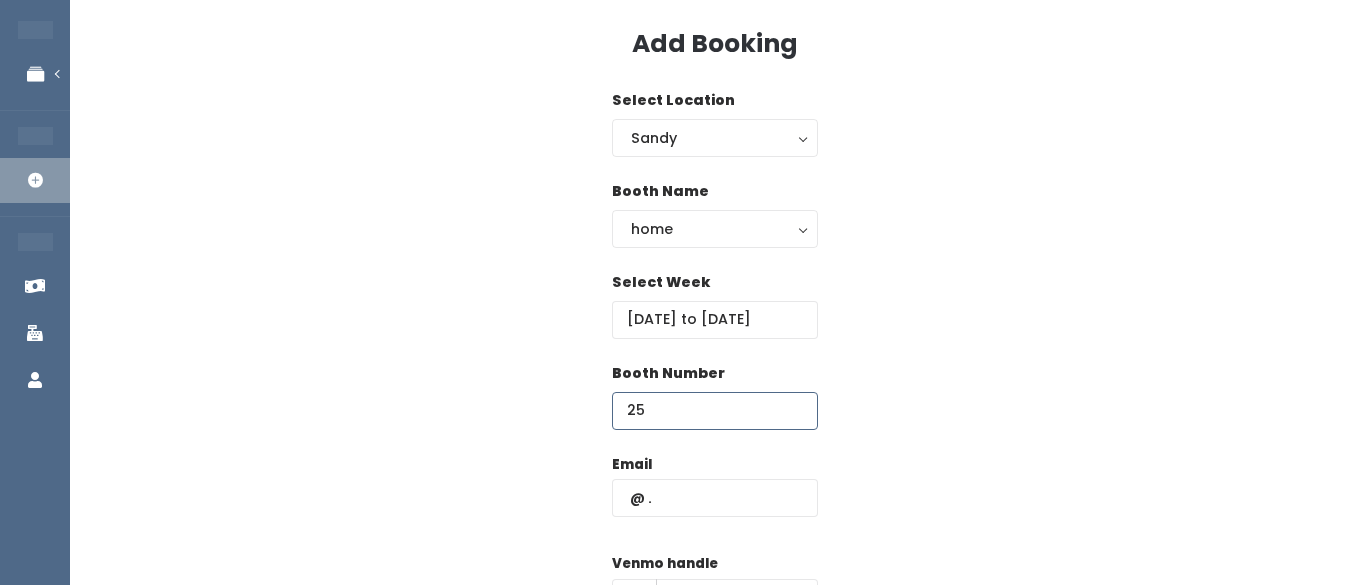 type on "25" 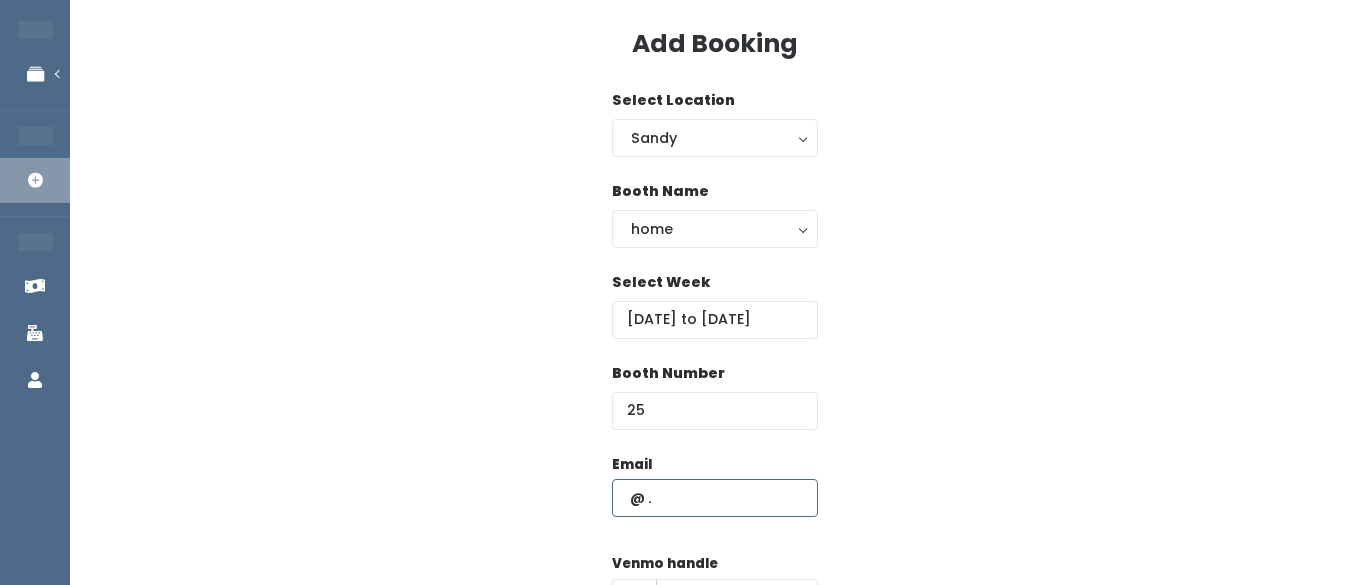 click at bounding box center (715, 498) 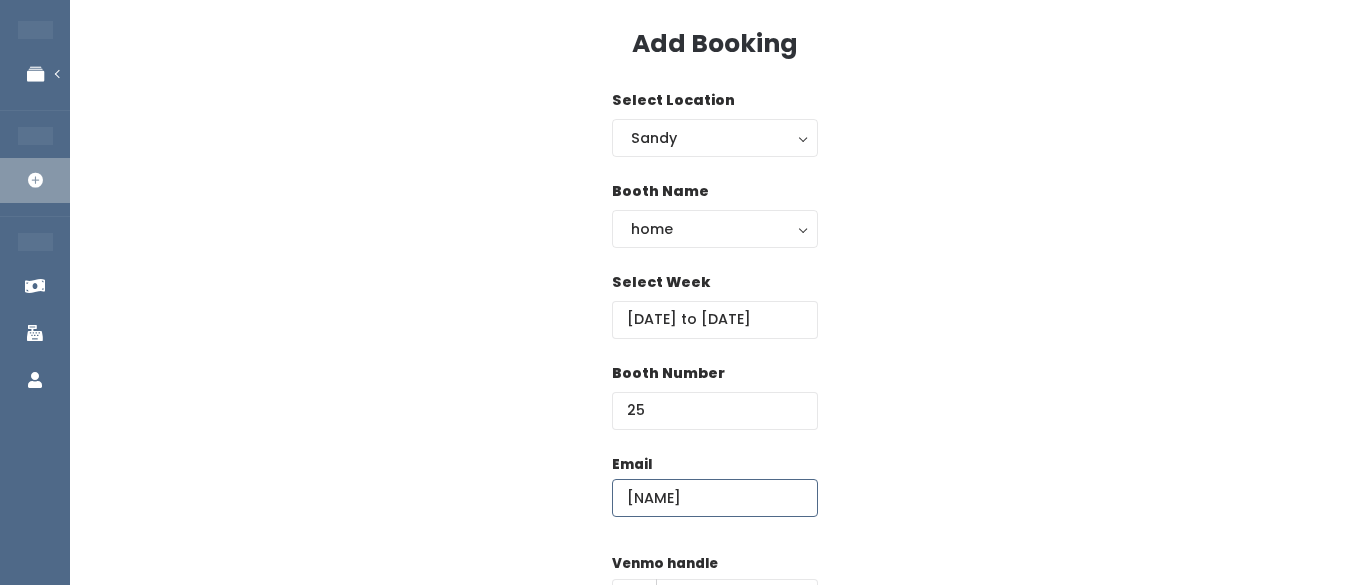 type on "[EMAIL]" 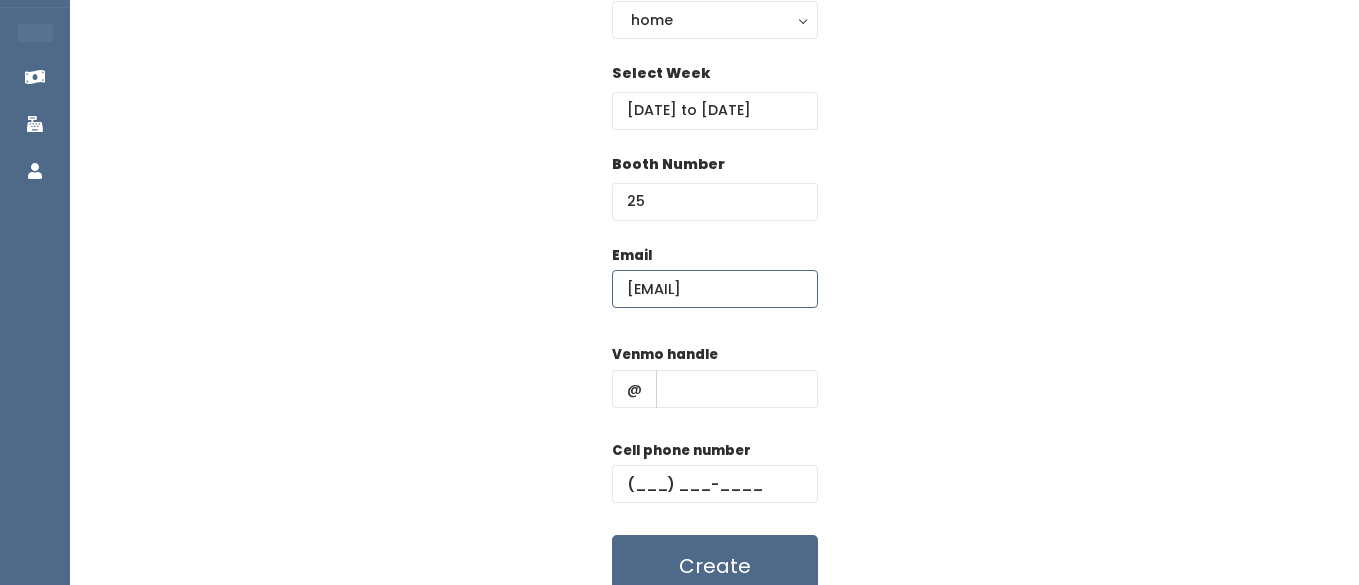 scroll, scrollTop: 282, scrollLeft: 0, axis: vertical 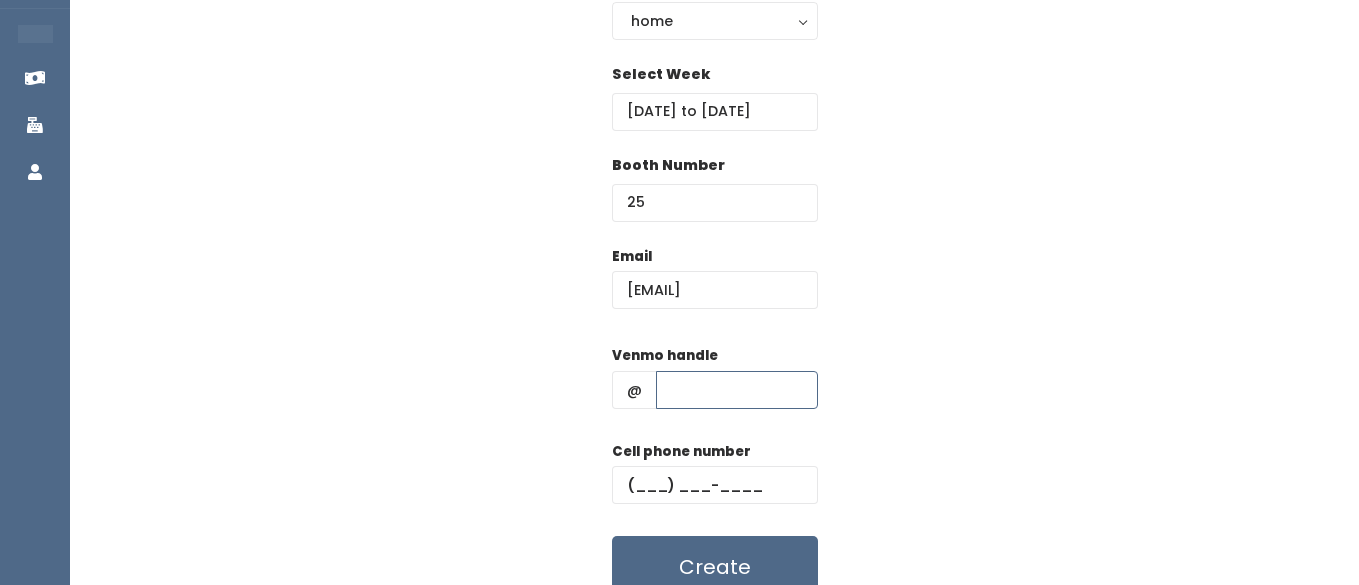 click at bounding box center [737, 390] 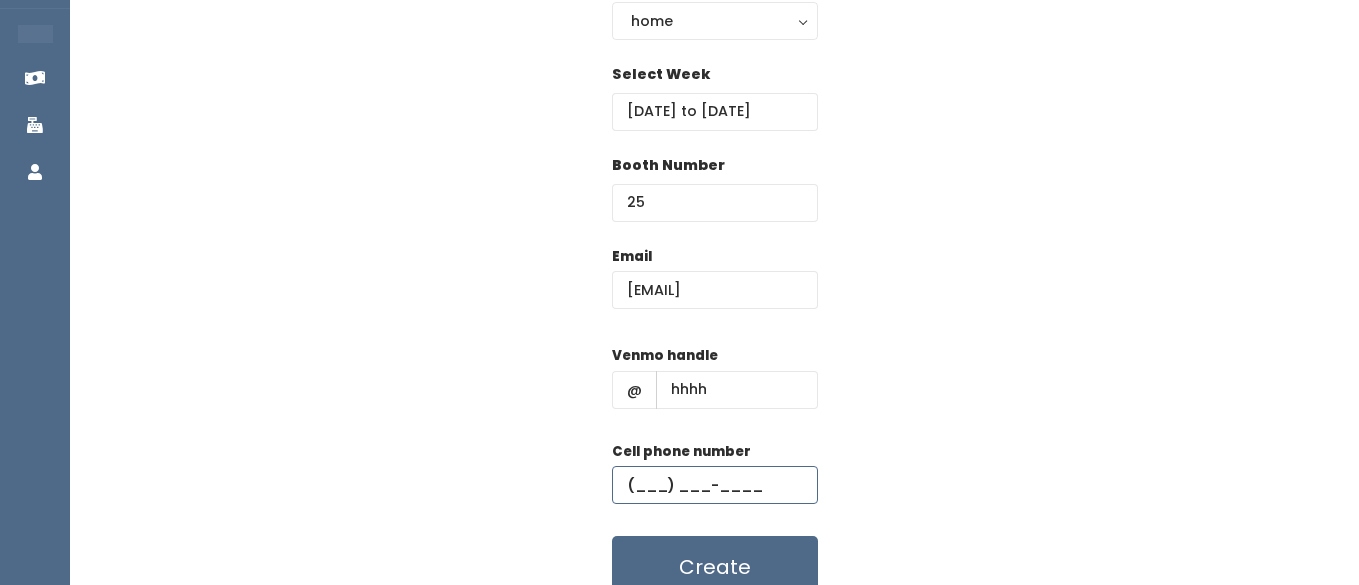 click at bounding box center (715, 485) 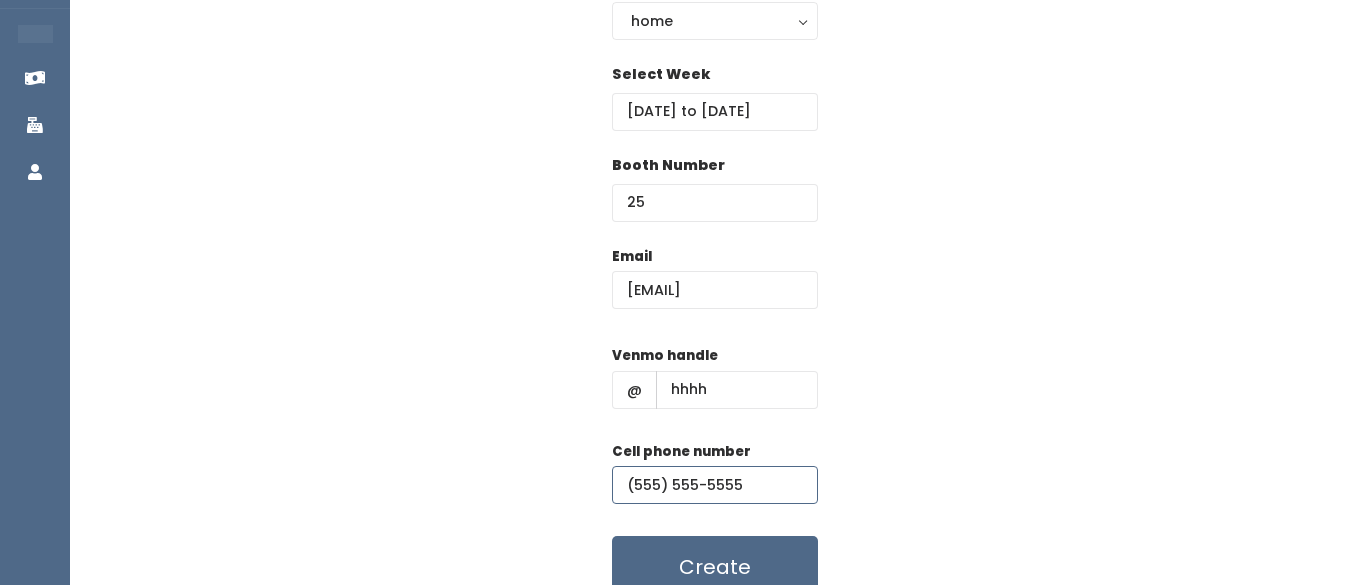 scroll, scrollTop: 372, scrollLeft: 0, axis: vertical 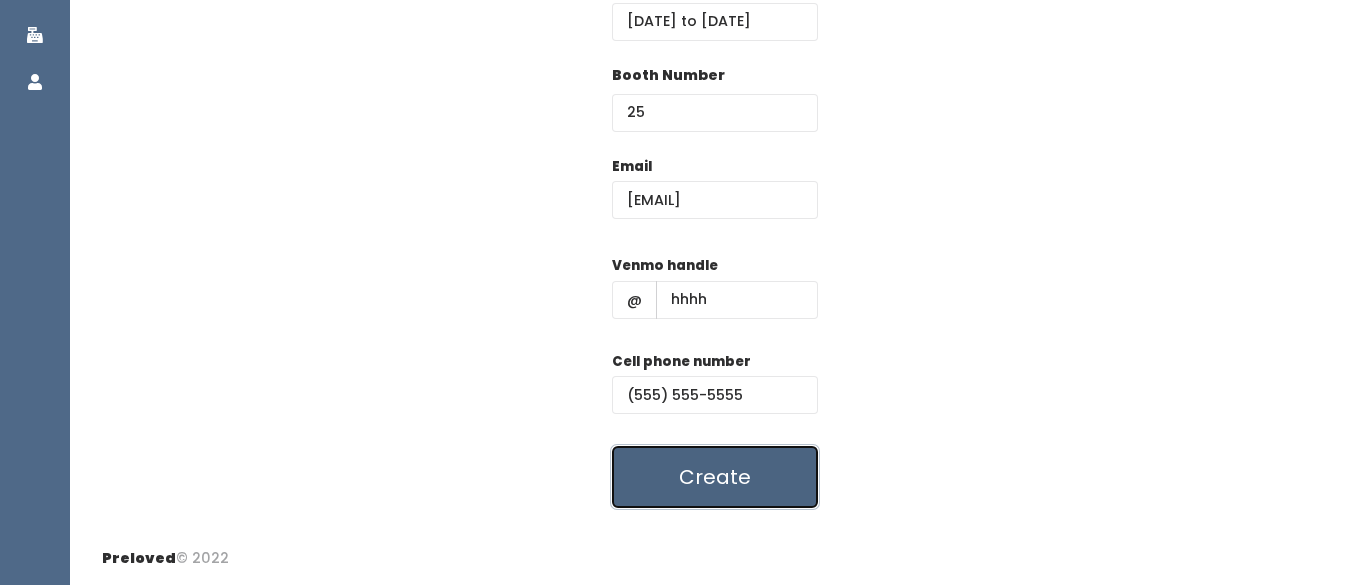 click on "Create" at bounding box center (715, 477) 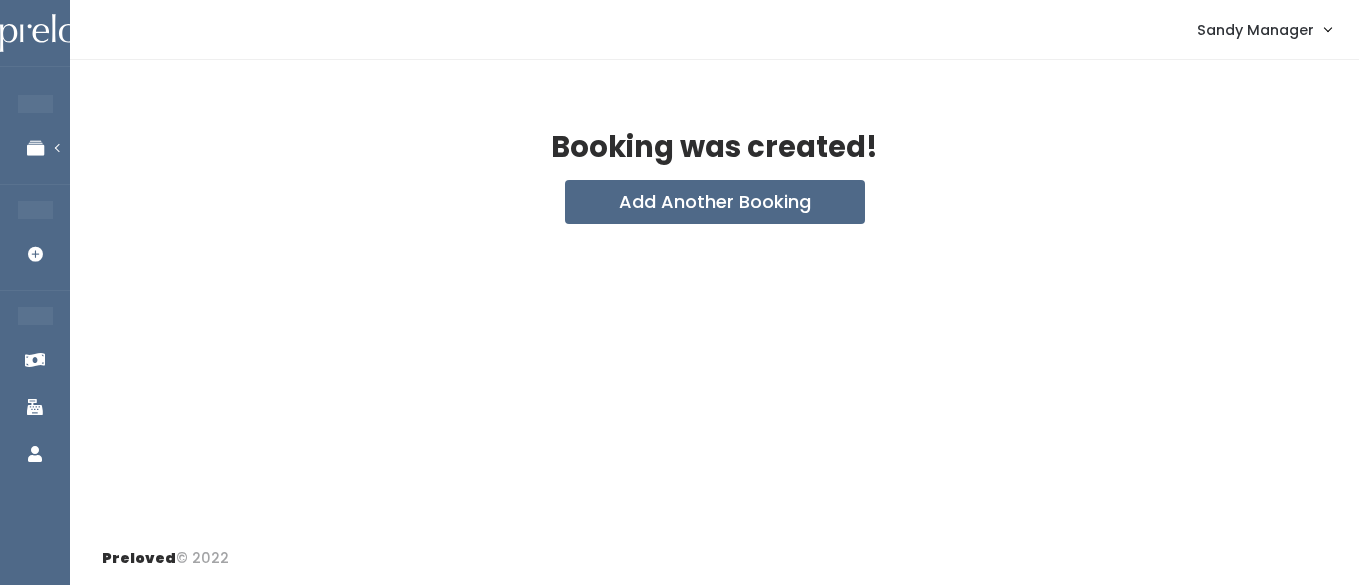 scroll, scrollTop: 0, scrollLeft: 0, axis: both 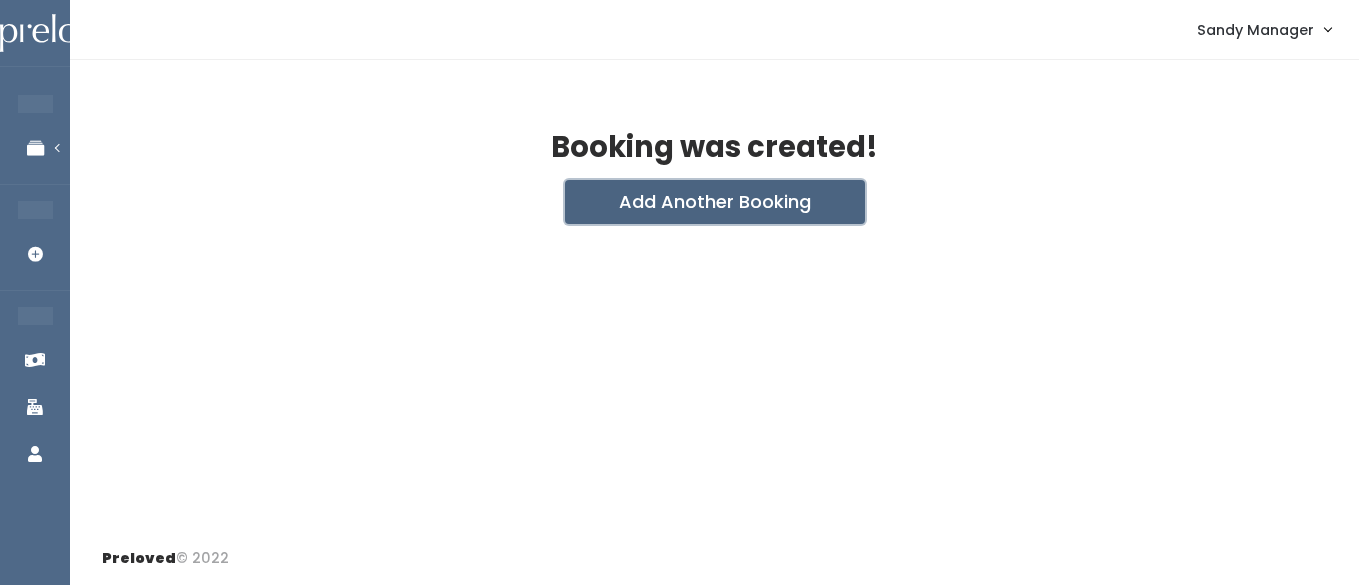 click on "Add Another Booking" at bounding box center (715, 202) 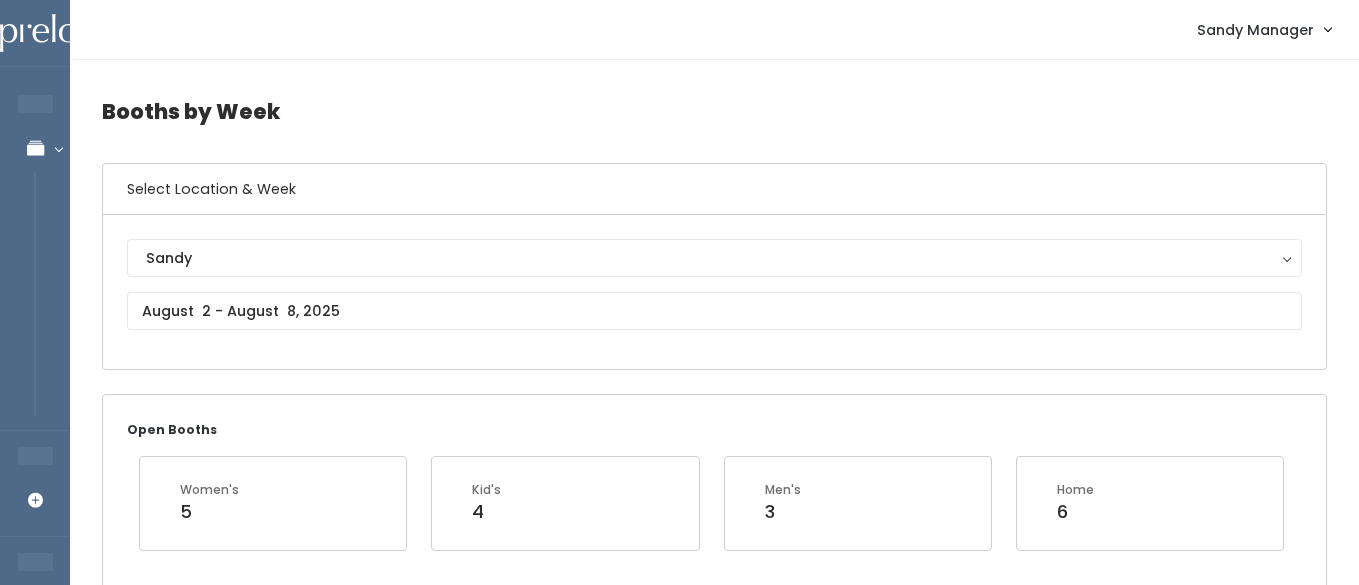 scroll, scrollTop: 2133, scrollLeft: 0, axis: vertical 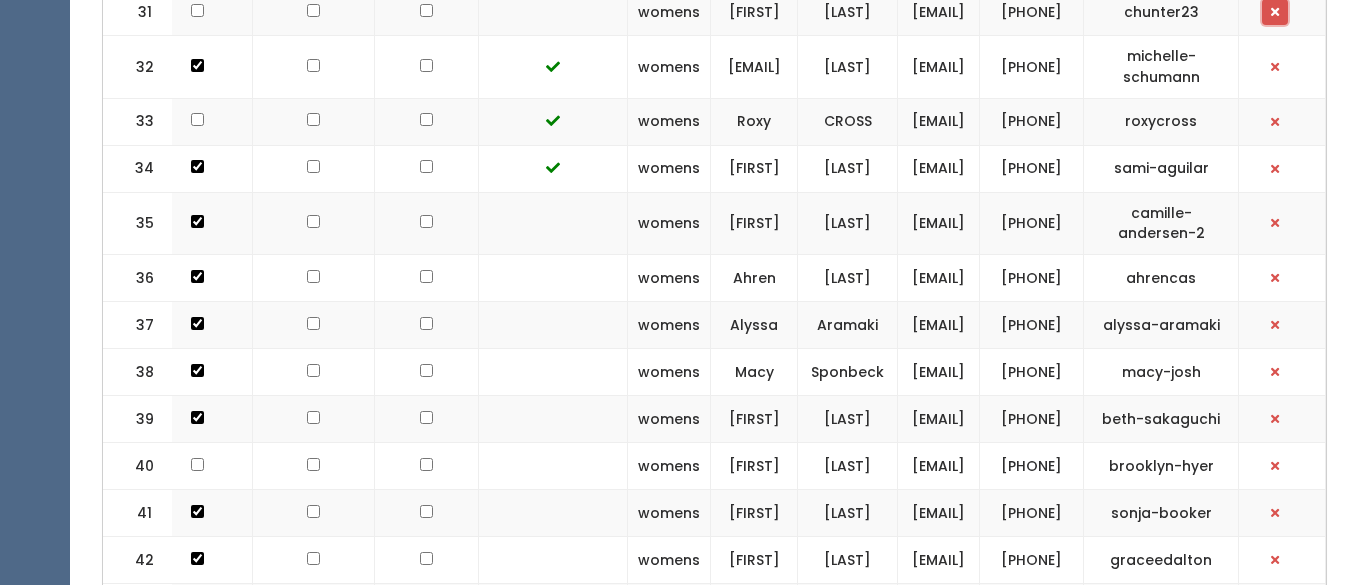 click at bounding box center (1275, 12) 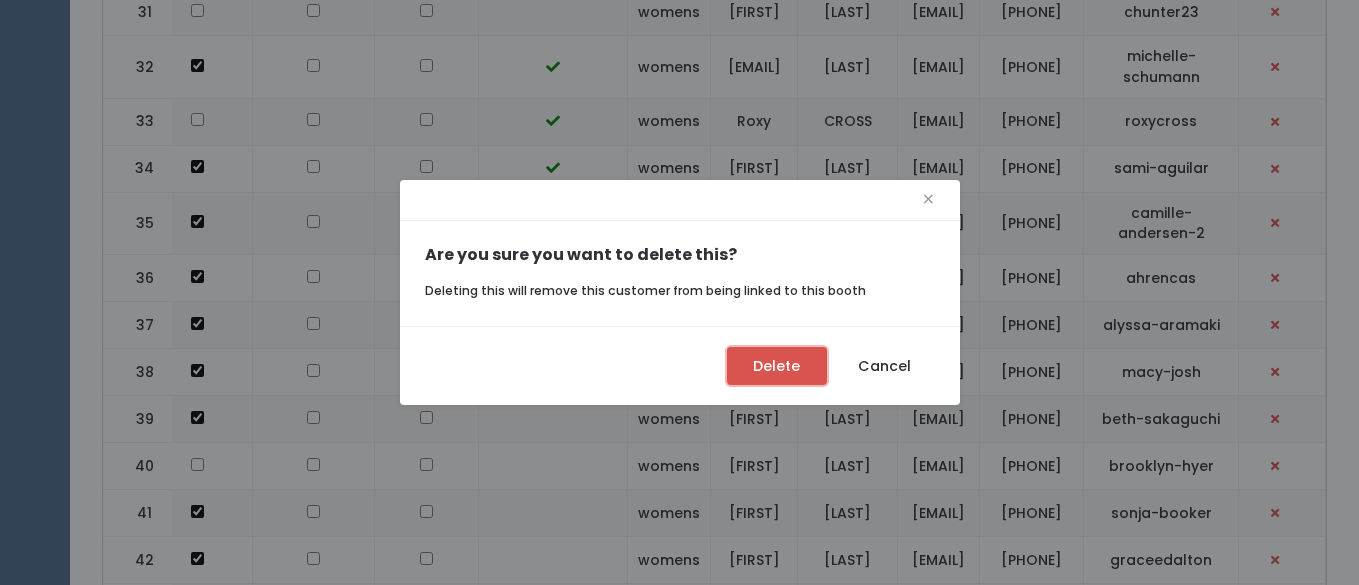 click on "Delete" at bounding box center (777, 366) 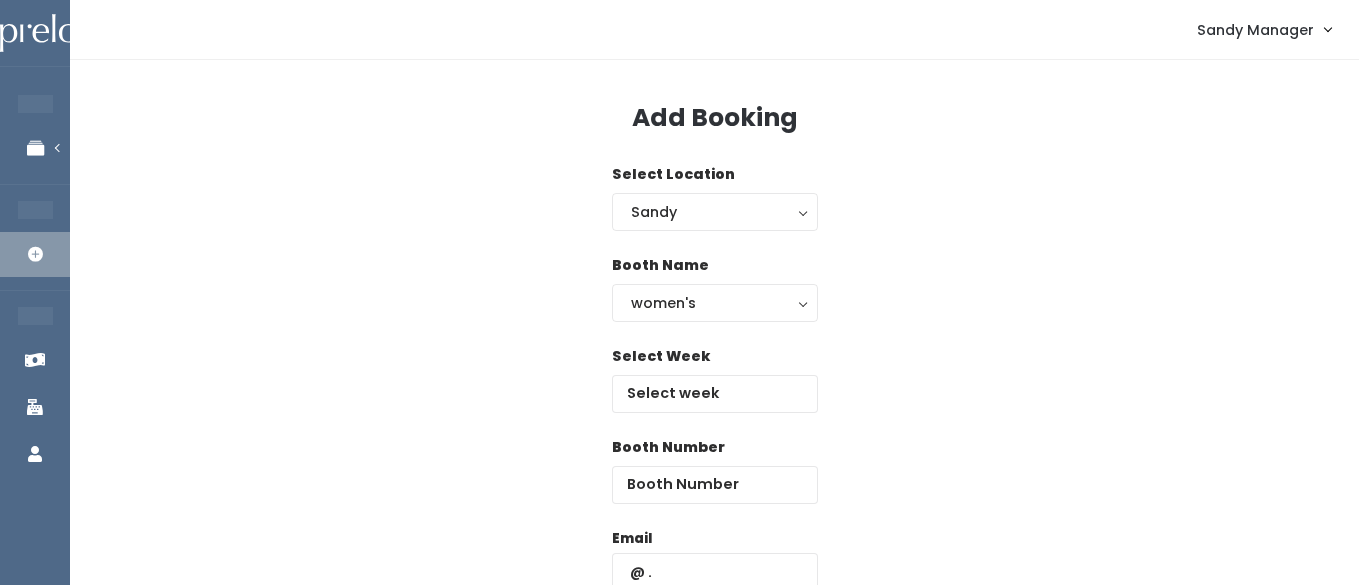 scroll, scrollTop: 0, scrollLeft: 0, axis: both 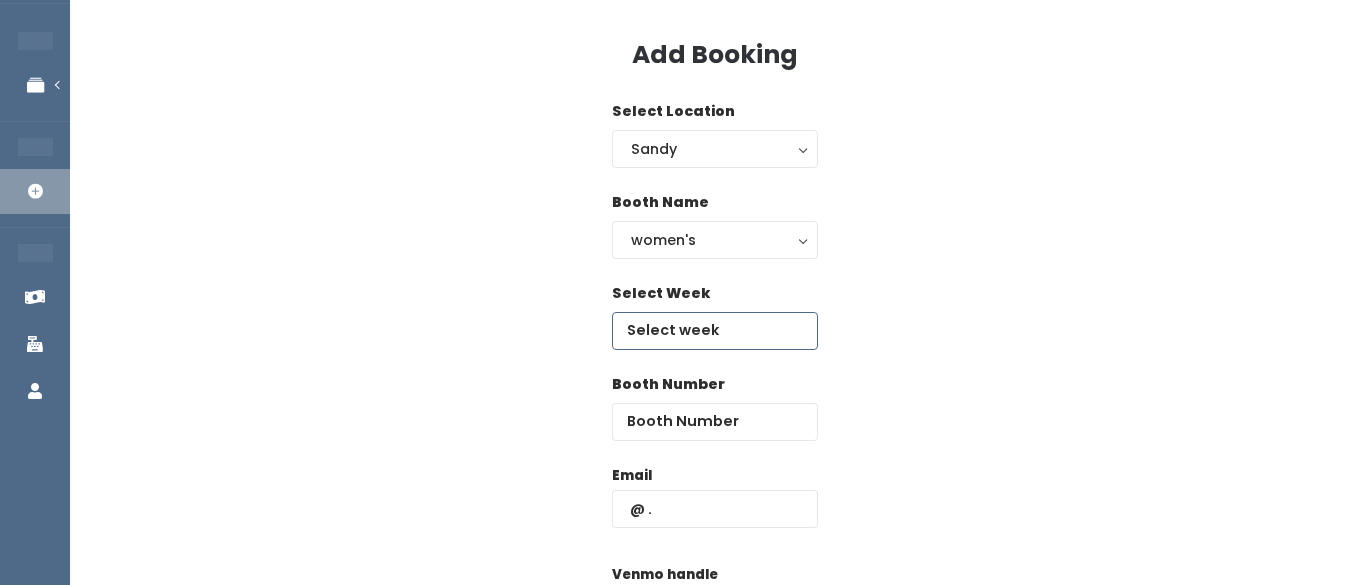 click on "EMPLOYEES
Manage Bookings
Booths by Week
All Bookings
Bookings with Booths
Booth Discounts
Seller Check-in
STORE MANAGER
Add Booking
FRANCHISE OWNER
Venmo Payouts
Booth Sales
Customers" at bounding box center (679, 415) 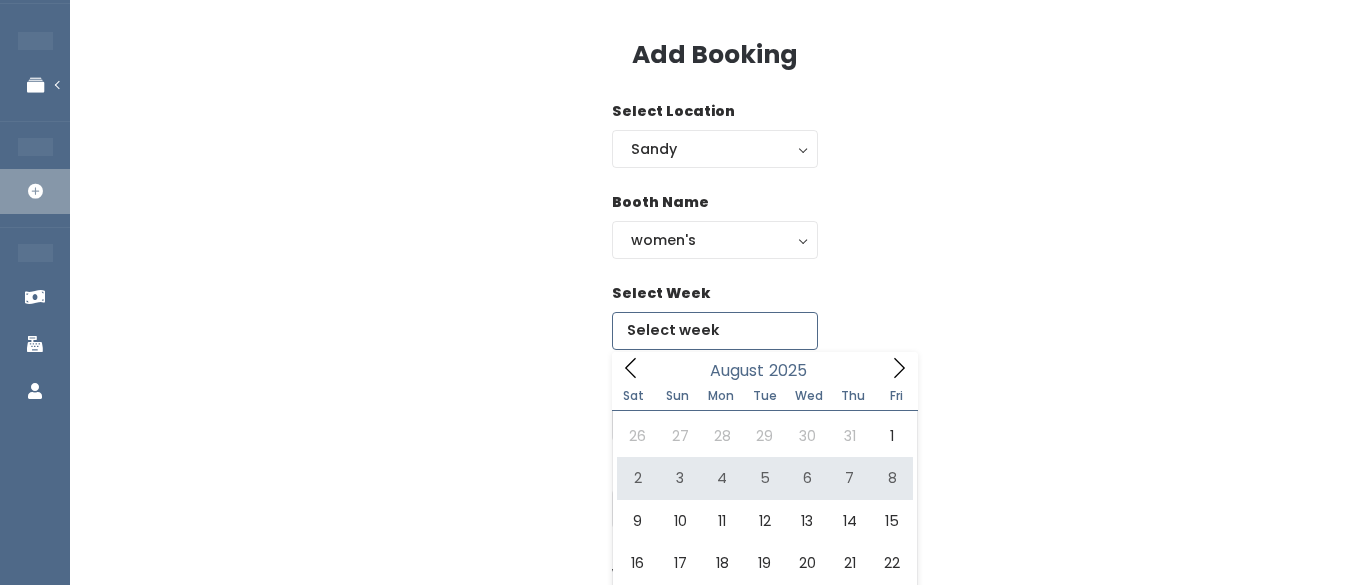type on "August 2 to August 8" 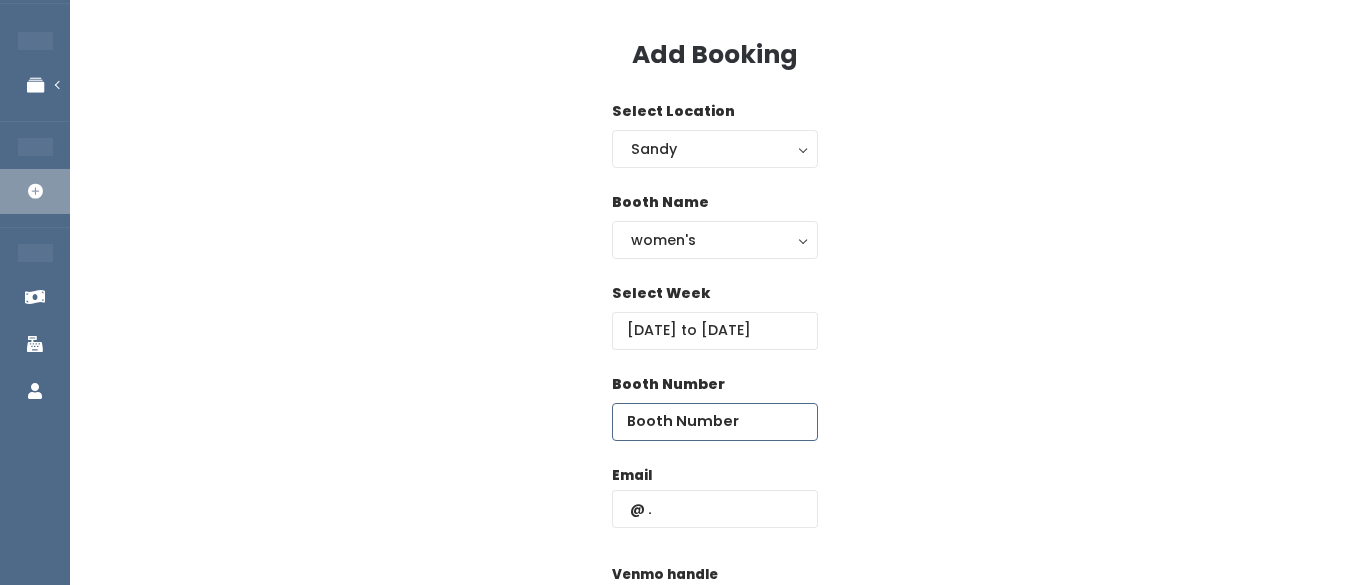click at bounding box center [715, 422] 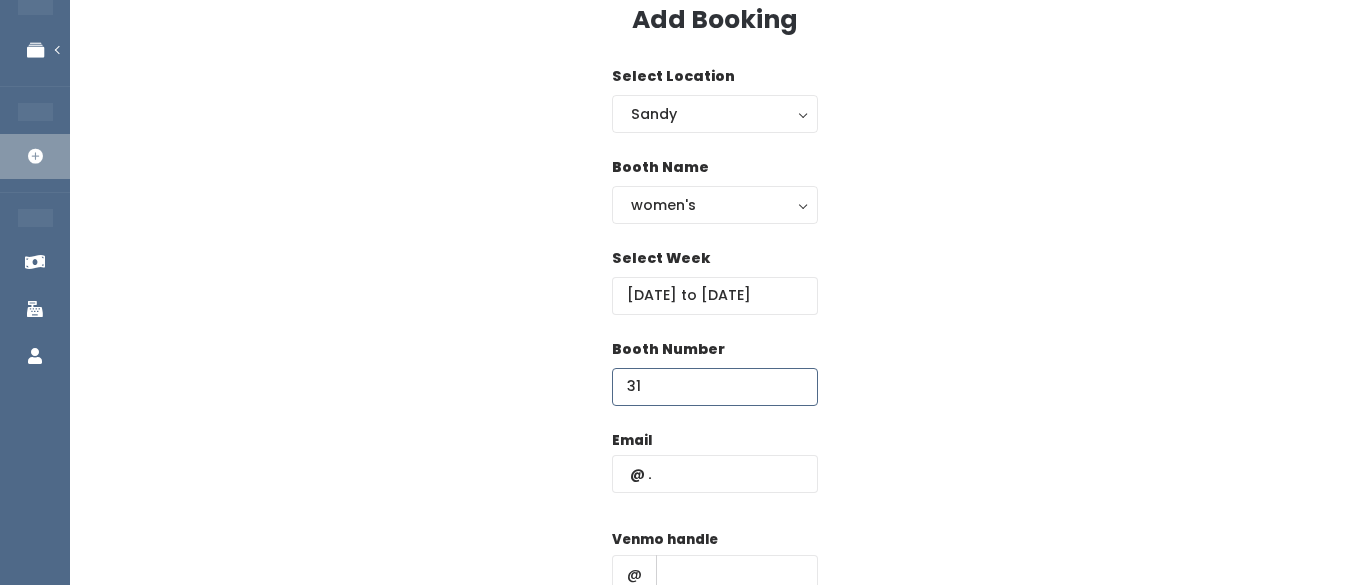 scroll, scrollTop: 101, scrollLeft: 0, axis: vertical 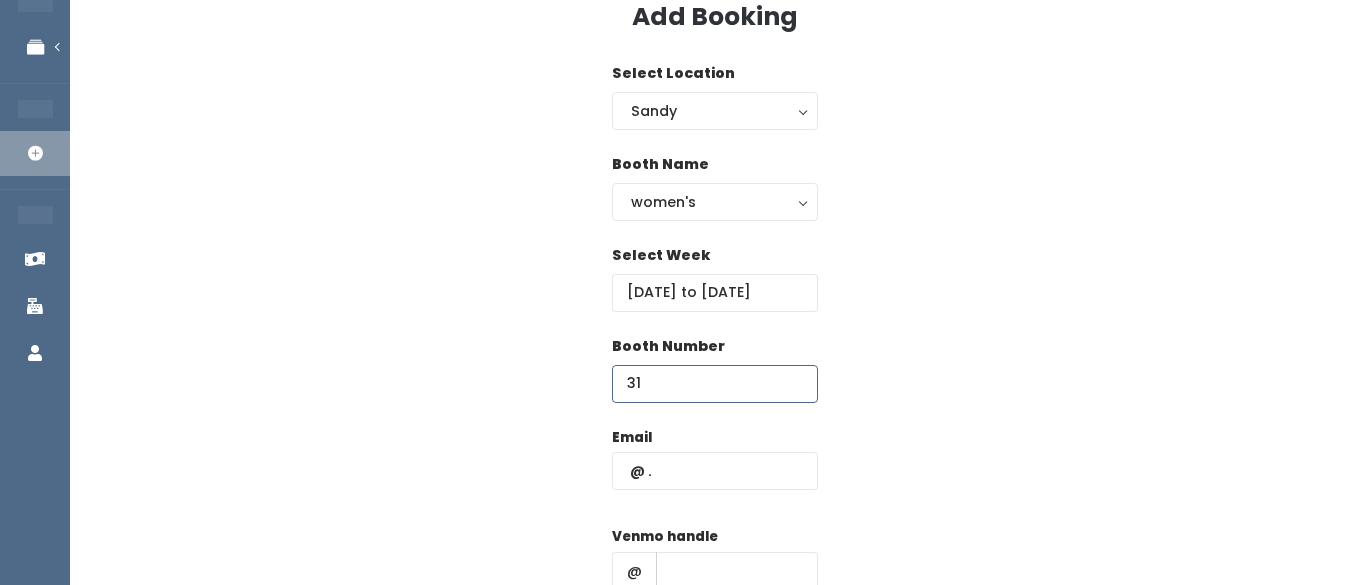 type on "31" 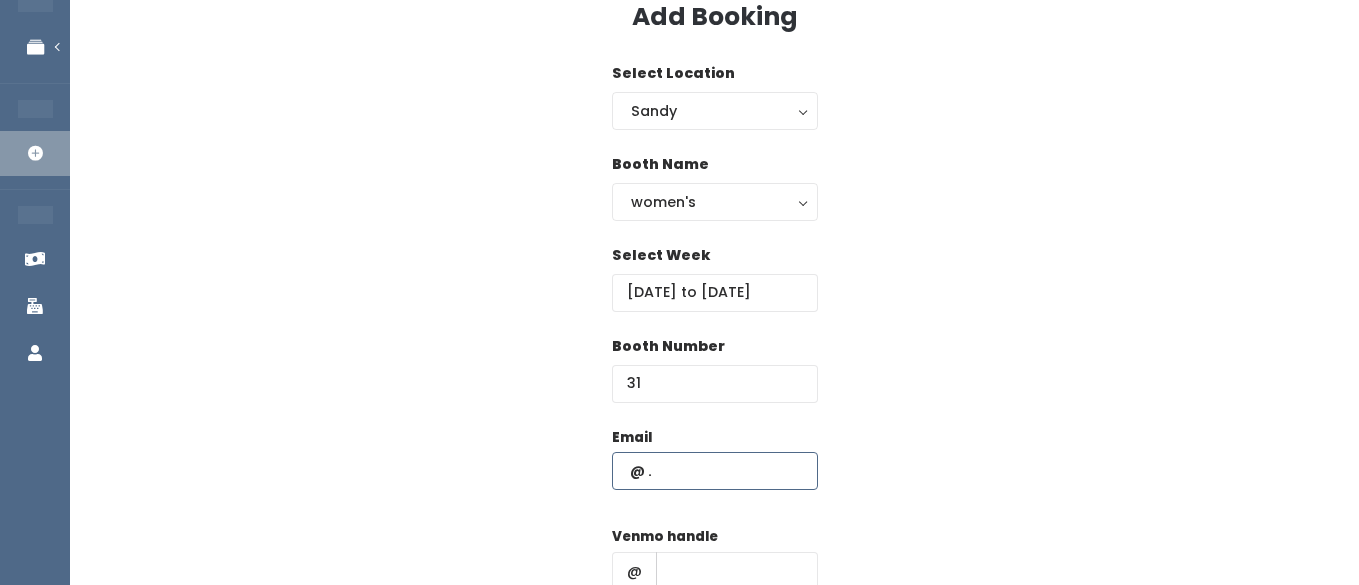 click at bounding box center (715, 471) 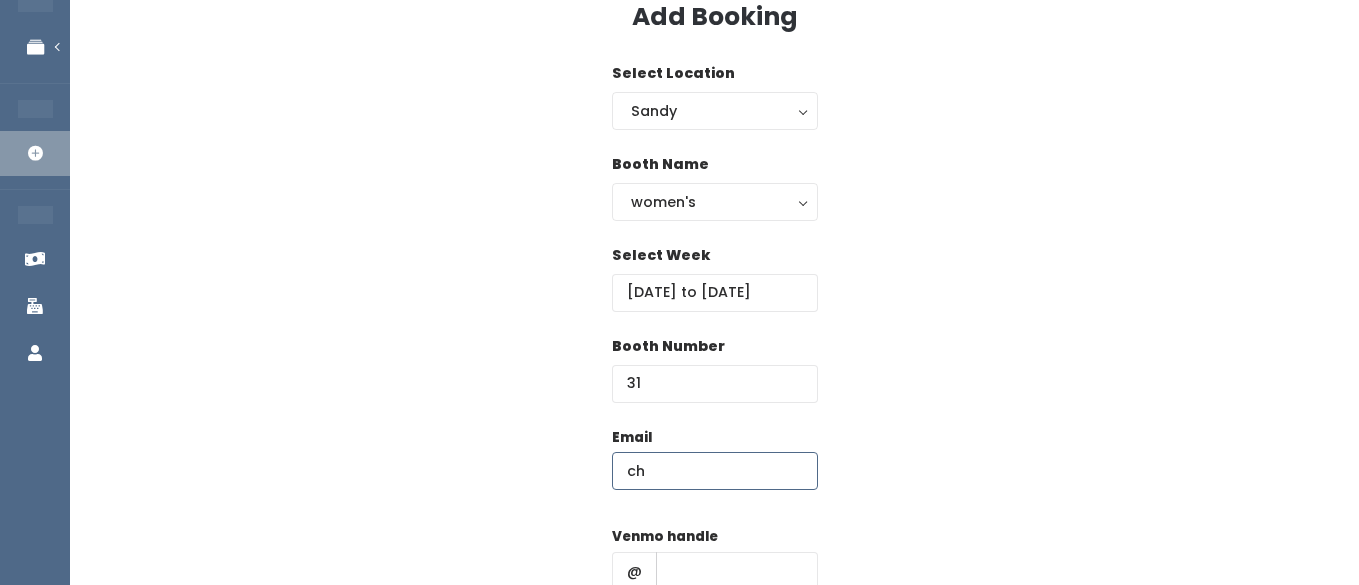 type on "c" 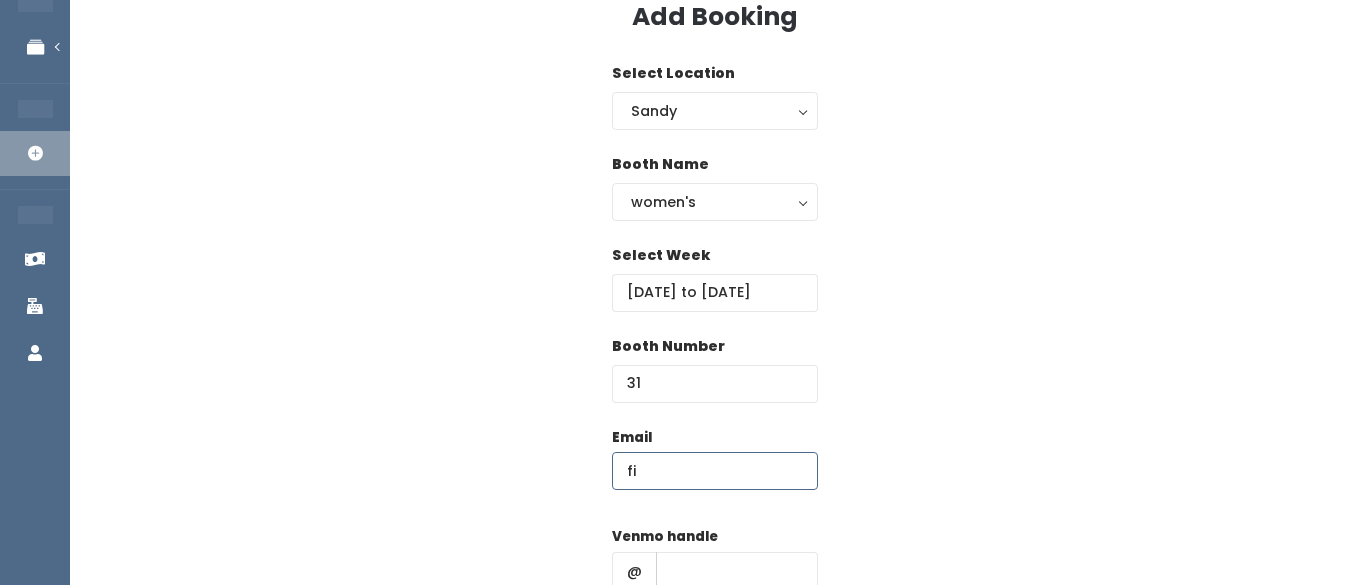 type on "fivazchrisy@gmail.com" 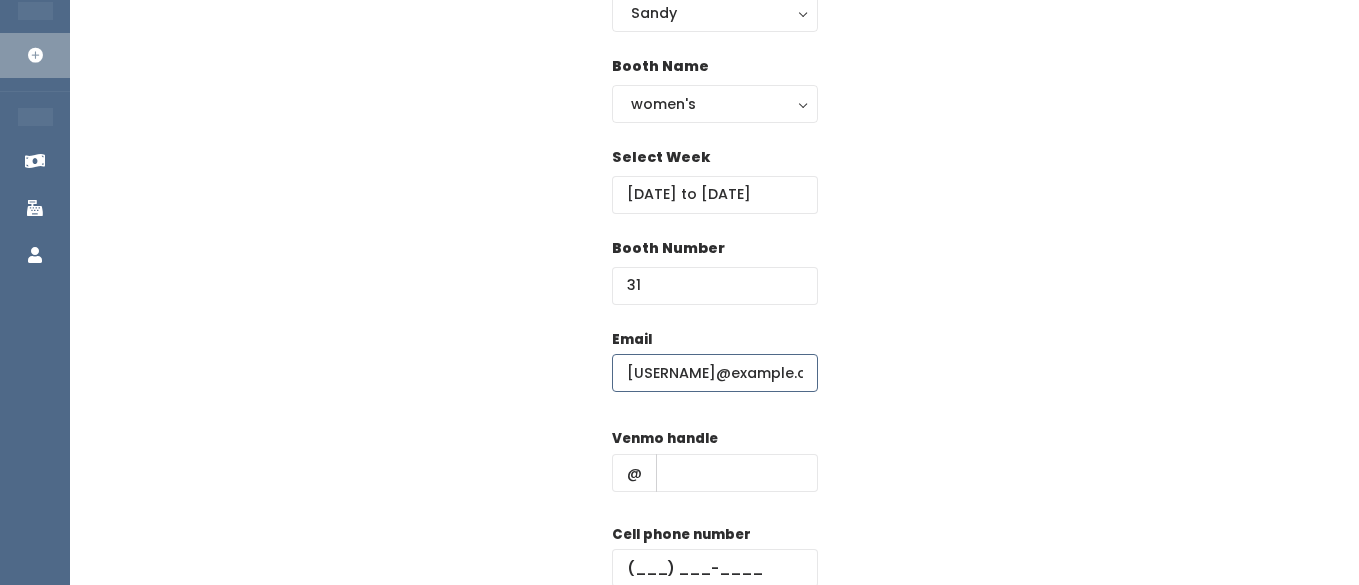 scroll, scrollTop: 218, scrollLeft: 0, axis: vertical 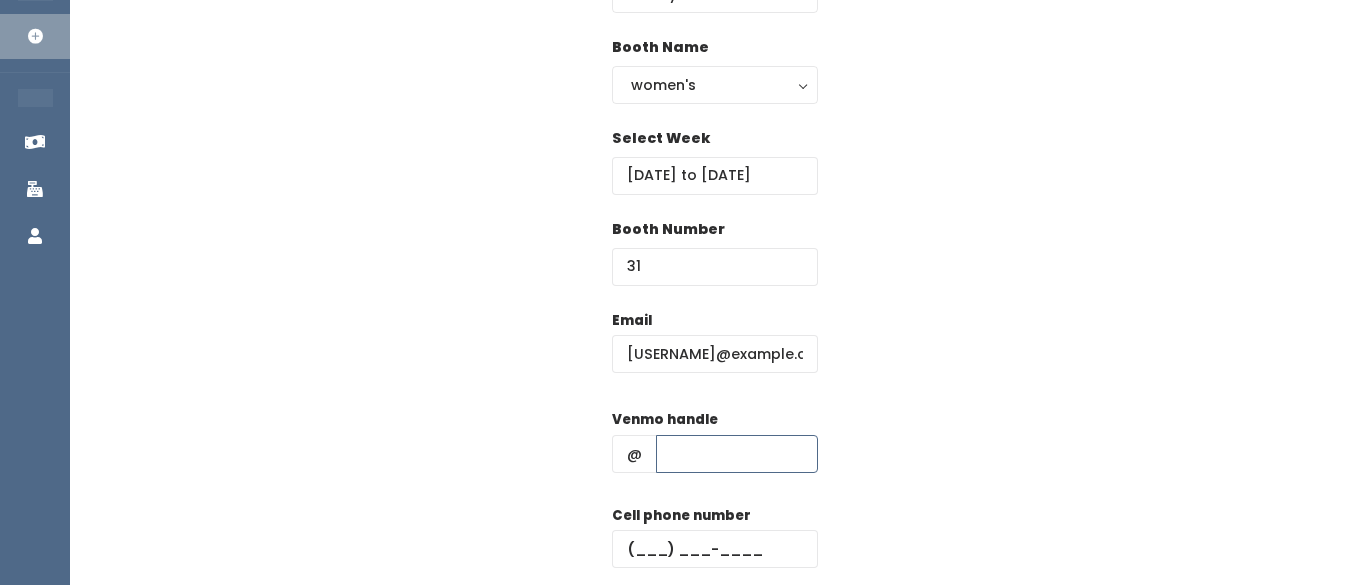 click at bounding box center (737, 454) 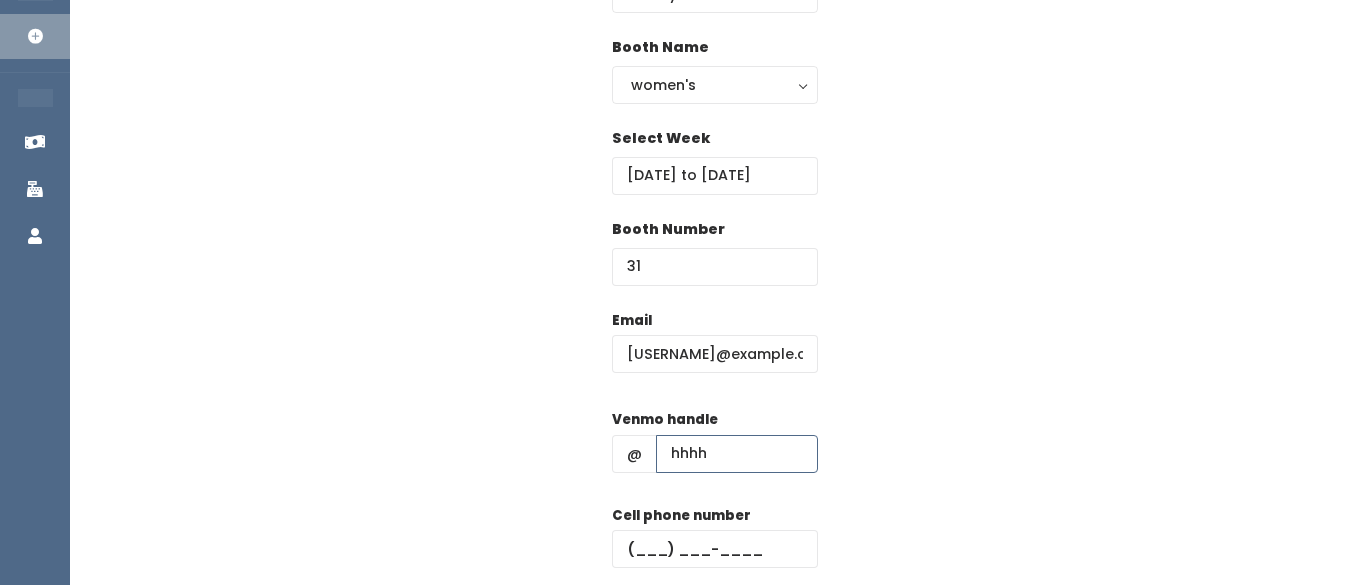 type on "hhhh" 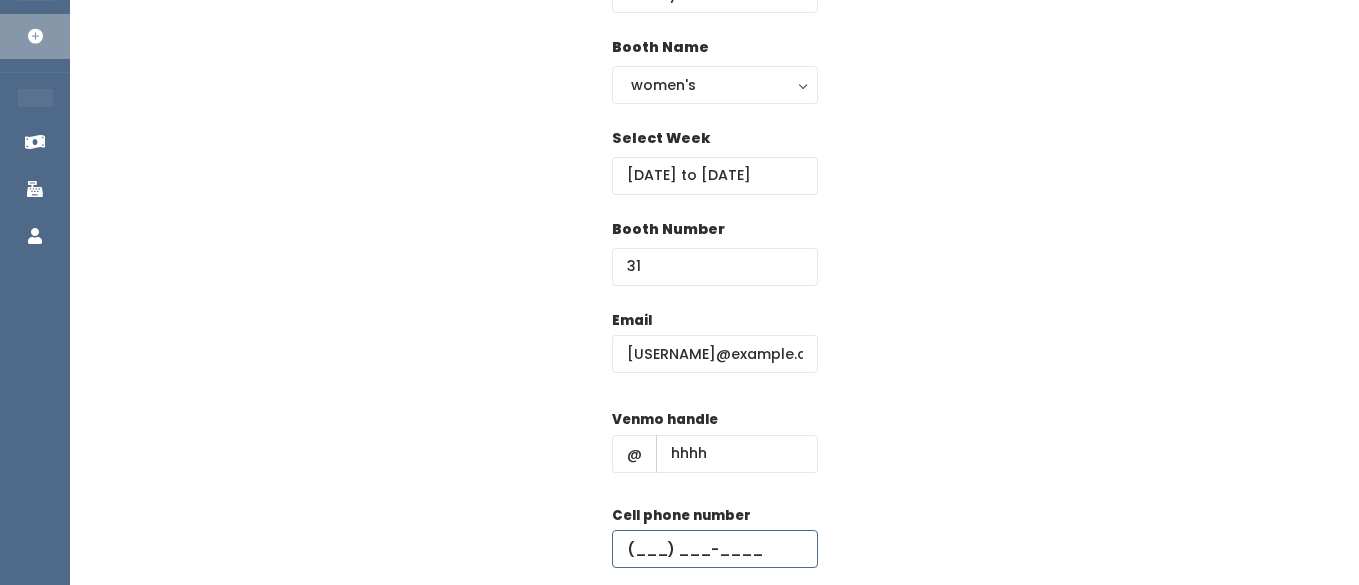 click at bounding box center [715, 549] 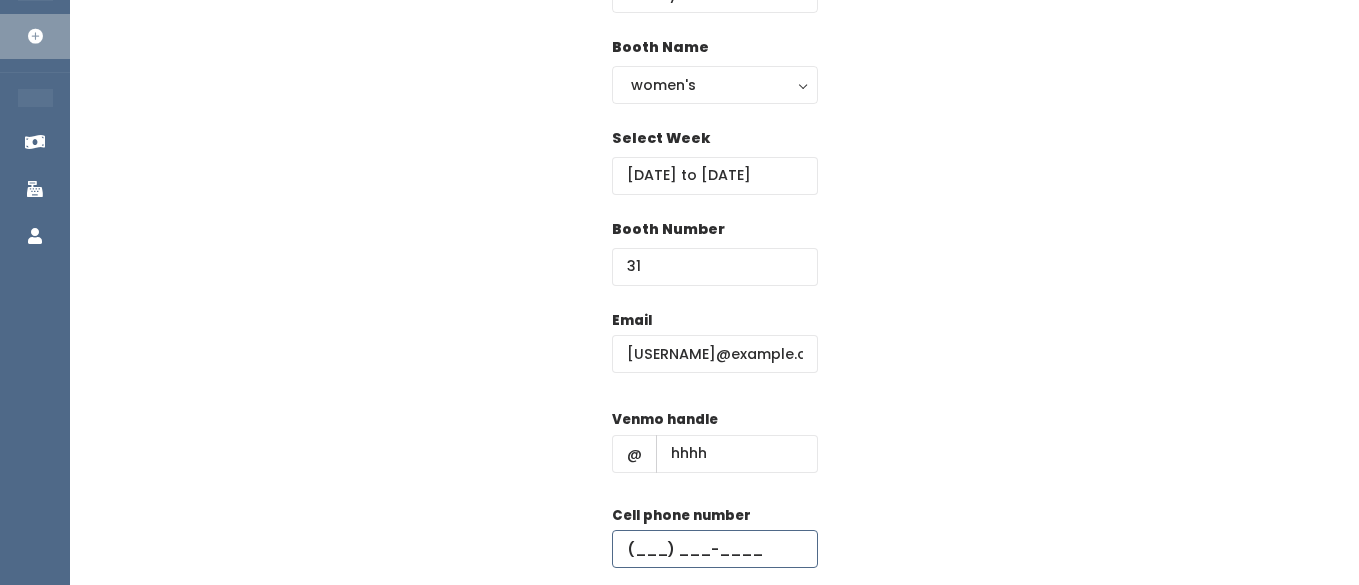 type on "(555) 555-5555" 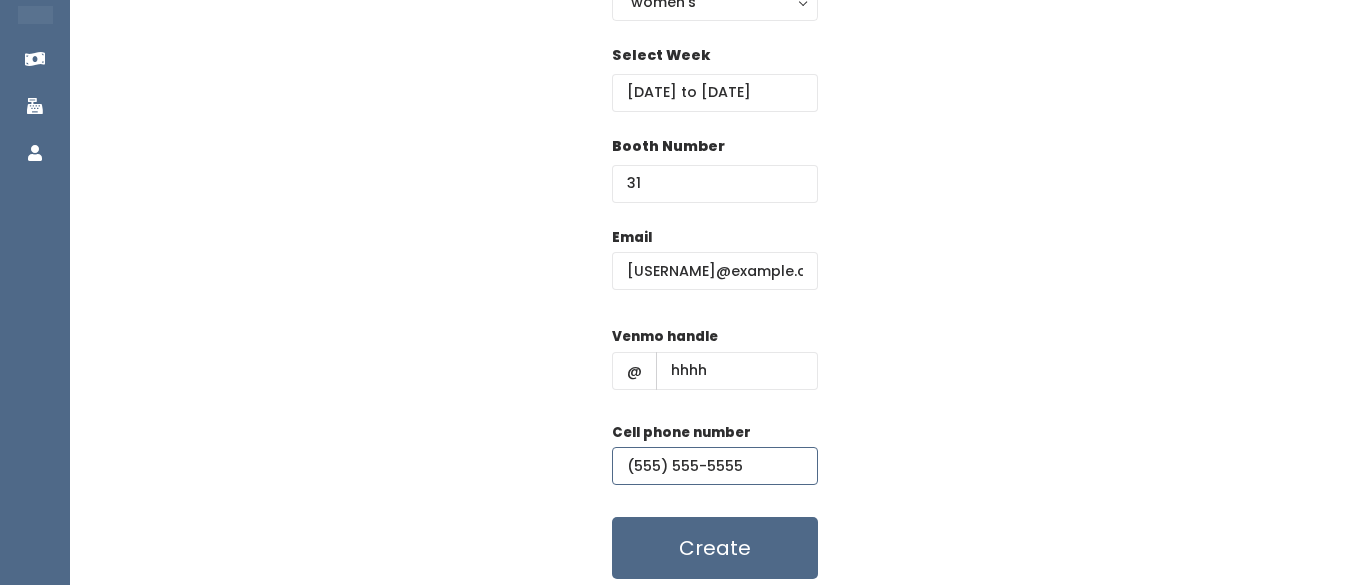 scroll, scrollTop: 306, scrollLeft: 0, axis: vertical 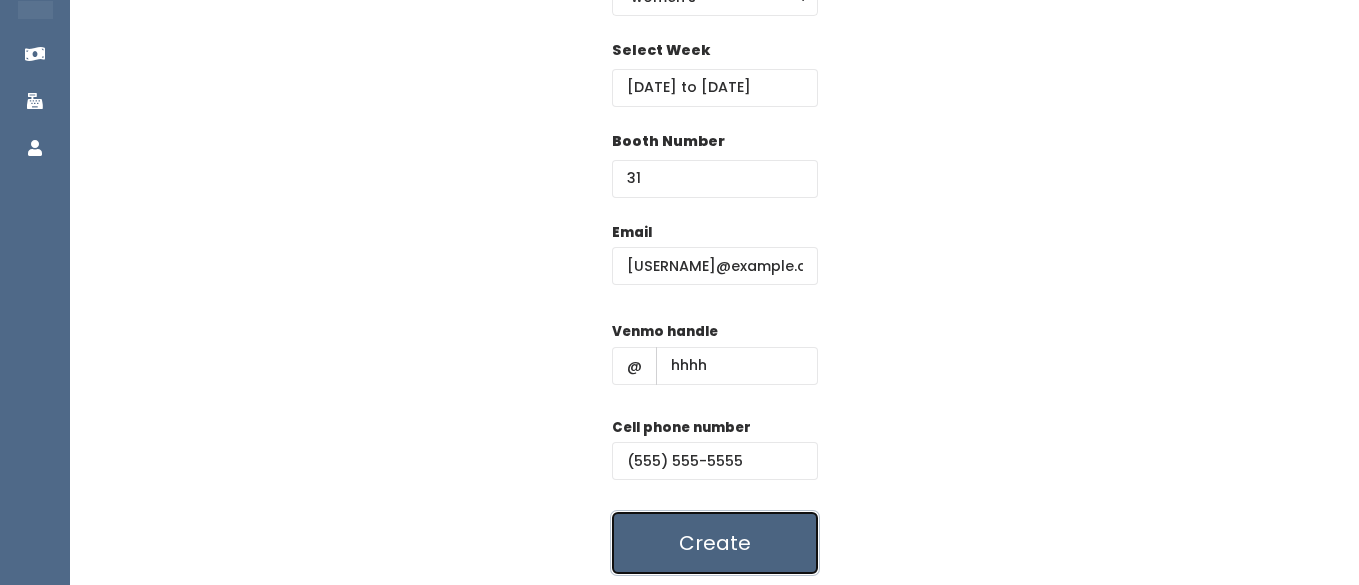 click on "Create" at bounding box center [715, 543] 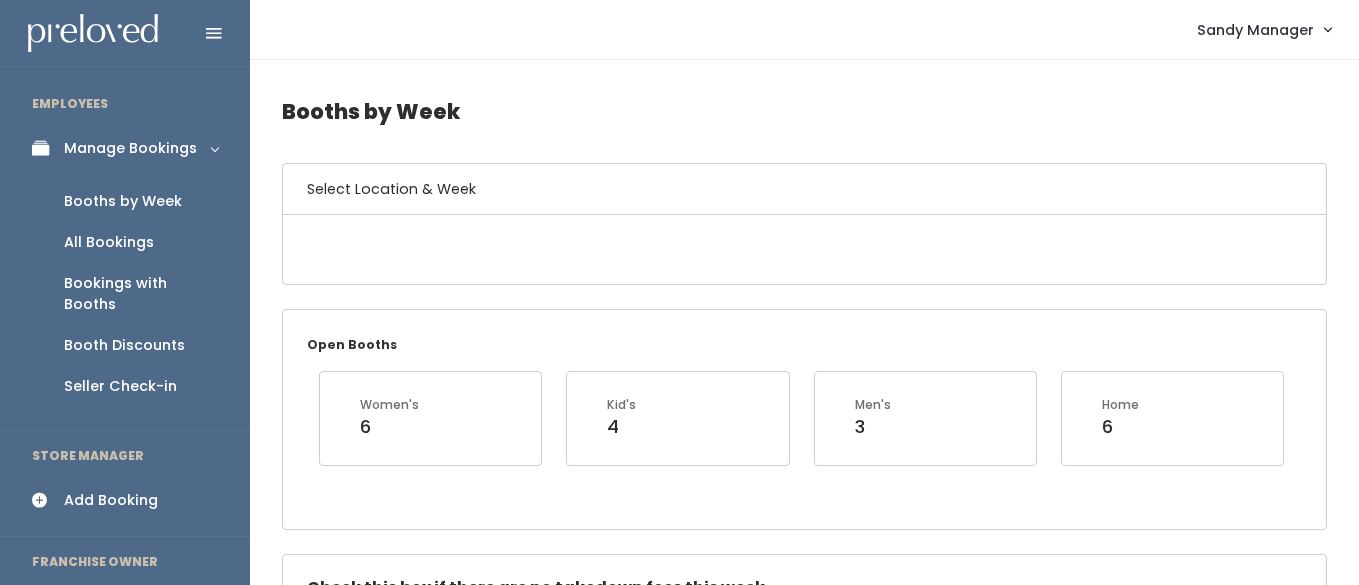 scroll, scrollTop: 0, scrollLeft: 0, axis: both 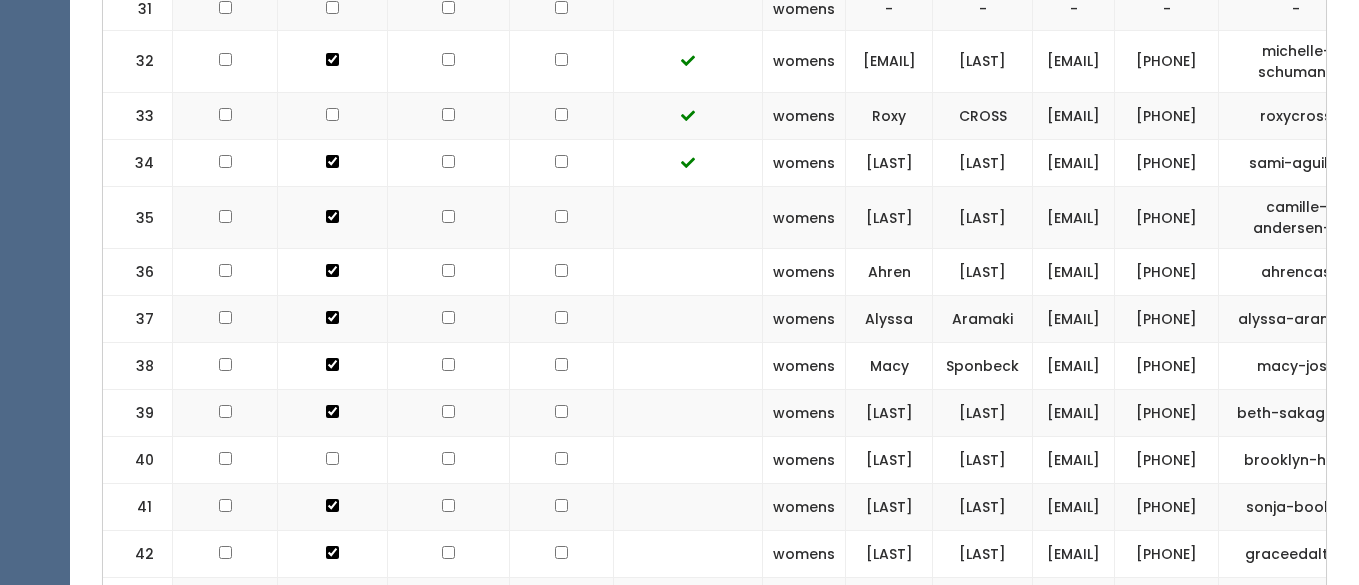 click at bounding box center [449, -243] 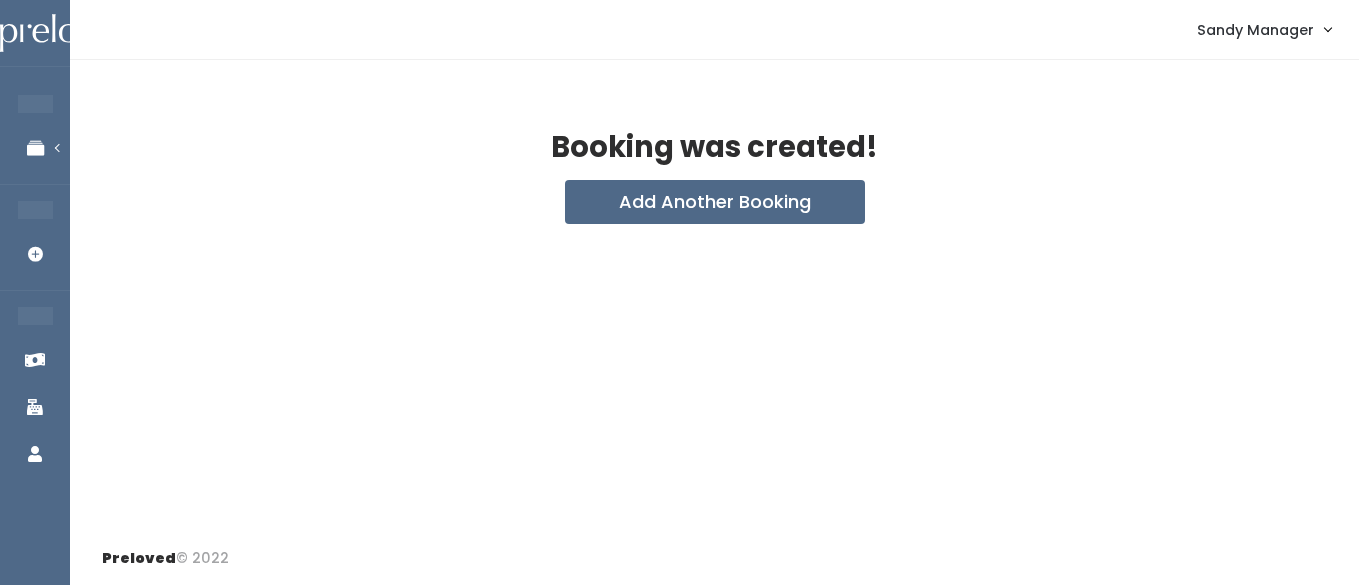 scroll, scrollTop: 0, scrollLeft: 0, axis: both 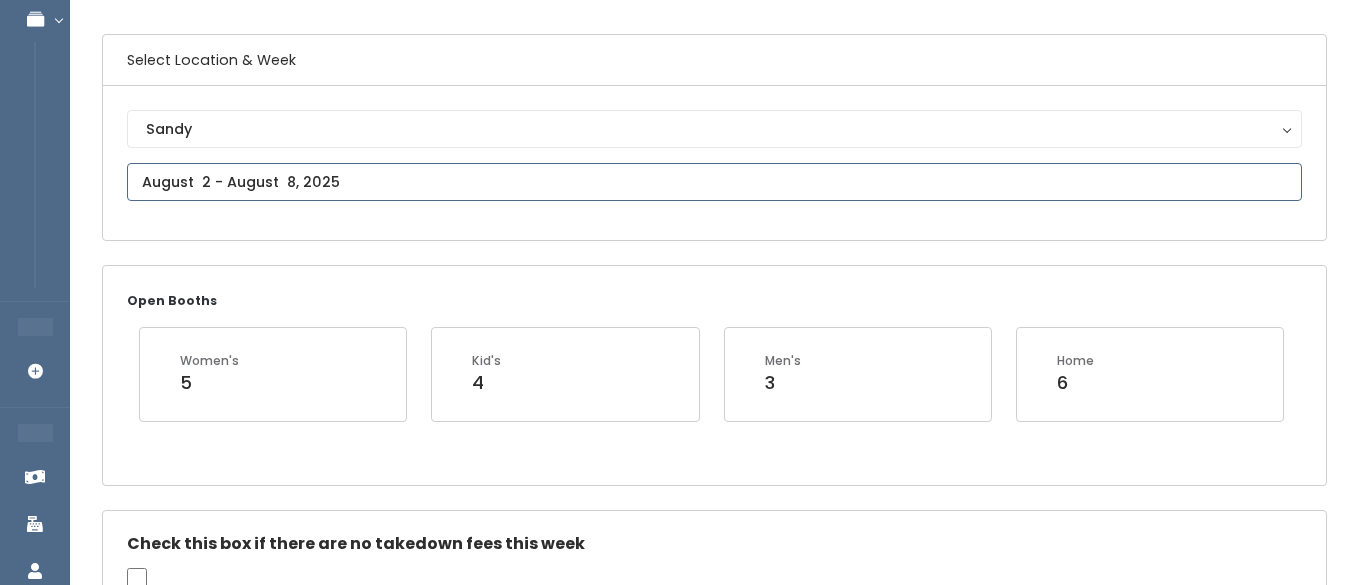 click at bounding box center (714, 182) 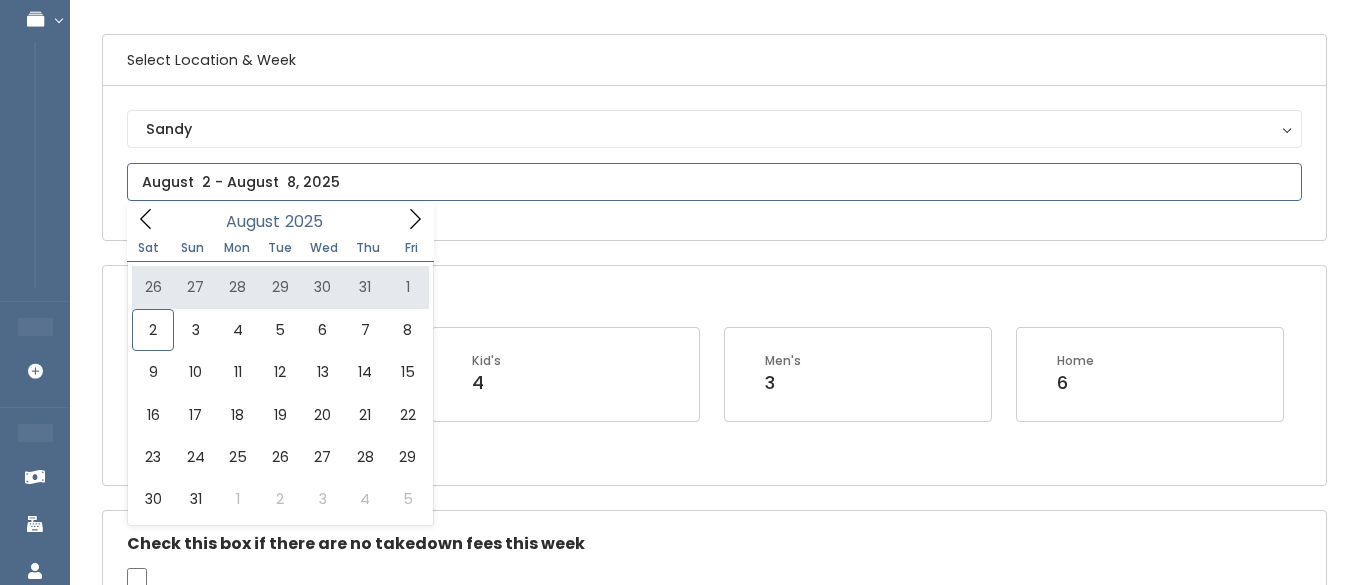 type on "[DATE] to [DATE]" 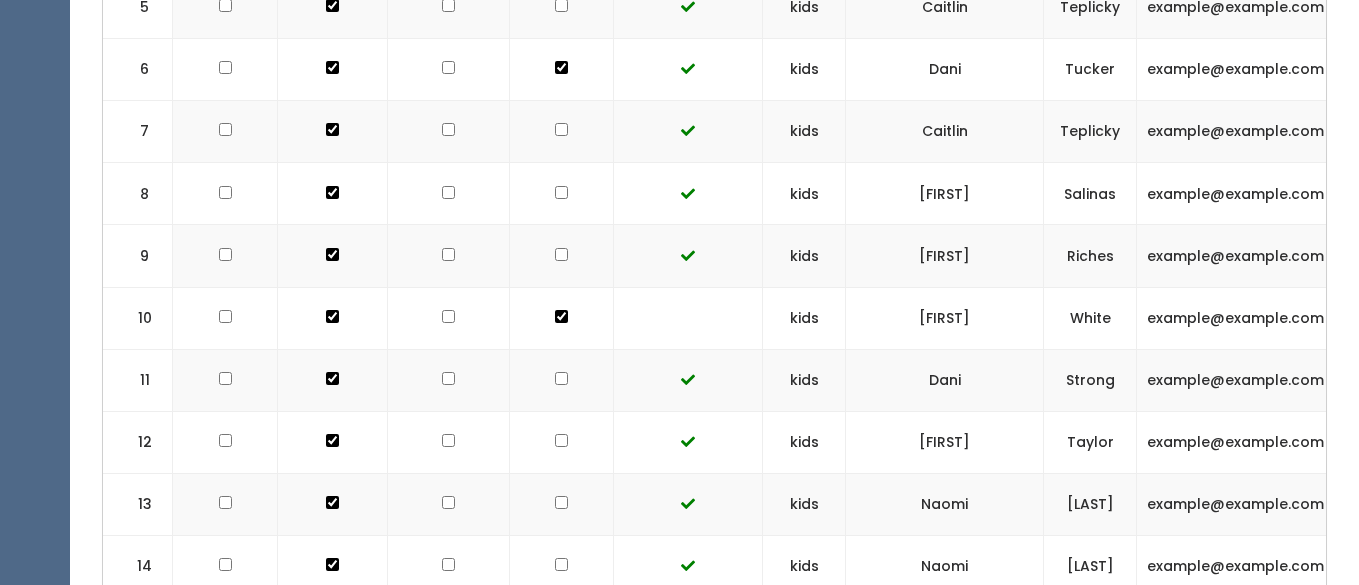 scroll, scrollTop: 0, scrollLeft: 0, axis: both 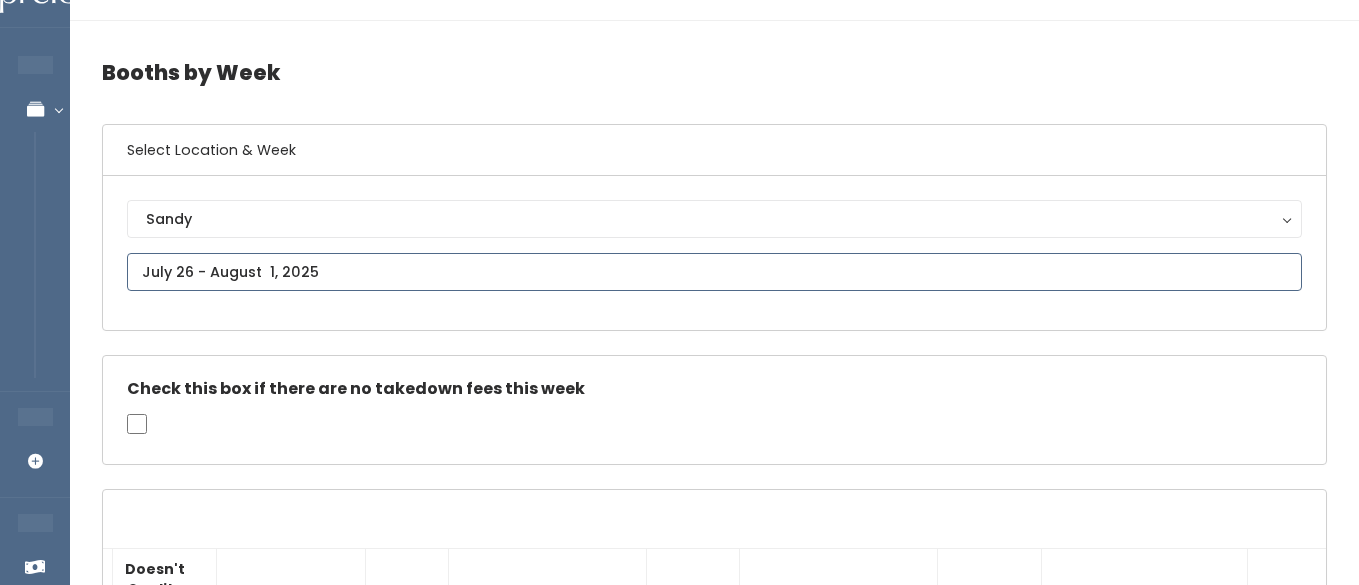 click on "EMPLOYEES
Manage Bookings
Booths by Week
All Bookings
Bookings with Booths
Booth Discounts
Seller Check-in
STORE MANAGER
Add Booking
FRANCHISE OWNER
Venmo Payouts
Booth Sales
Customers" at bounding box center (679, 2589) 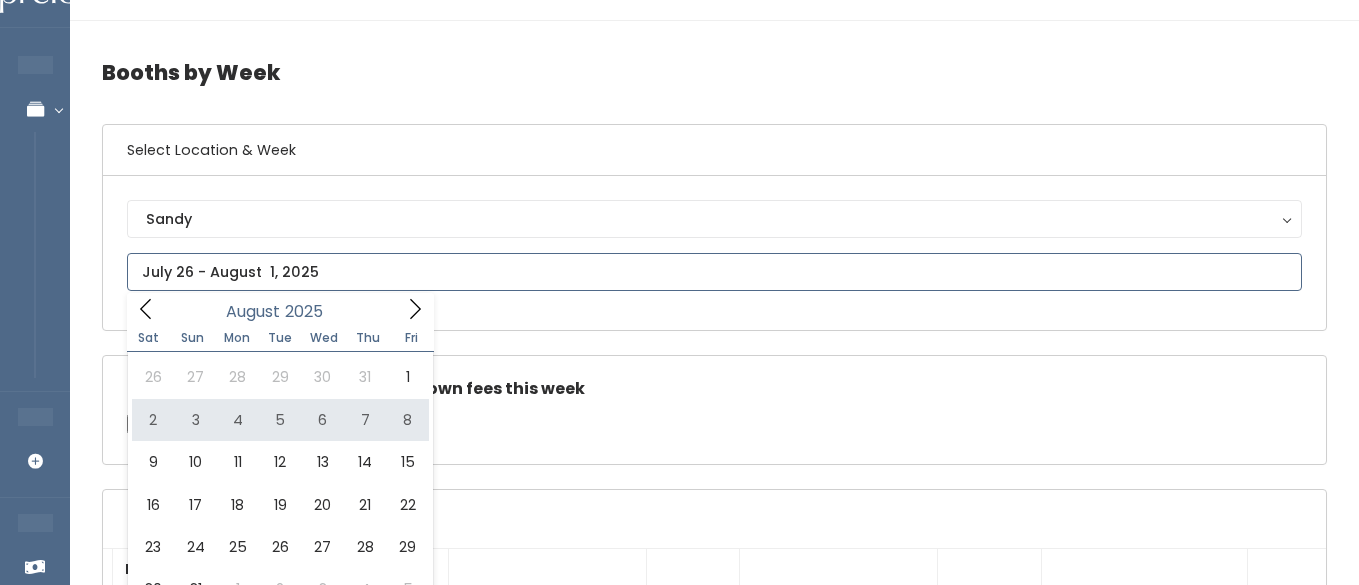 type on "[DATE] to [DATE]" 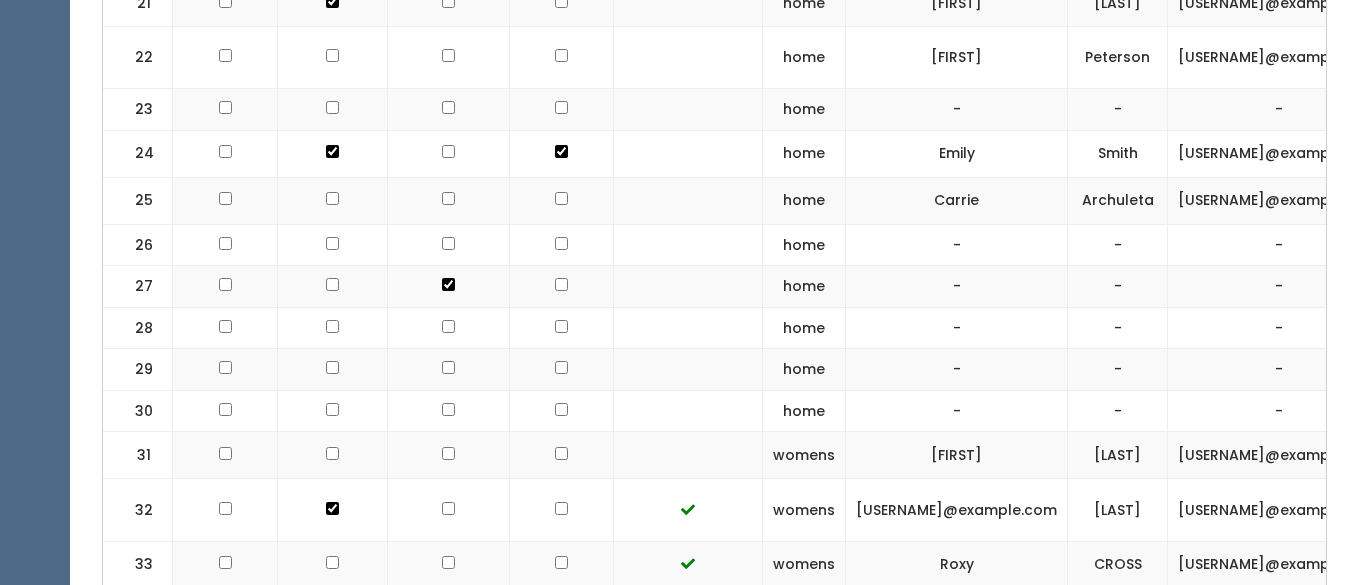 scroll, scrollTop: 1902, scrollLeft: 0, axis: vertical 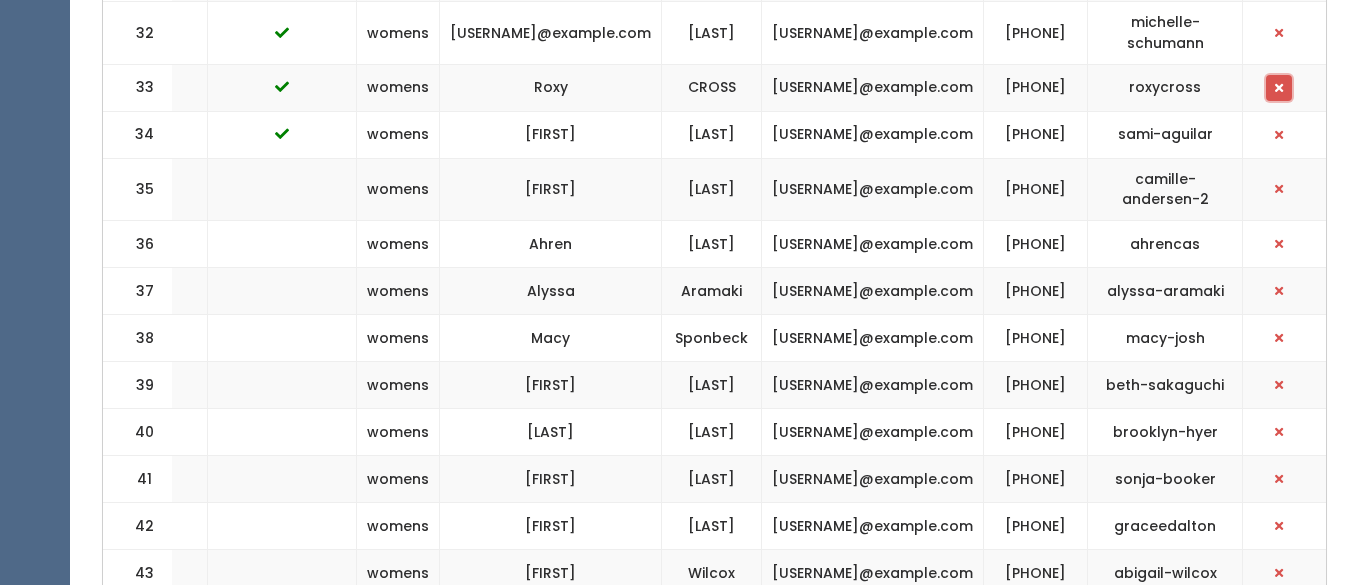 click at bounding box center (1279, 88) 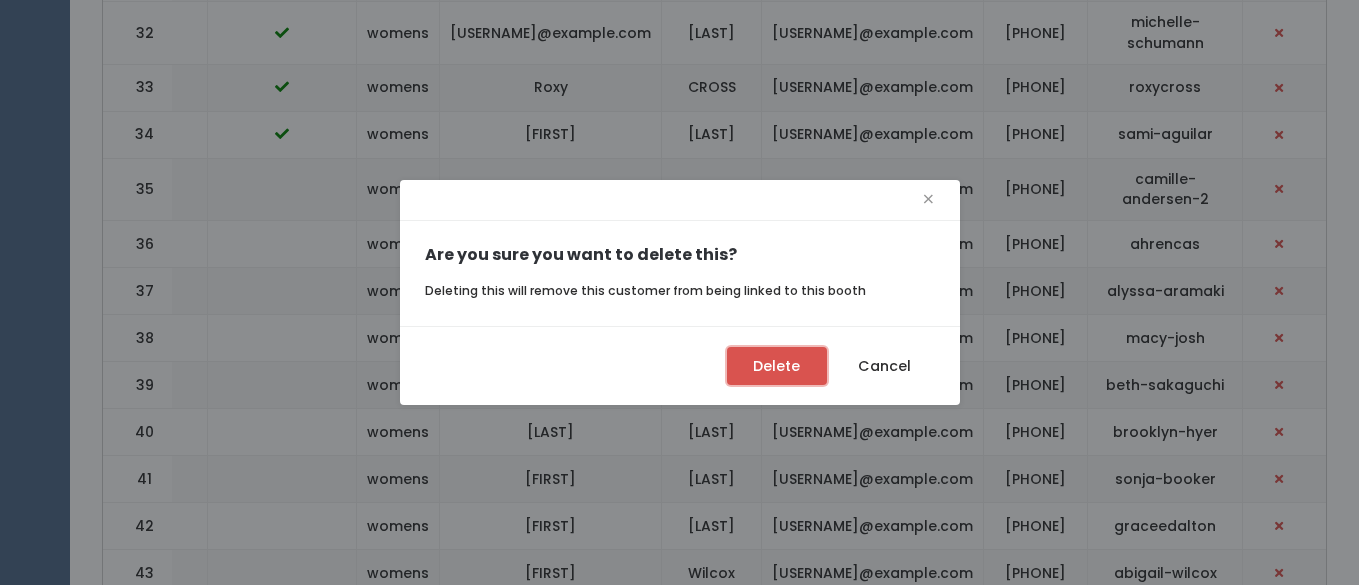 click on "Delete" at bounding box center [777, 366] 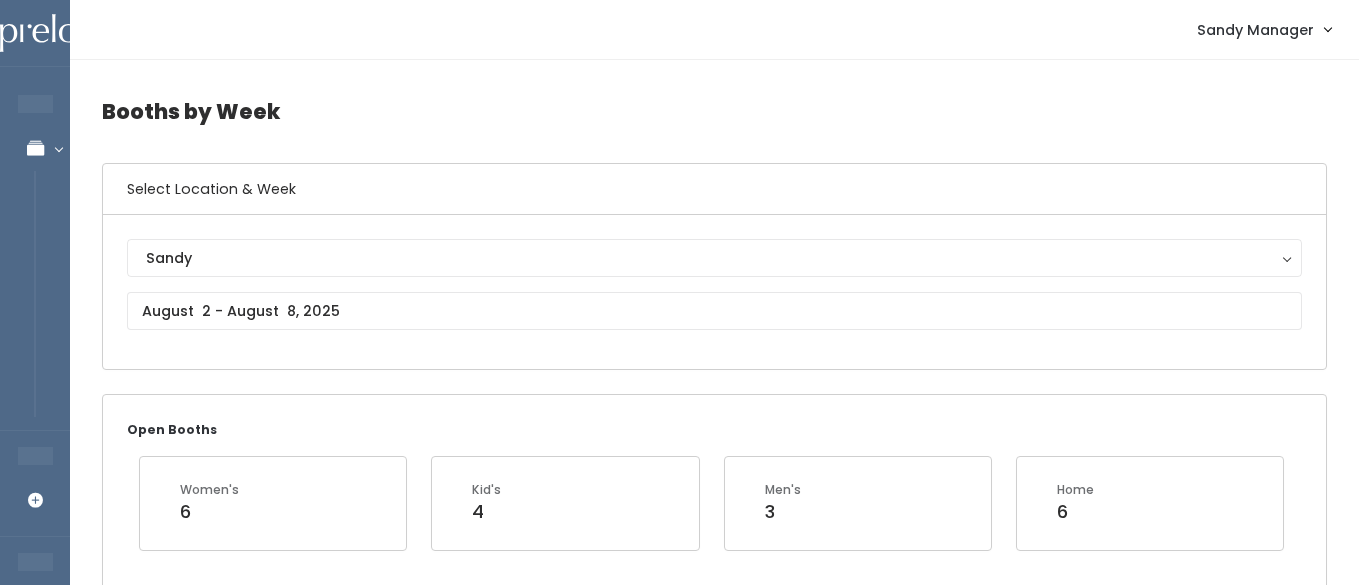 scroll, scrollTop: 2388, scrollLeft: 0, axis: vertical 